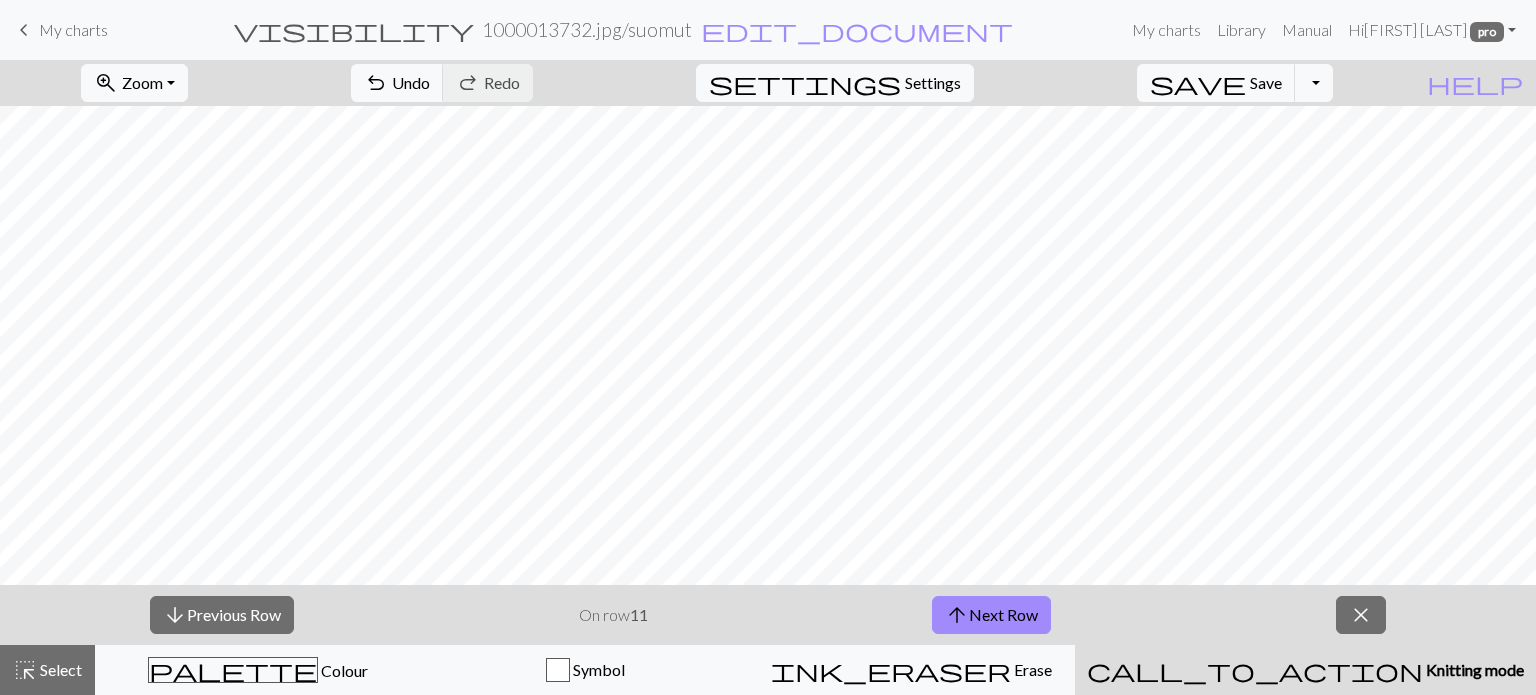 scroll, scrollTop: 0, scrollLeft: 0, axis: both 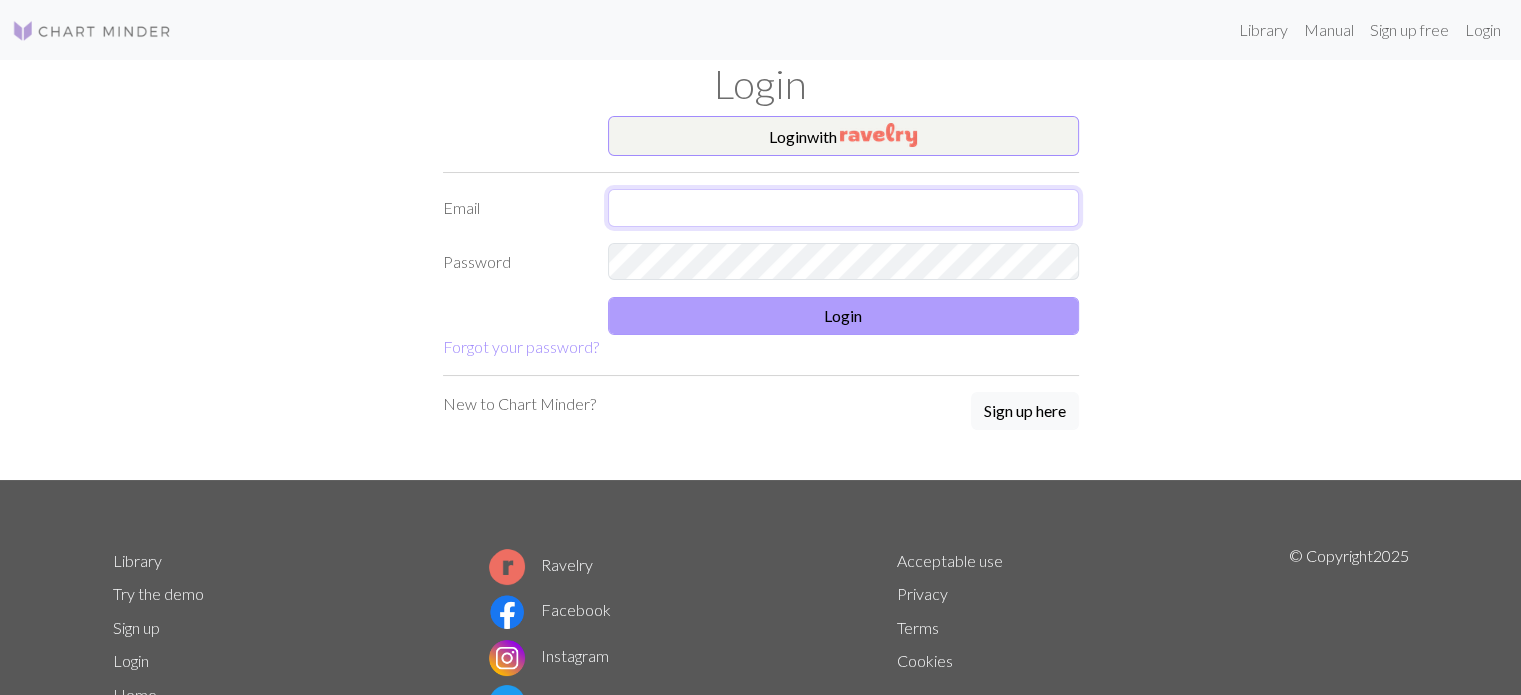 type on "henna@vinhapaanari.com" 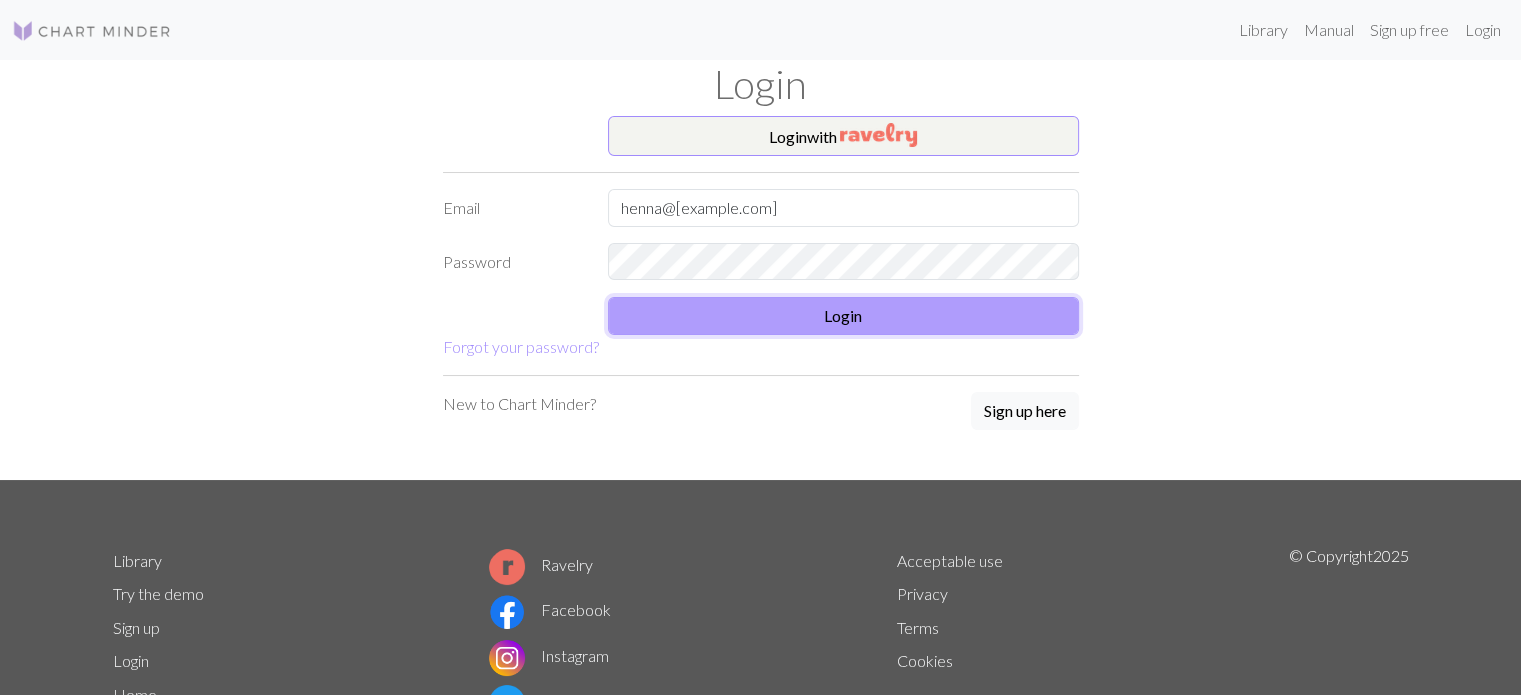 click on "Login" at bounding box center [843, 316] 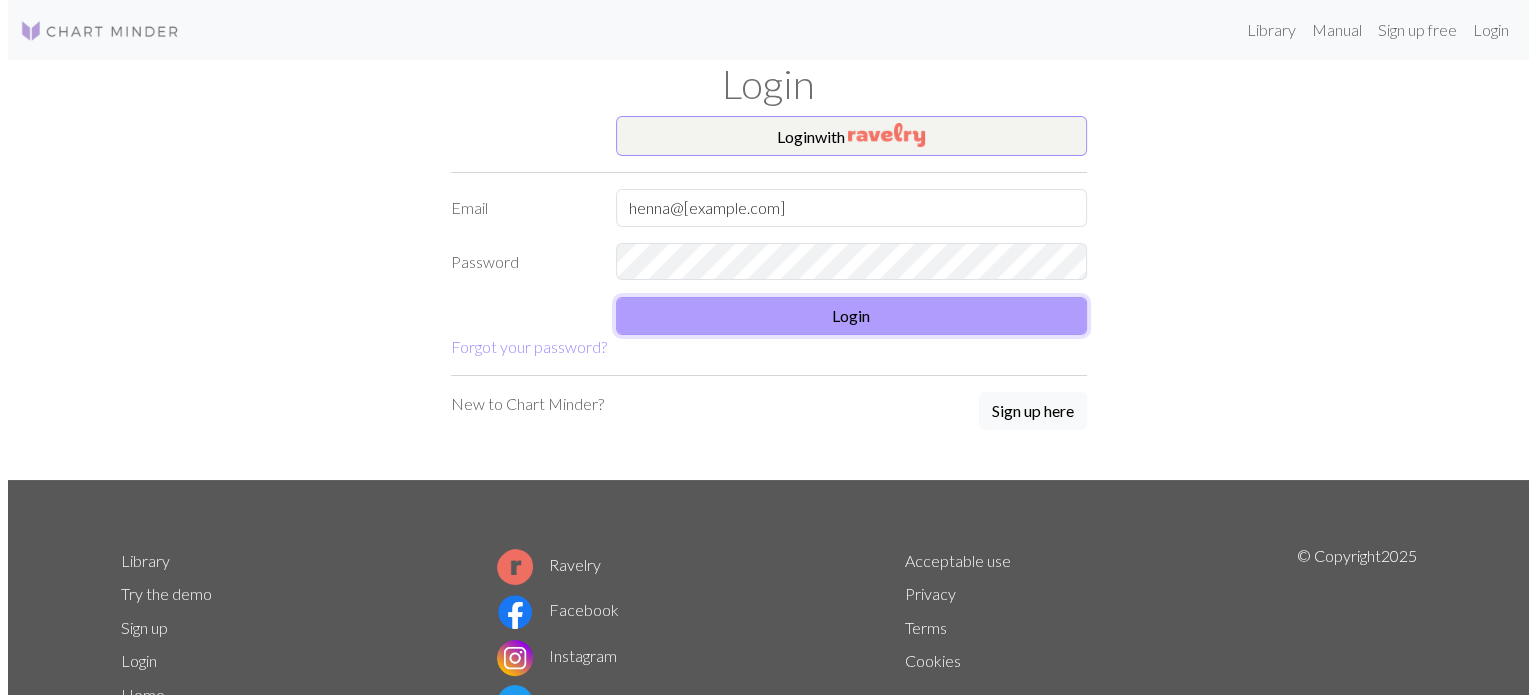 scroll, scrollTop: 0, scrollLeft: 0, axis: both 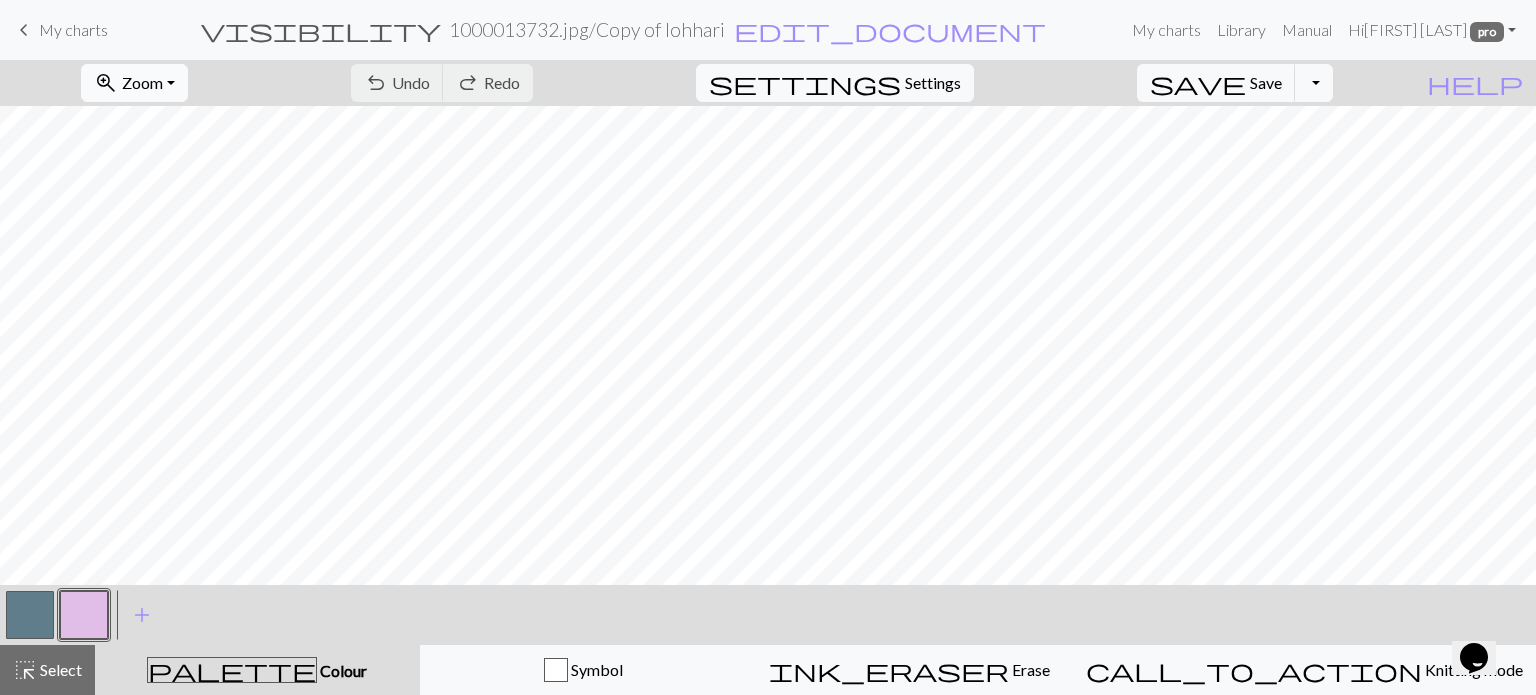 click on "Zoom" at bounding box center [142, 82] 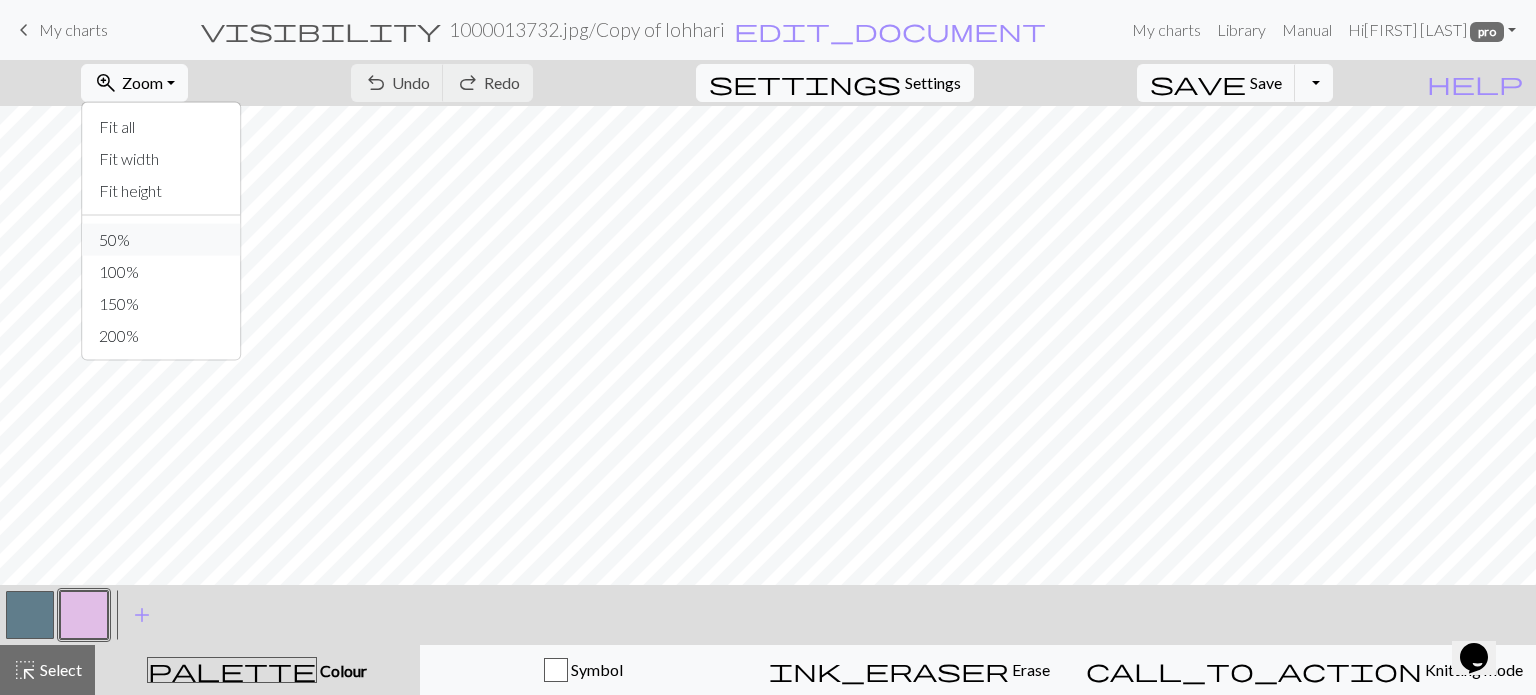 click on "50%" at bounding box center (162, 240) 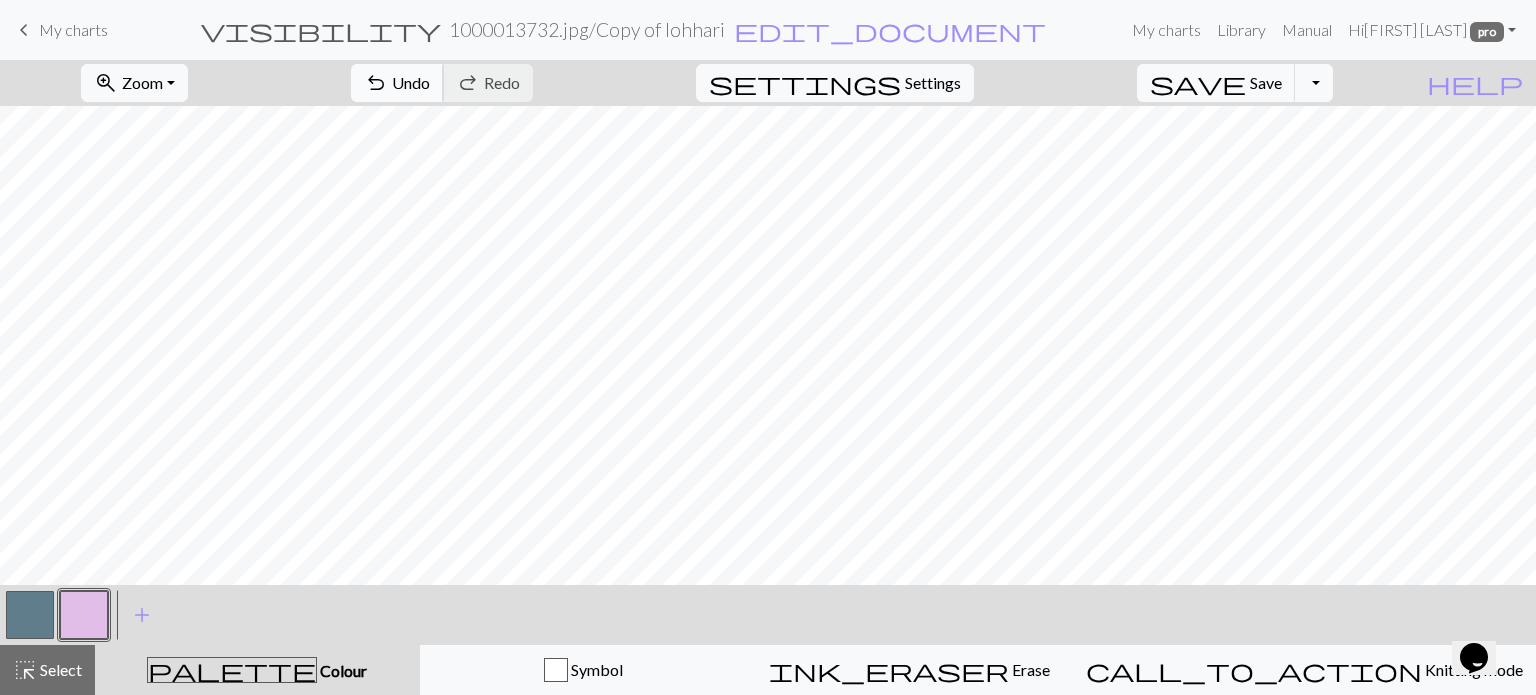 click on "Undo" at bounding box center [411, 82] 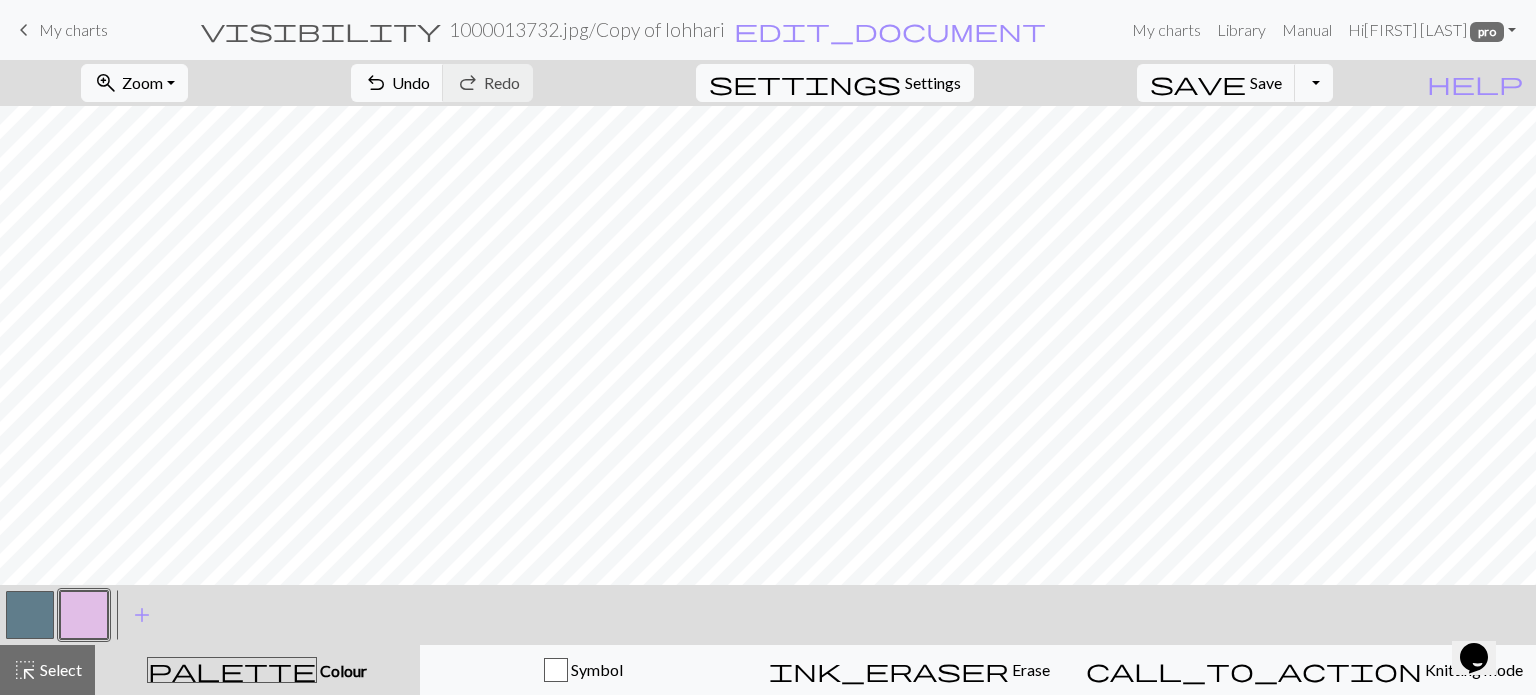 drag, startPoint x: 21, startPoint y: 619, endPoint x: 187, endPoint y: 579, distance: 170.75128 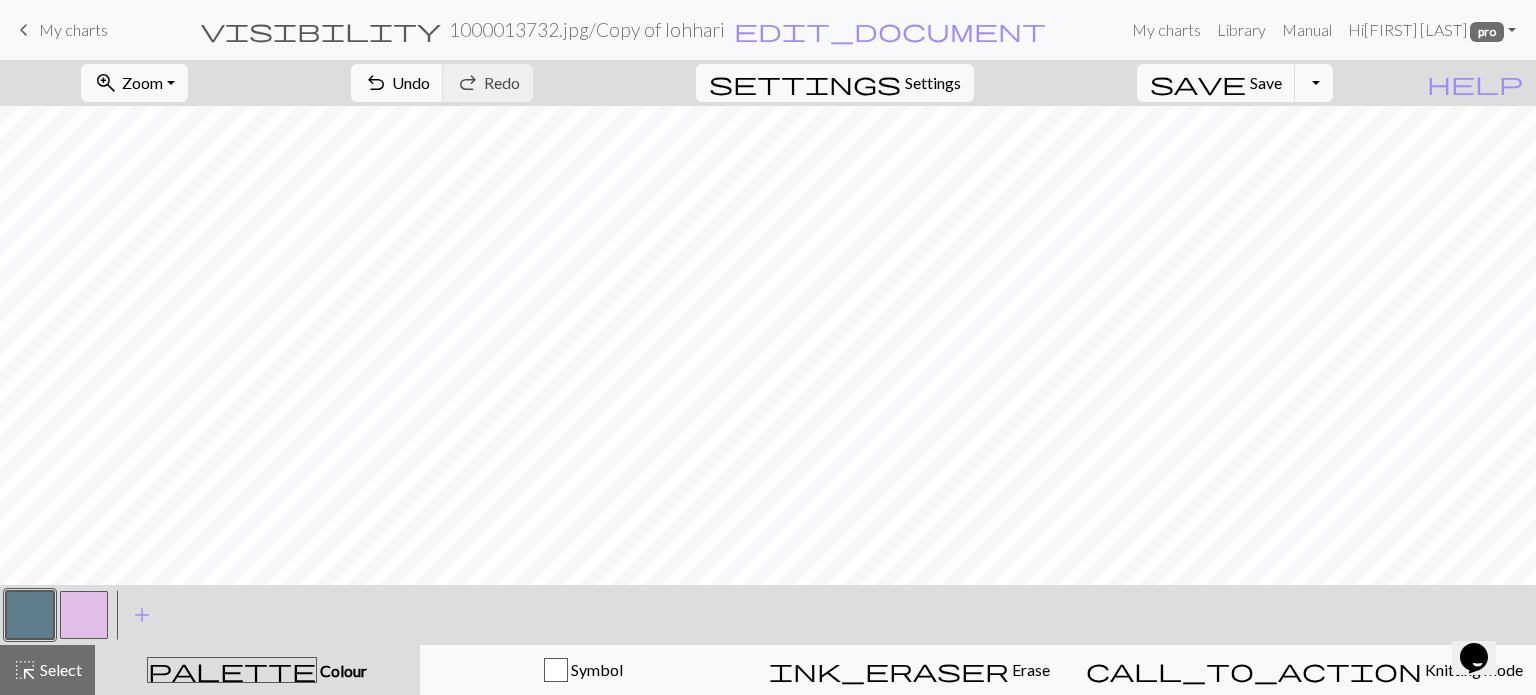 click at bounding box center [84, 615] 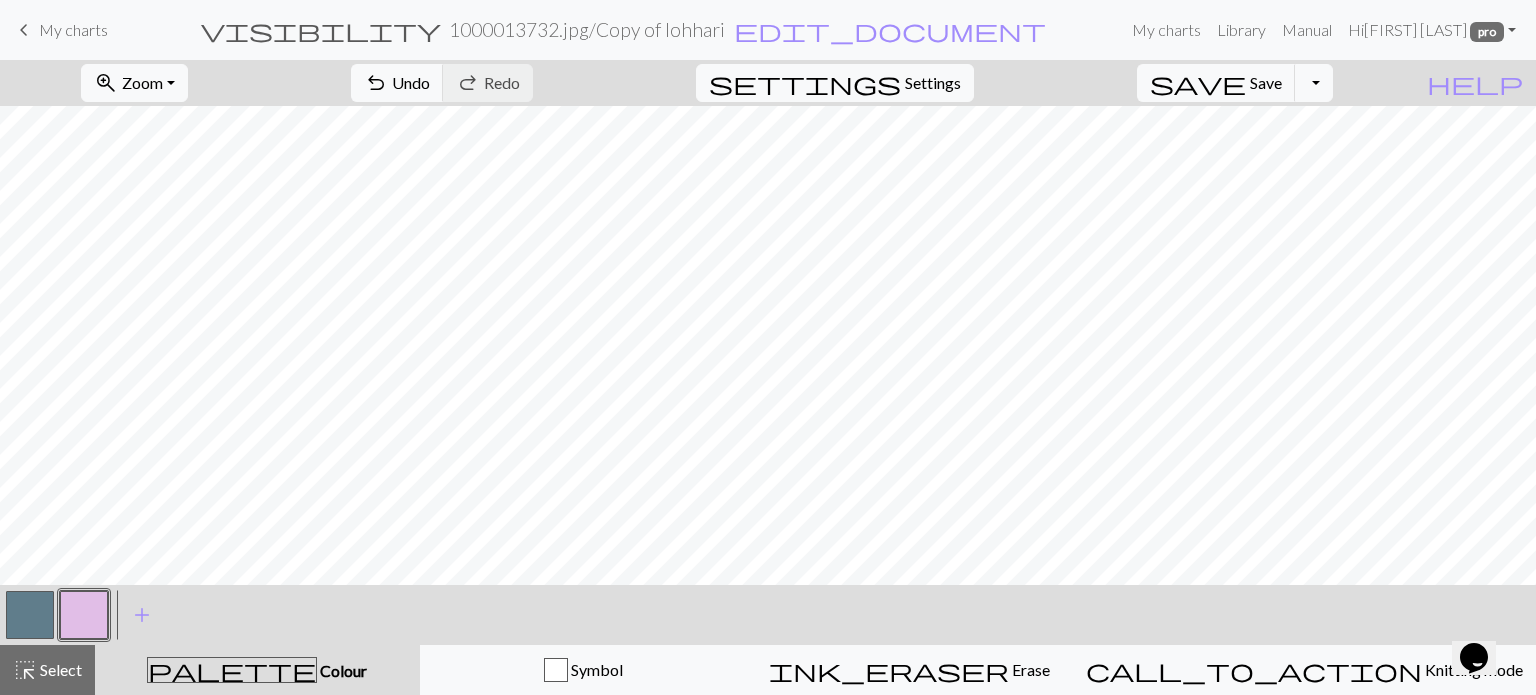 click at bounding box center (30, 615) 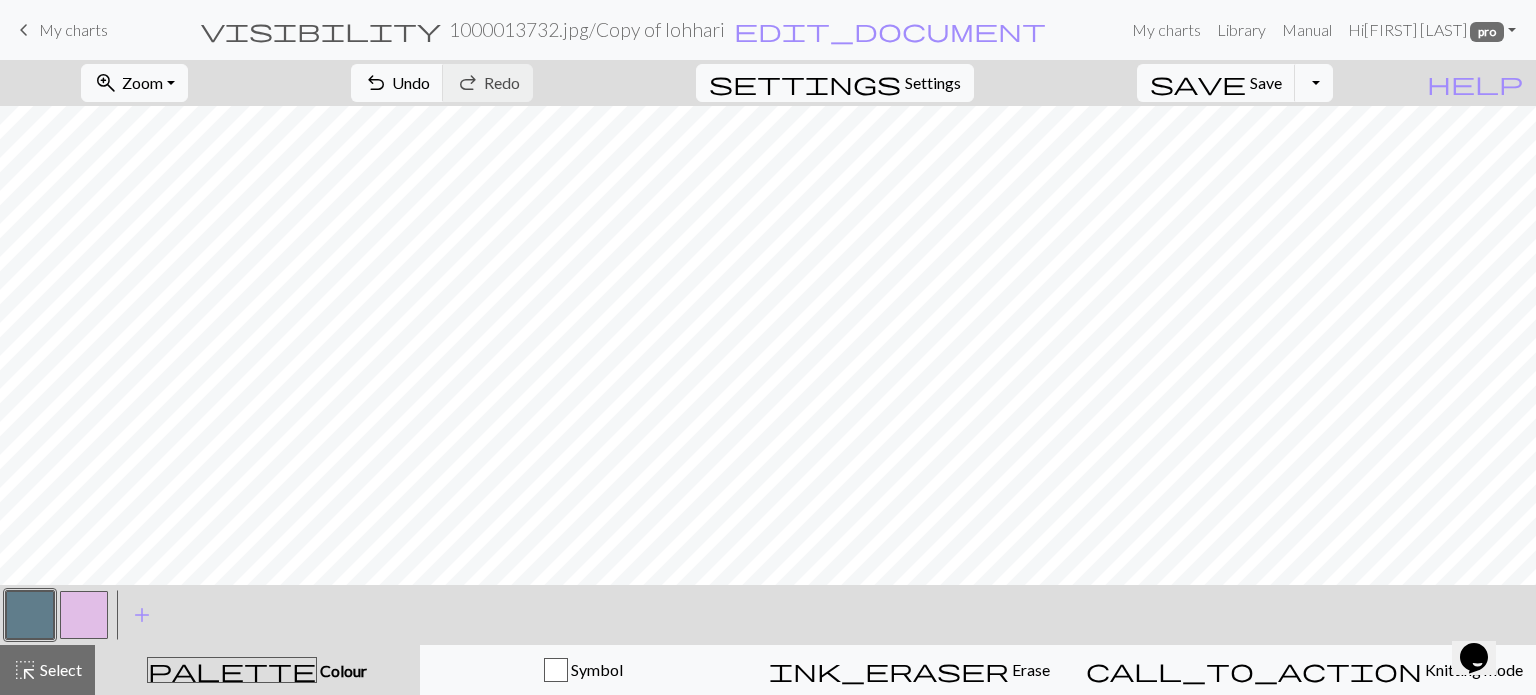 drag, startPoint x: 76, startPoint y: 606, endPoint x: 89, endPoint y: 600, distance: 14.3178215 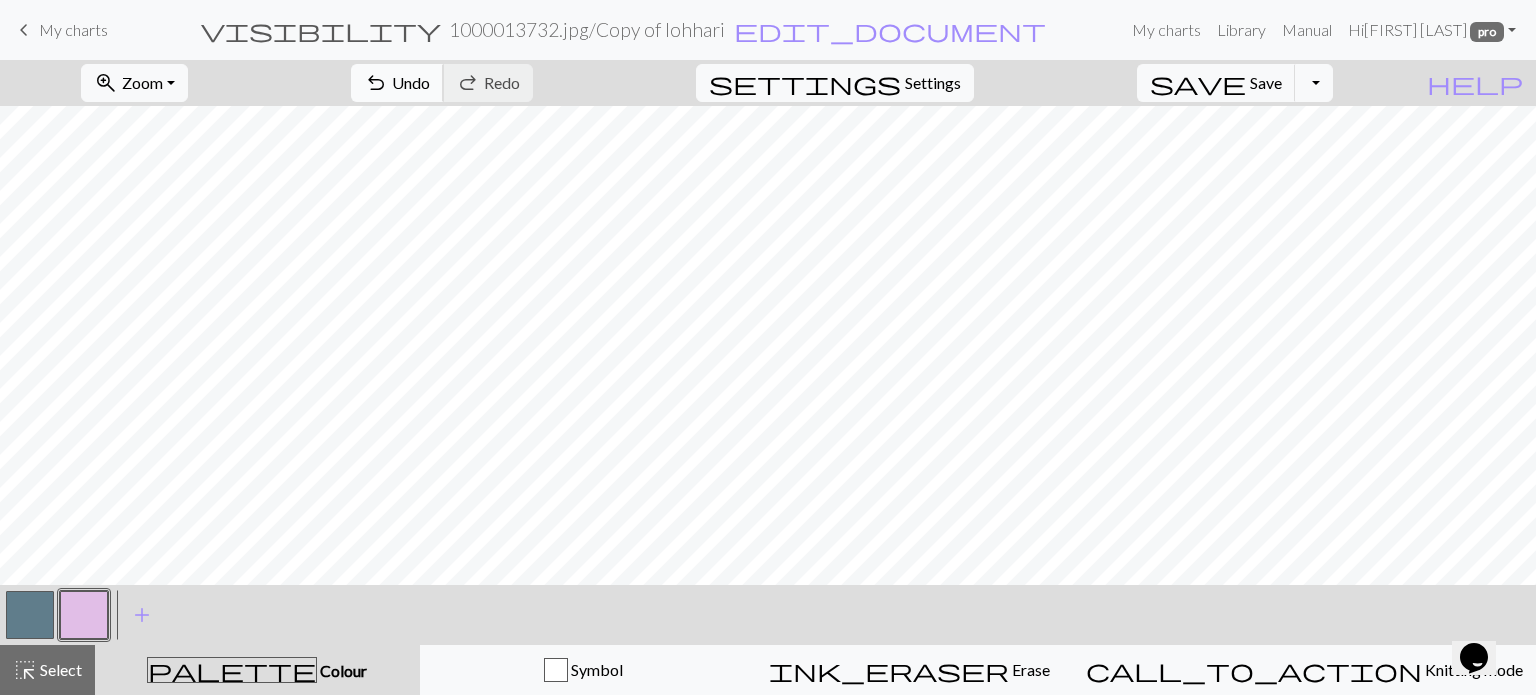 click on "Undo" at bounding box center (411, 82) 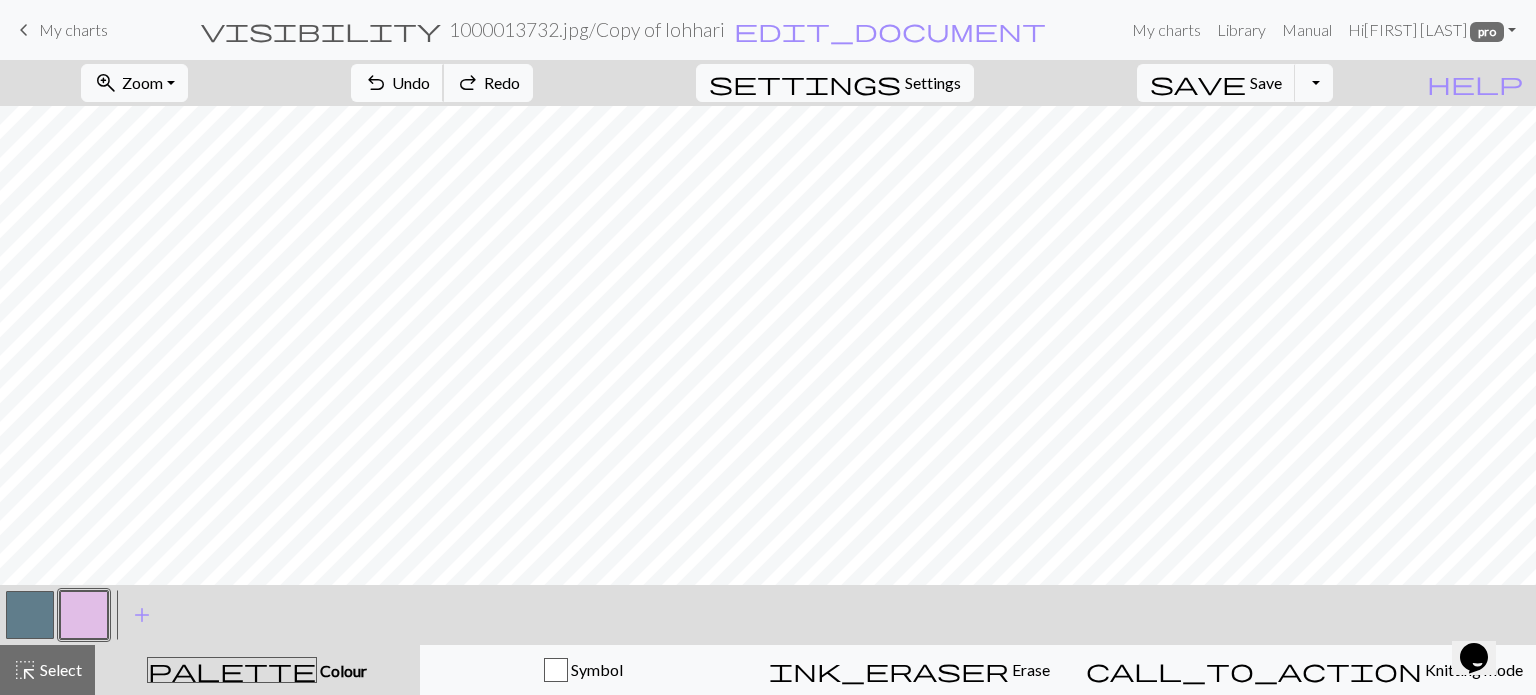 click on "Undo" at bounding box center (411, 82) 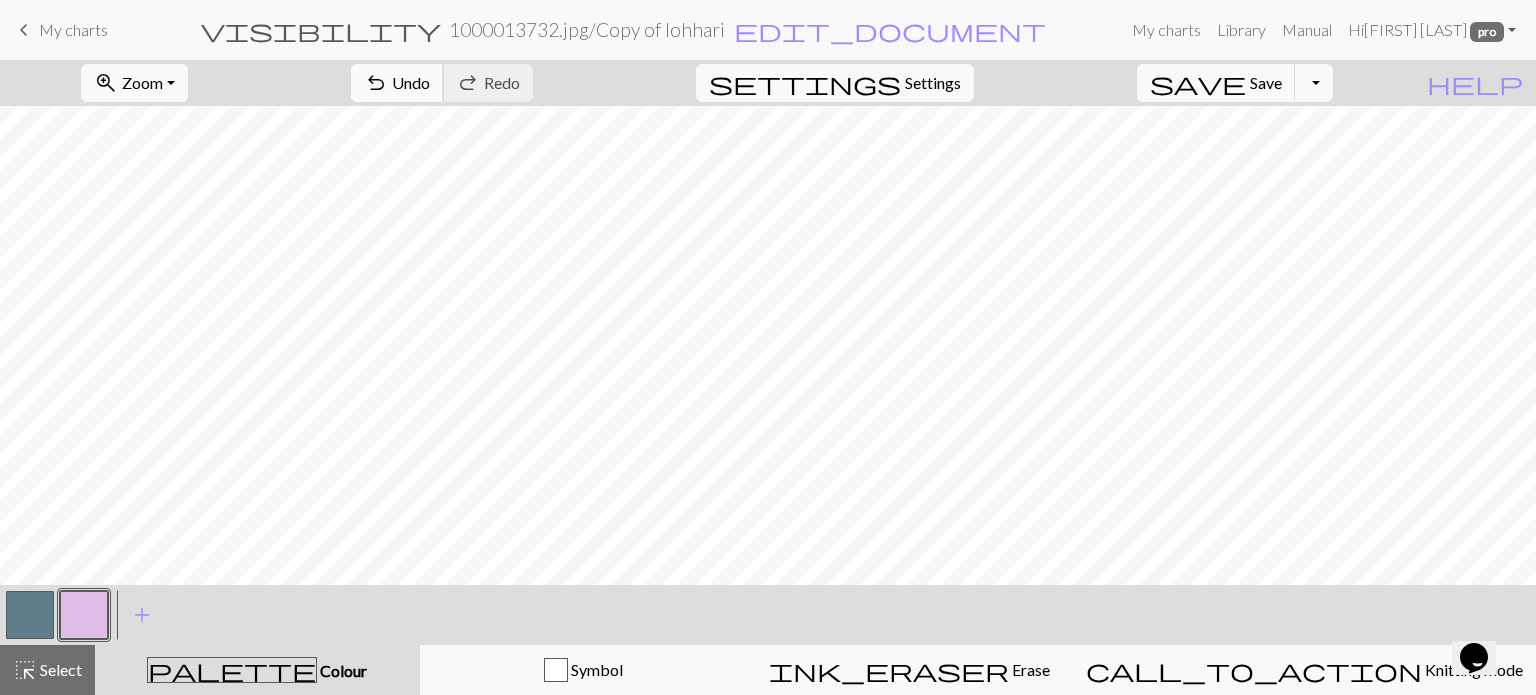 click on "Undo" at bounding box center (411, 82) 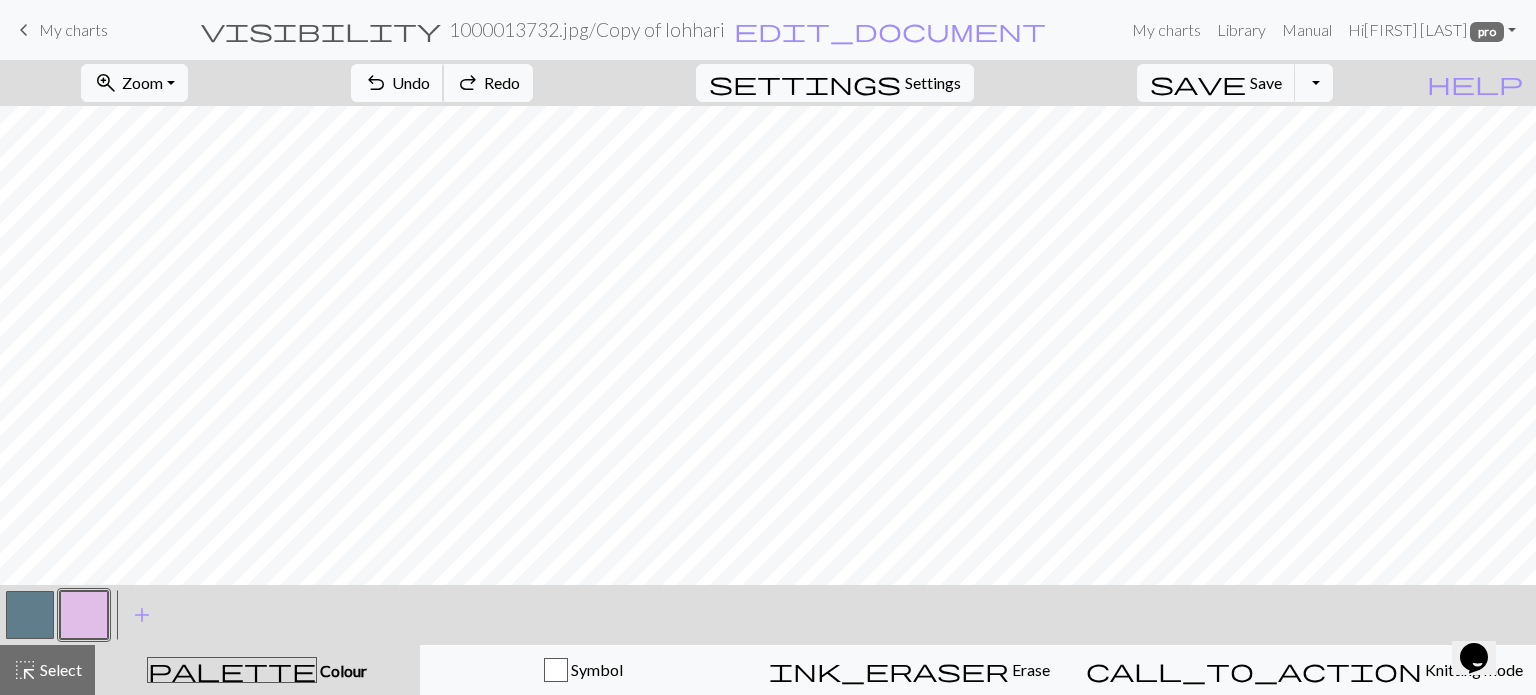 click on "Undo" at bounding box center [411, 82] 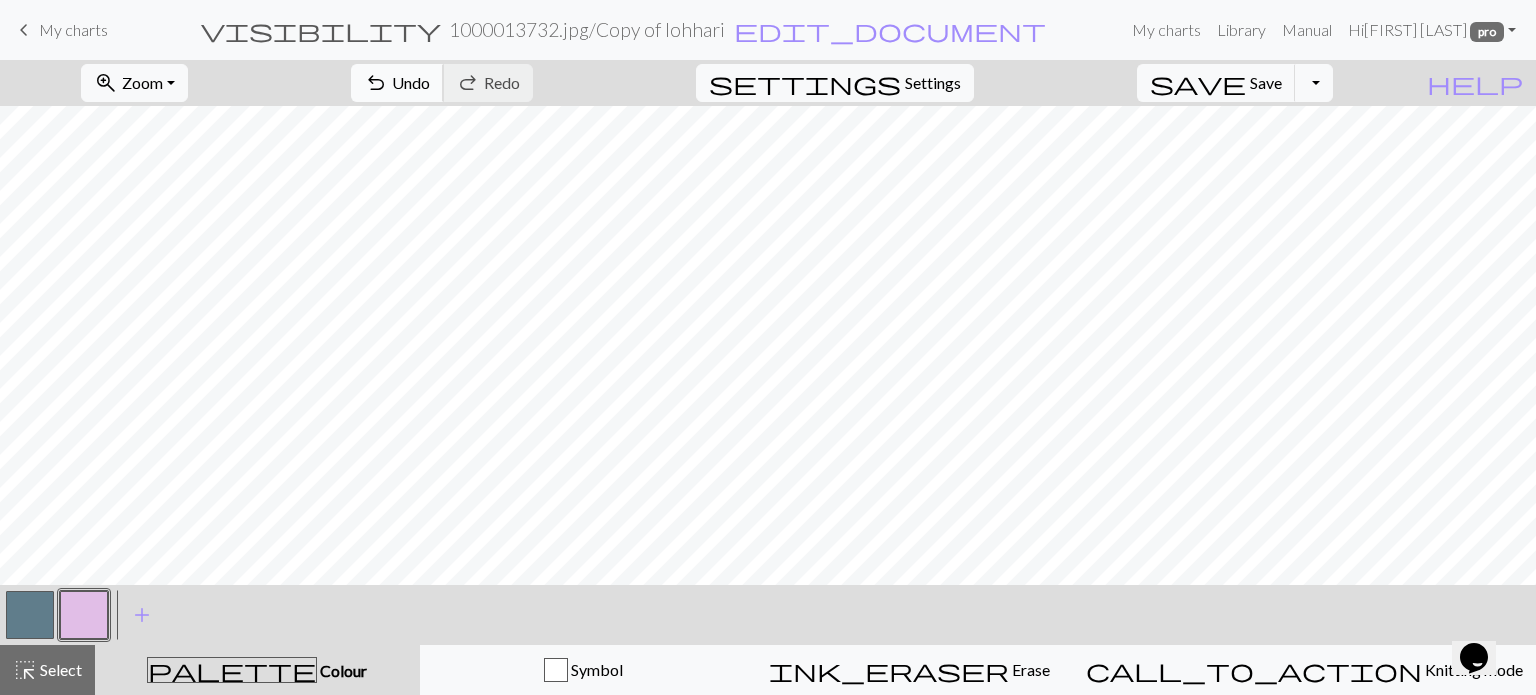 click on "Undo" at bounding box center (411, 82) 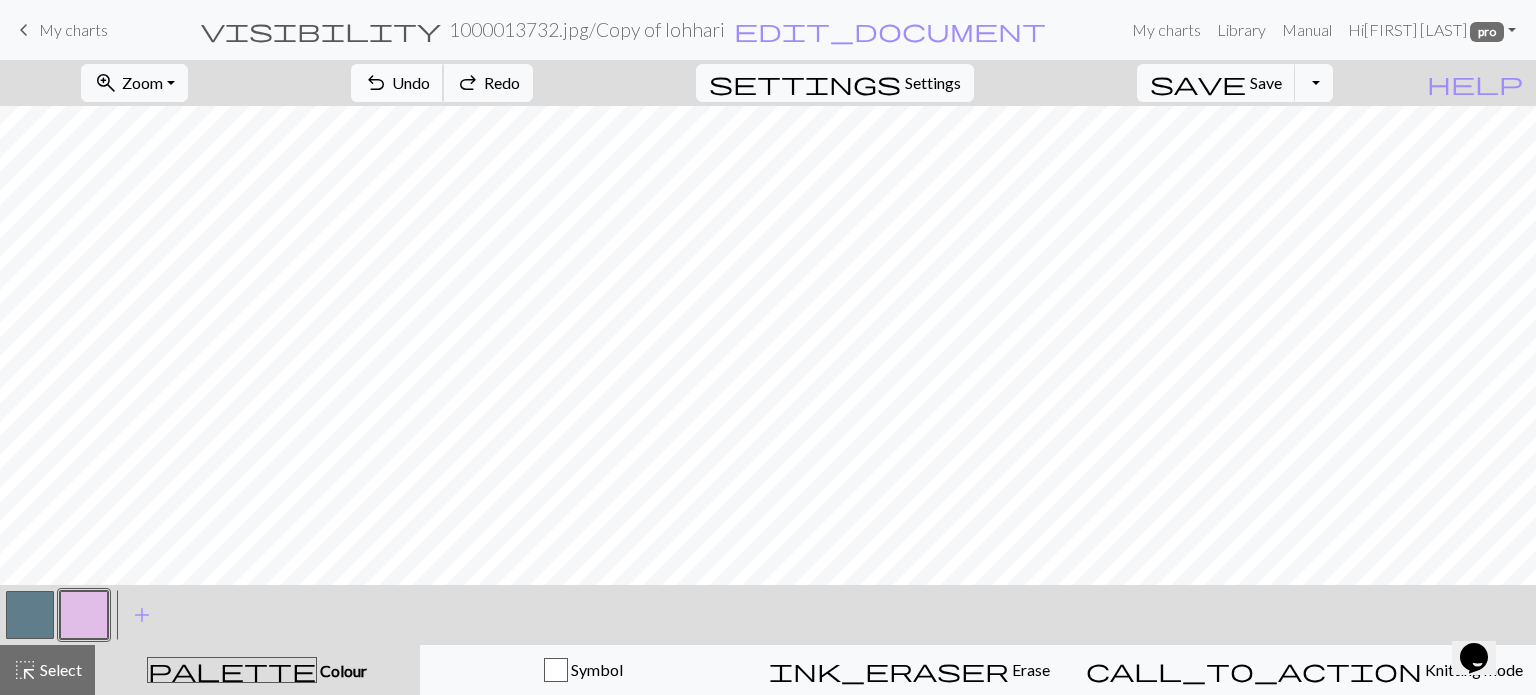 click on "Undo" at bounding box center [411, 82] 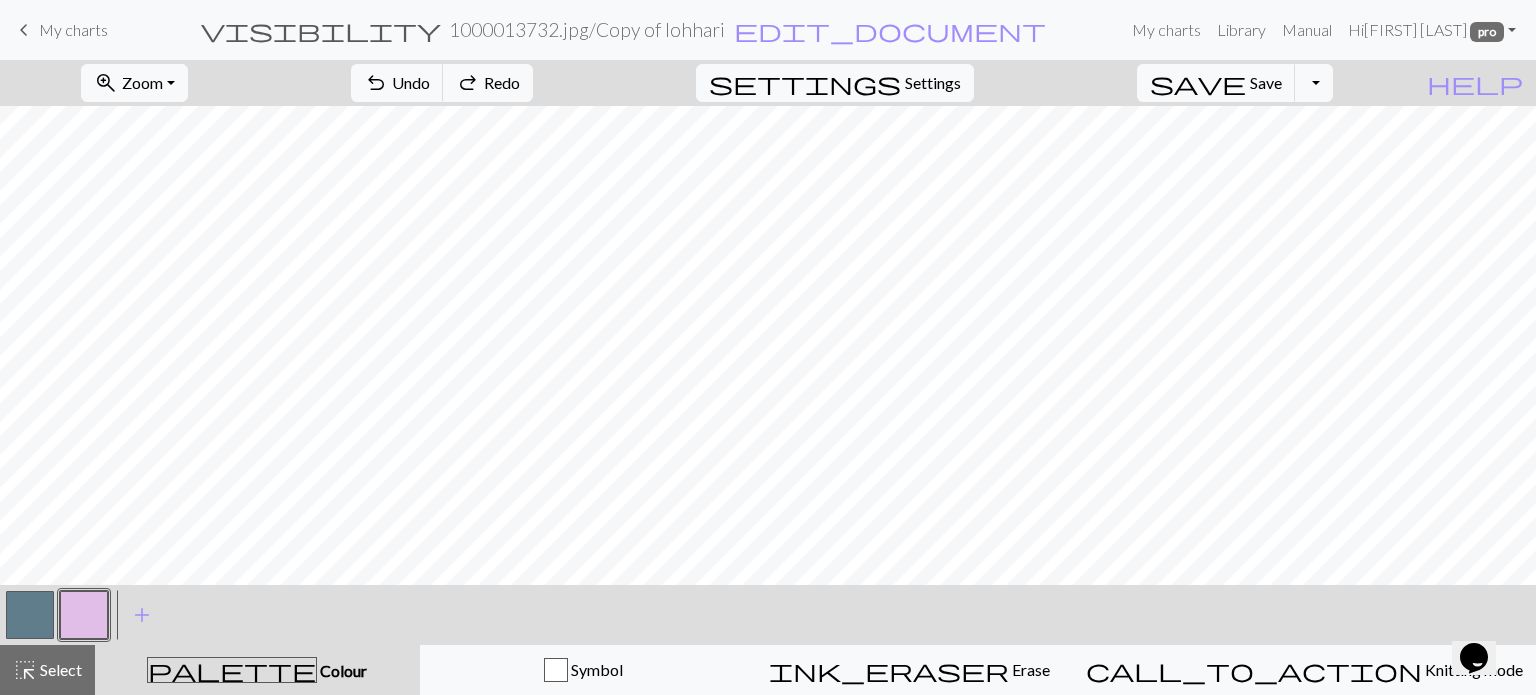 click at bounding box center [30, 615] 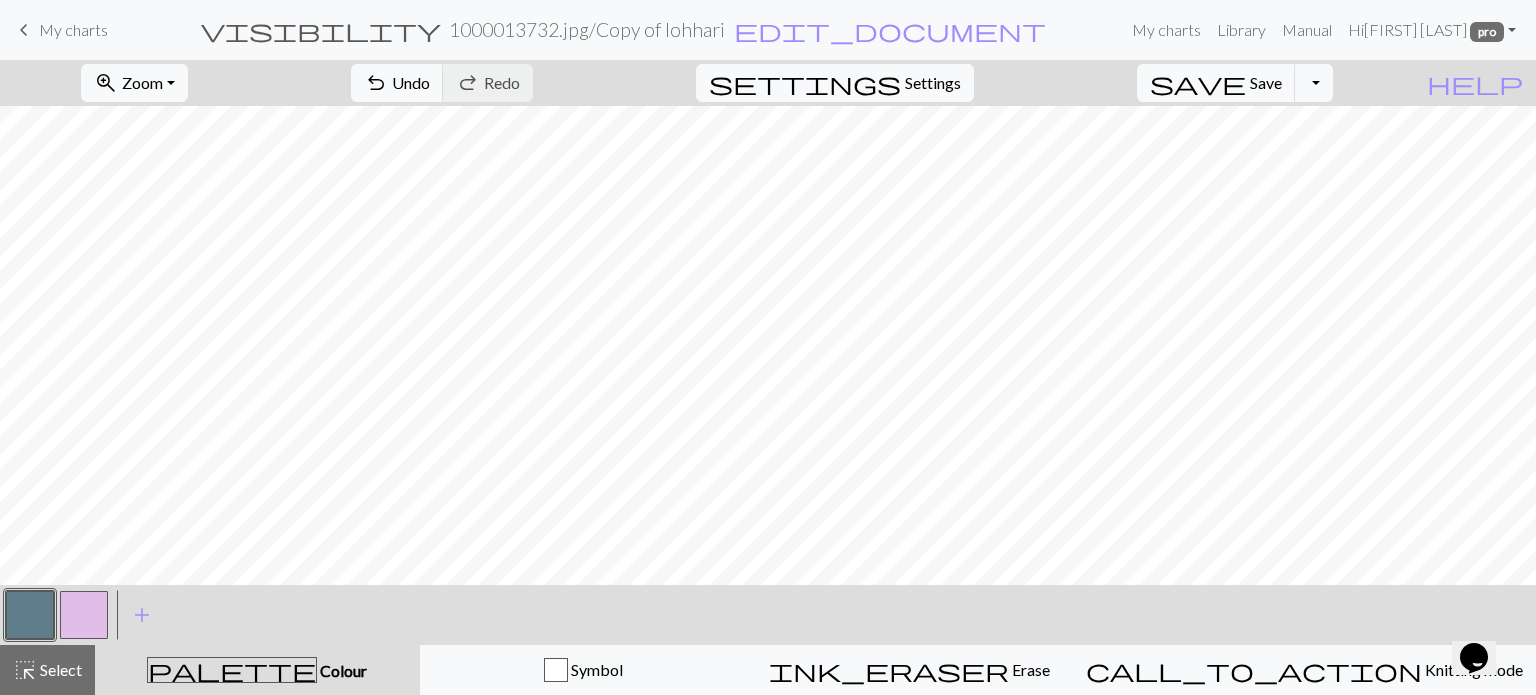 click at bounding box center (84, 615) 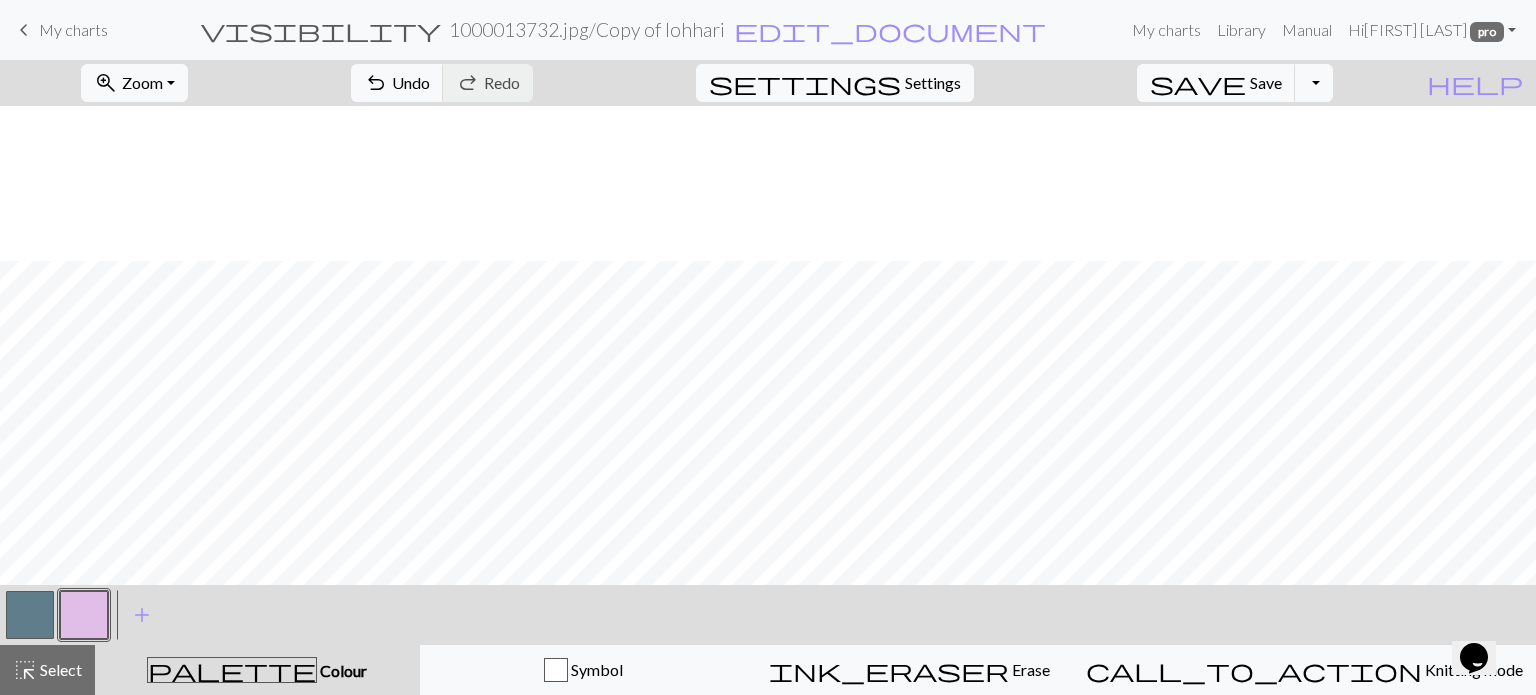 scroll, scrollTop: 200, scrollLeft: 0, axis: vertical 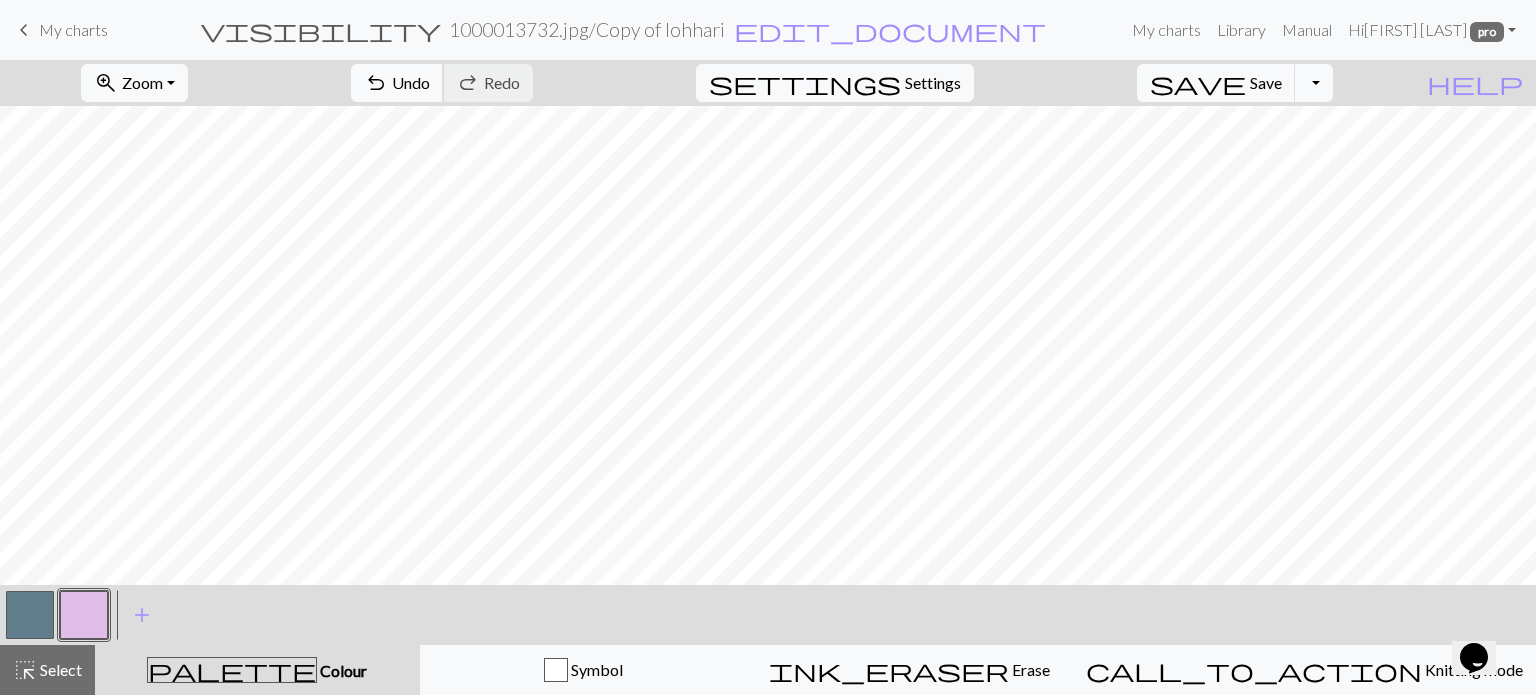 click on "undo Undo Undo" at bounding box center (397, 83) 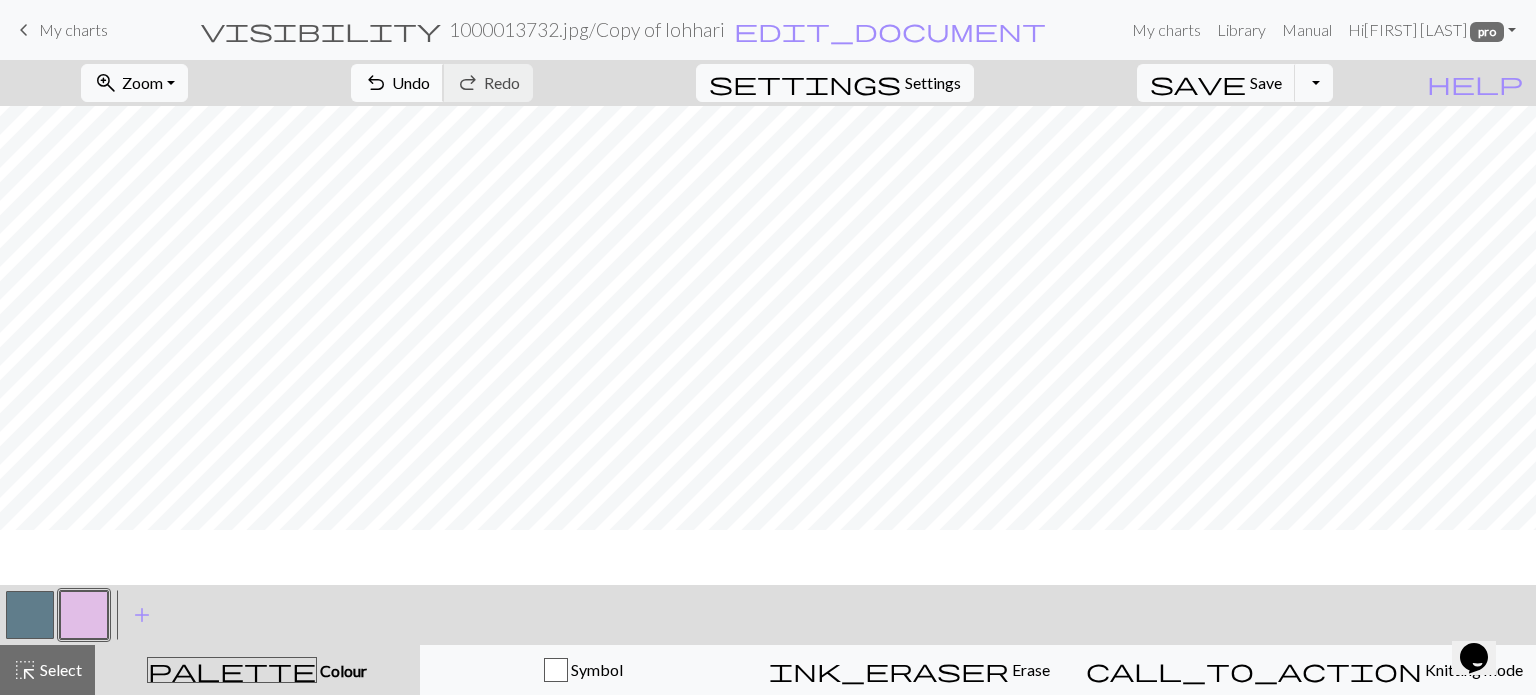 scroll, scrollTop: 100, scrollLeft: 0, axis: vertical 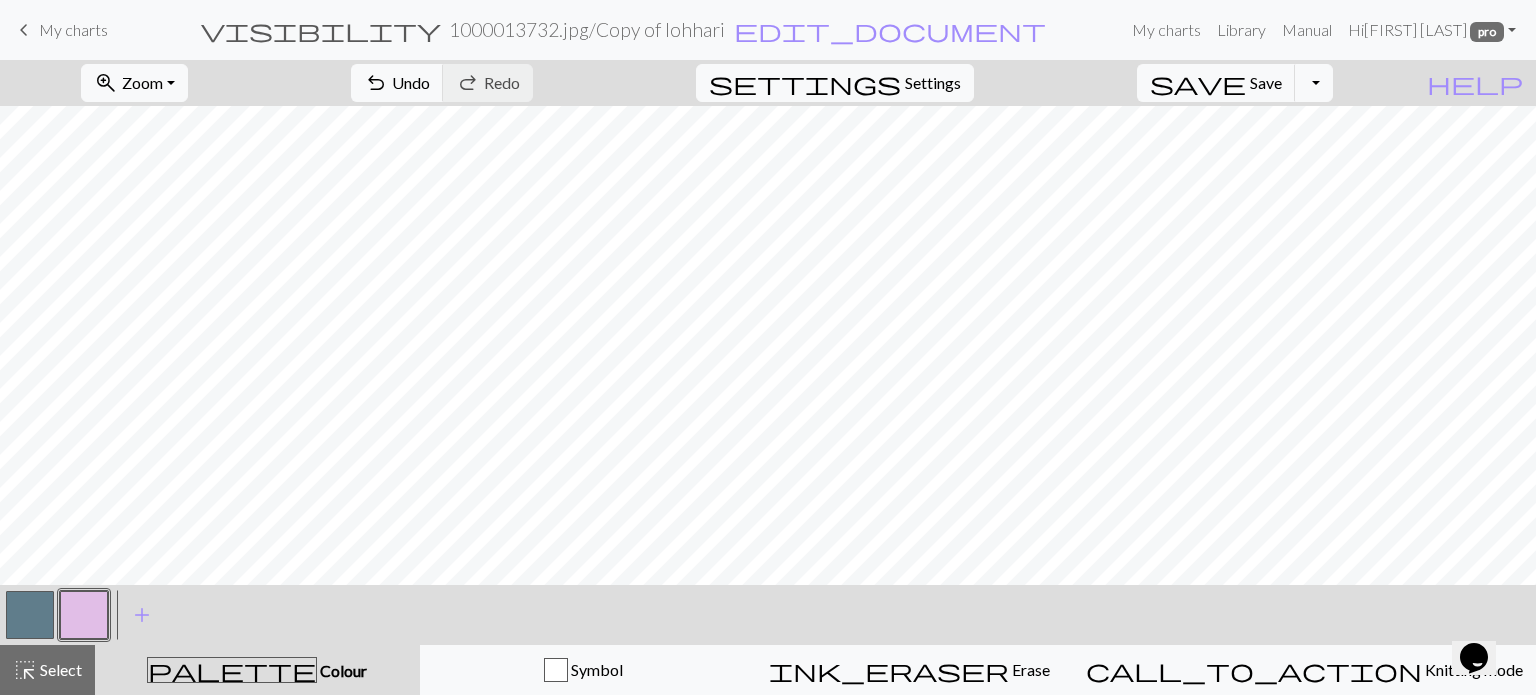 drag, startPoint x: 39, startPoint y: 608, endPoint x: 76, endPoint y: 590, distance: 41.14608 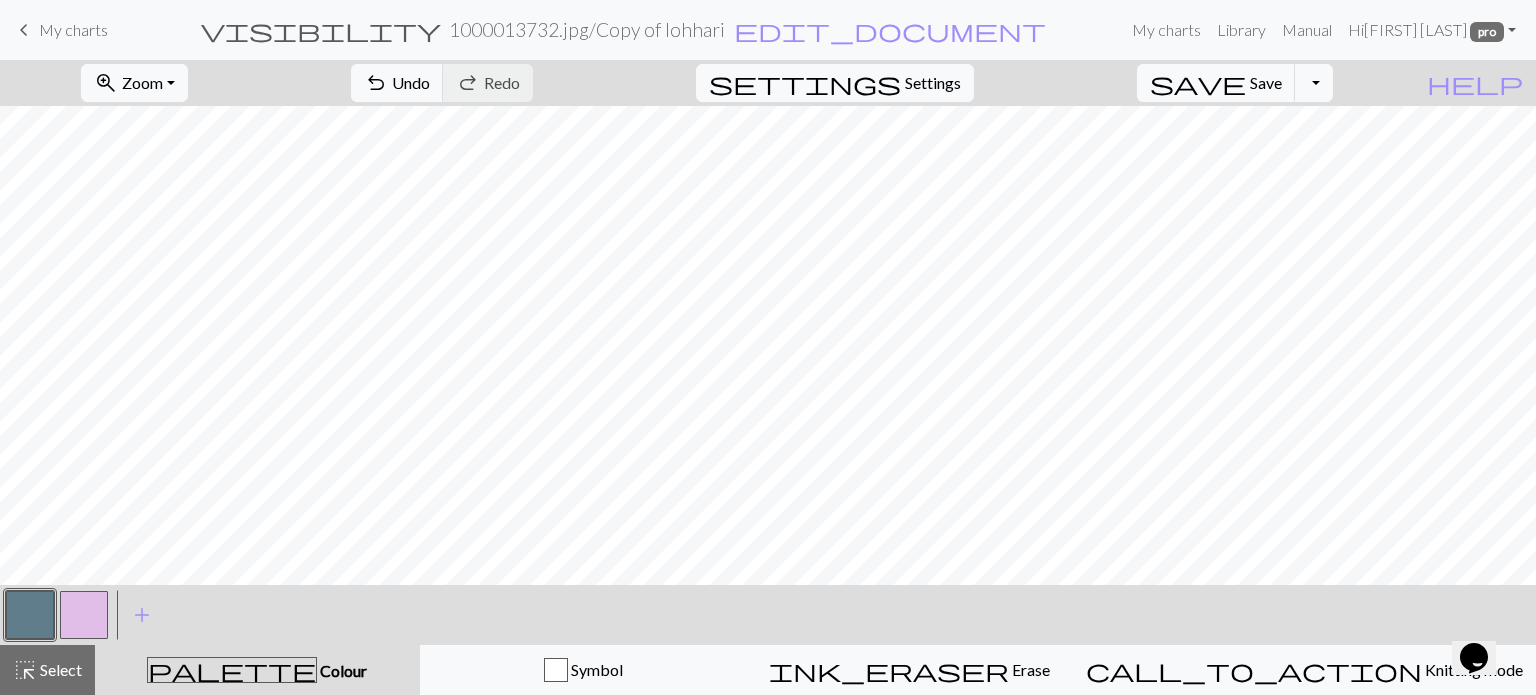 click at bounding box center [84, 615] 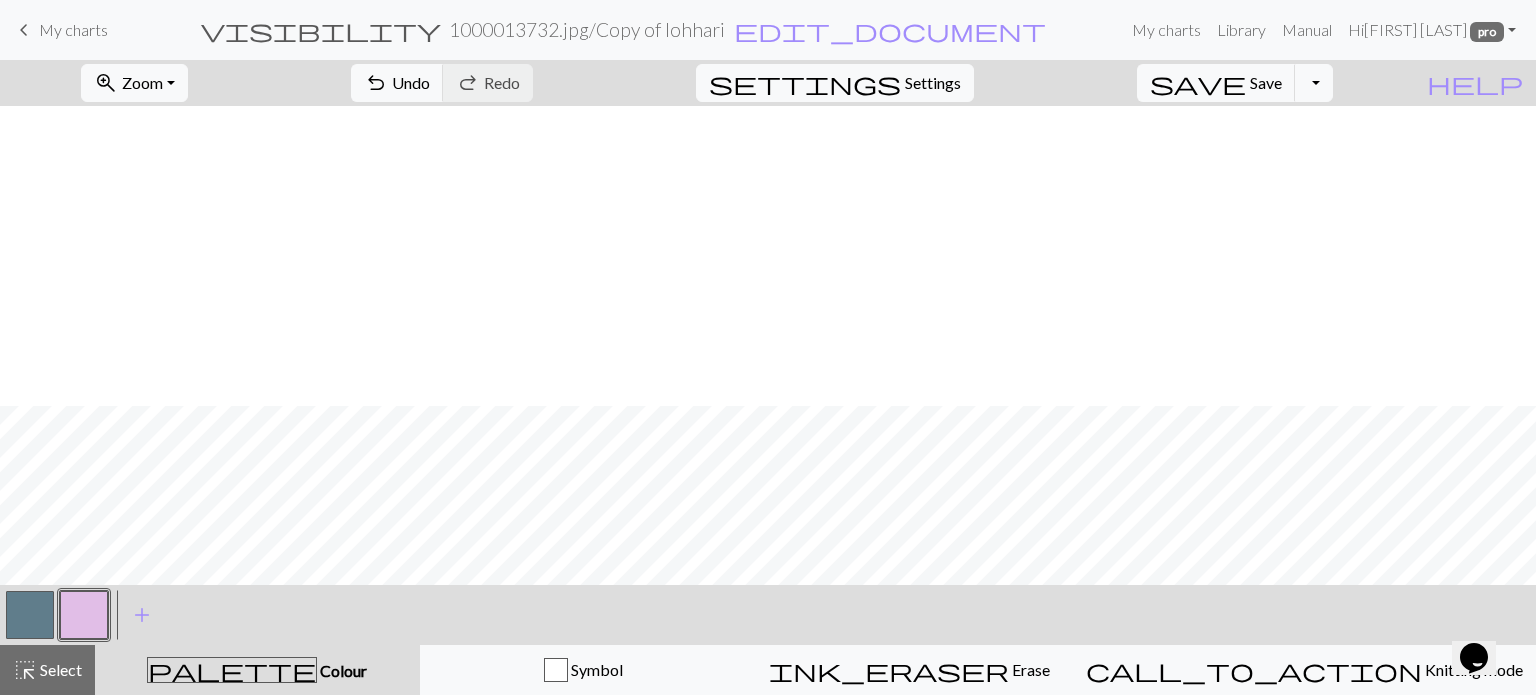 scroll, scrollTop: 400, scrollLeft: 0, axis: vertical 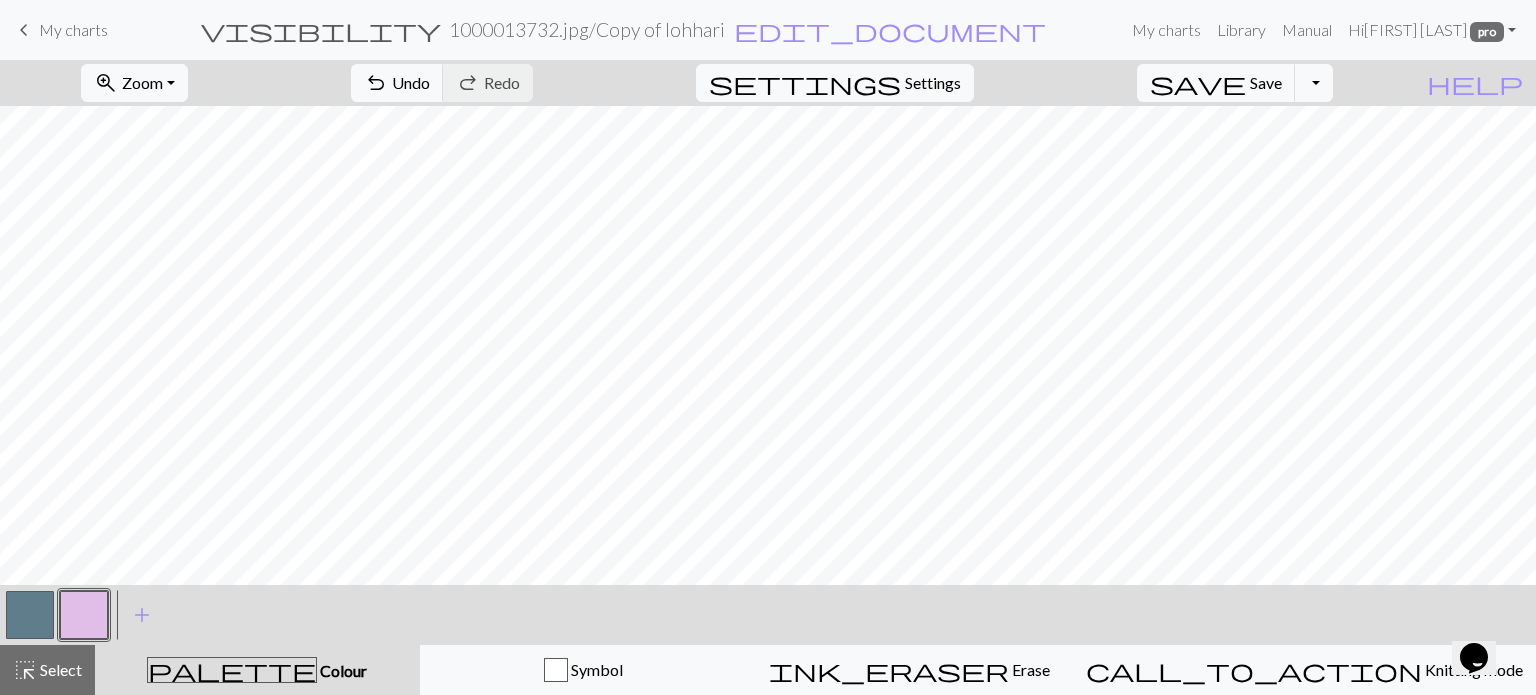 drag, startPoint x: 29, startPoint y: 603, endPoint x: 85, endPoint y: 570, distance: 65 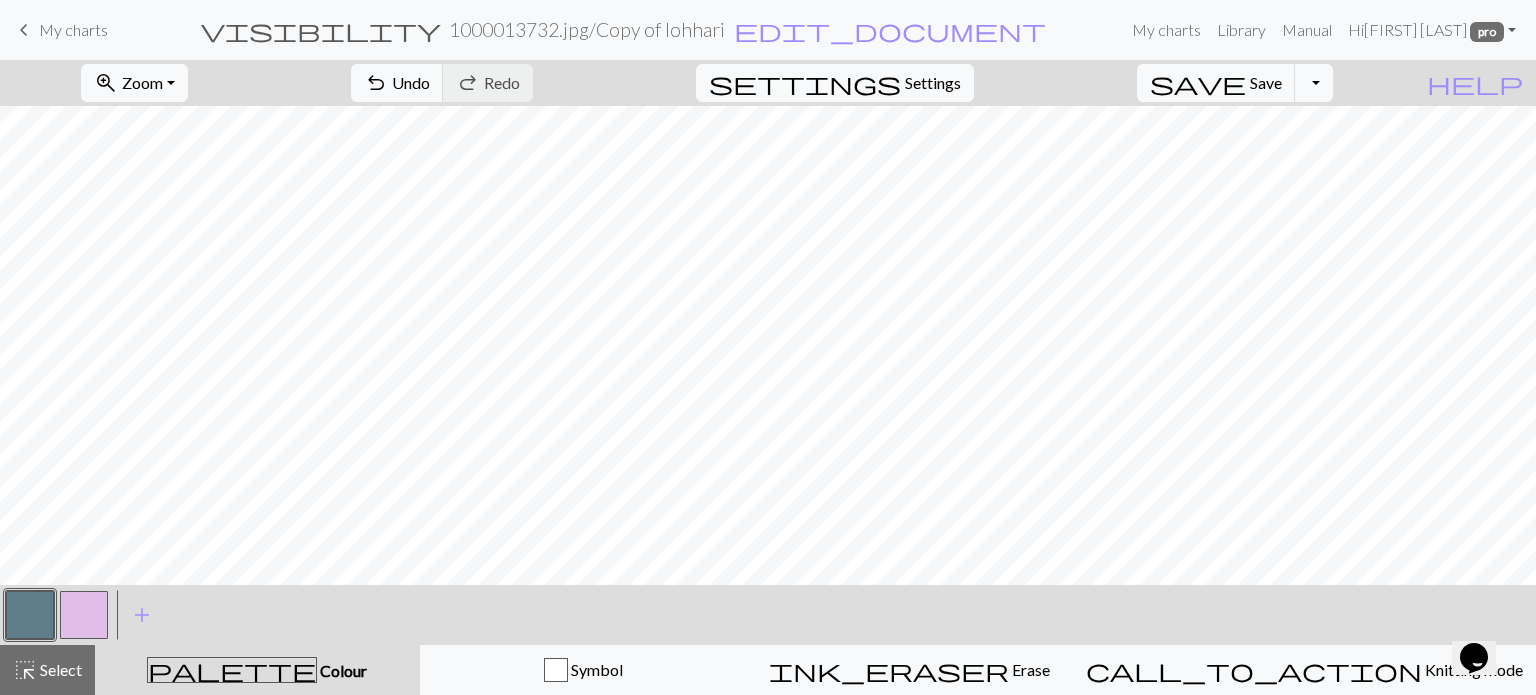 click at bounding box center (84, 615) 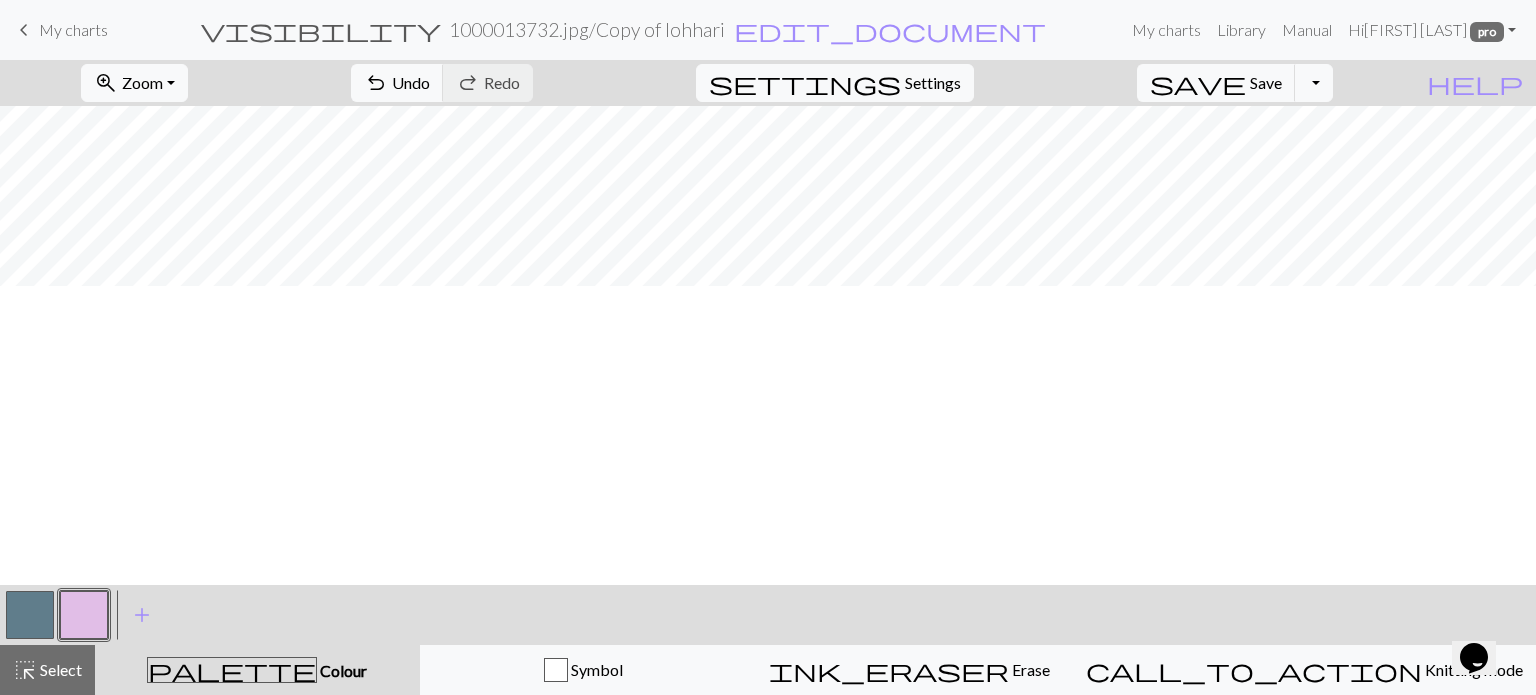 scroll, scrollTop: 100, scrollLeft: 0, axis: vertical 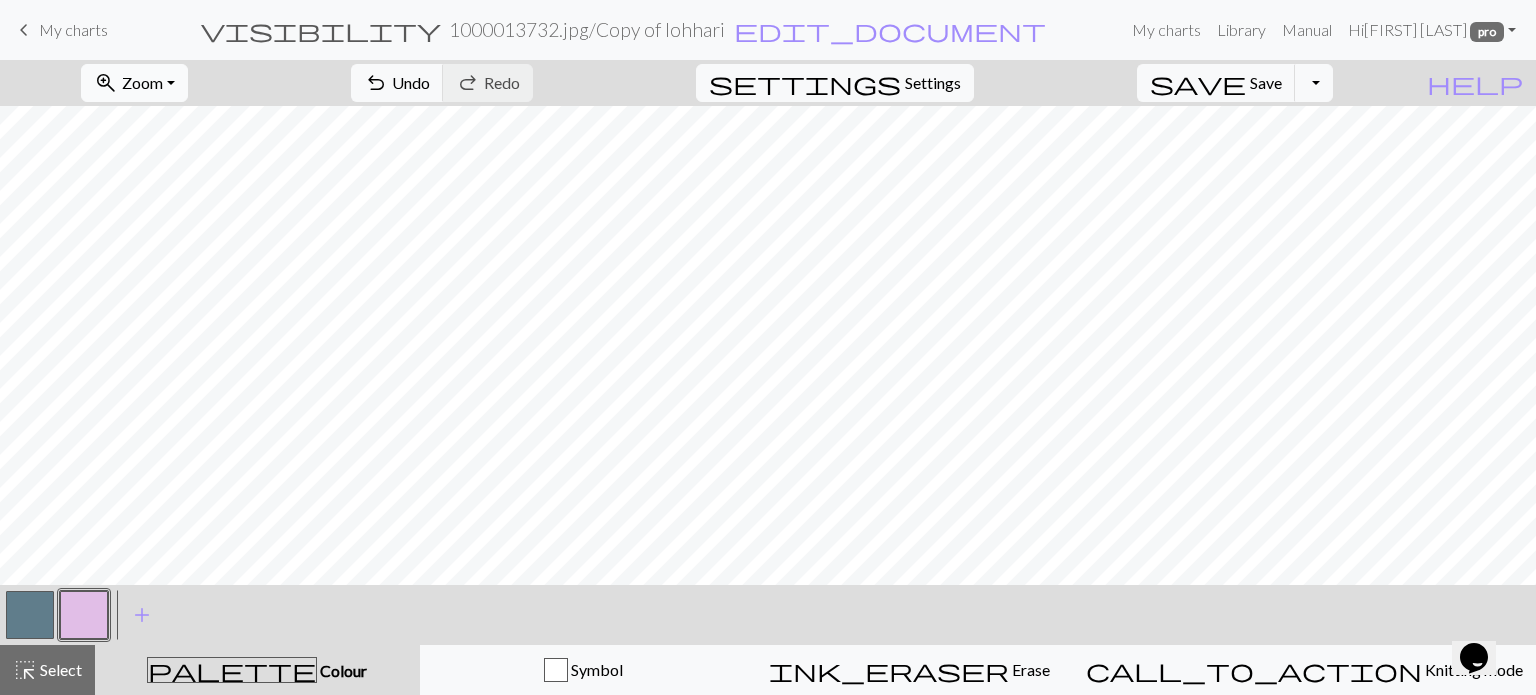 click on "zoom_in Zoom Zoom" at bounding box center [134, 83] 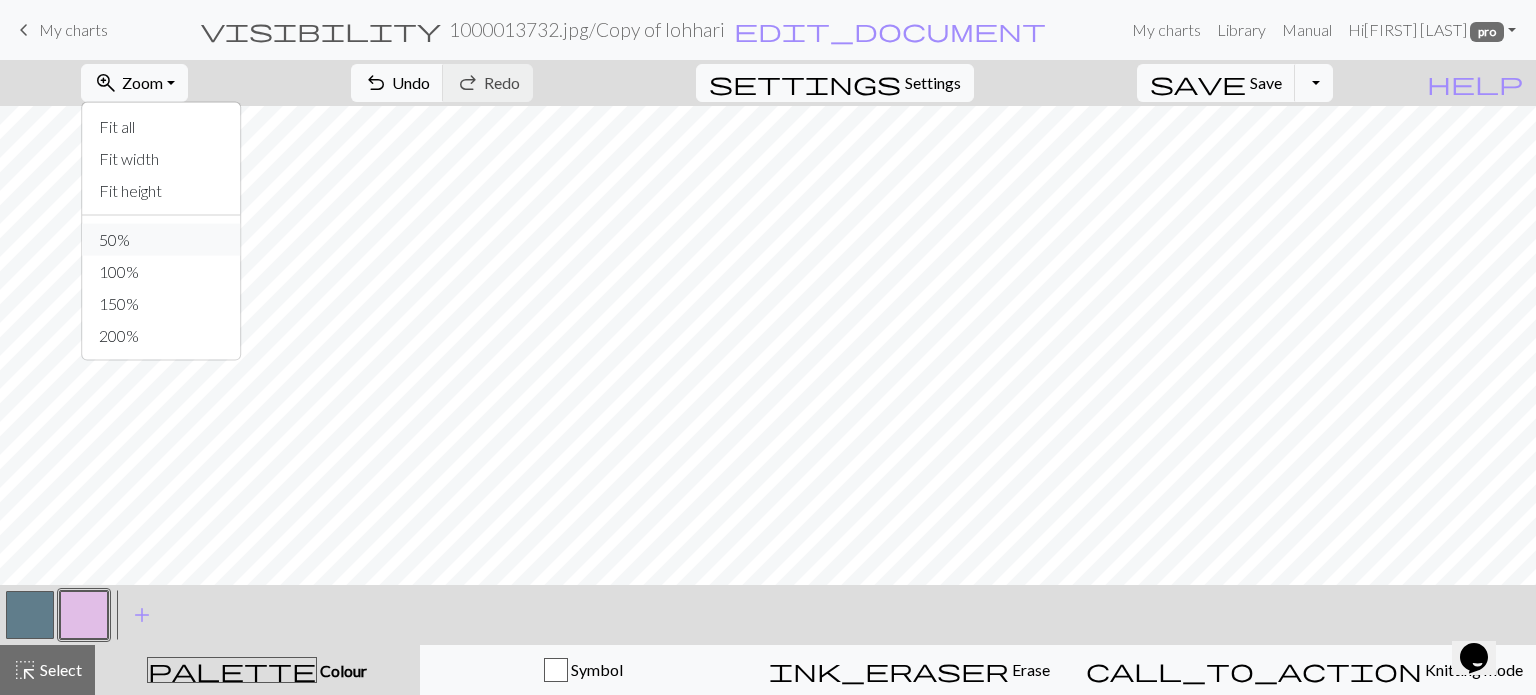 click on "50%" at bounding box center [162, 240] 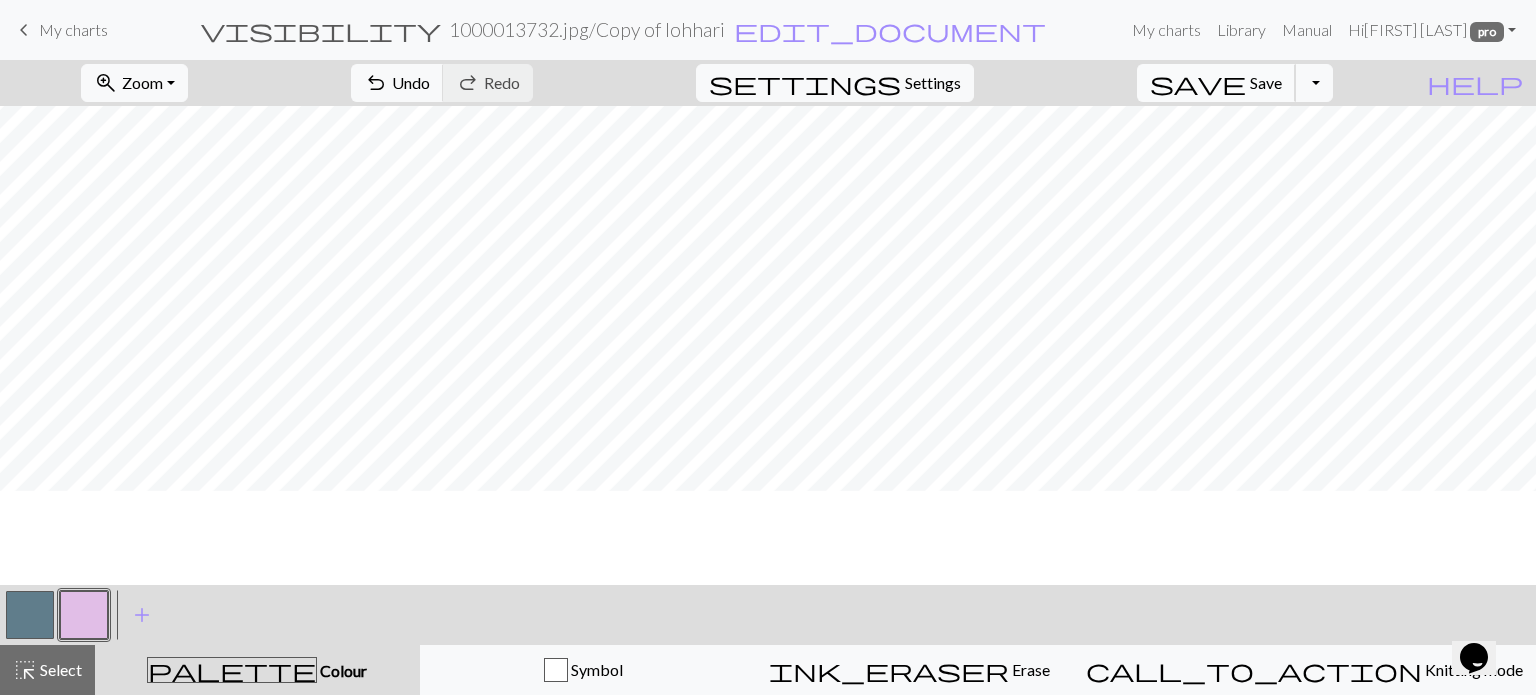 scroll, scrollTop: 0, scrollLeft: 0, axis: both 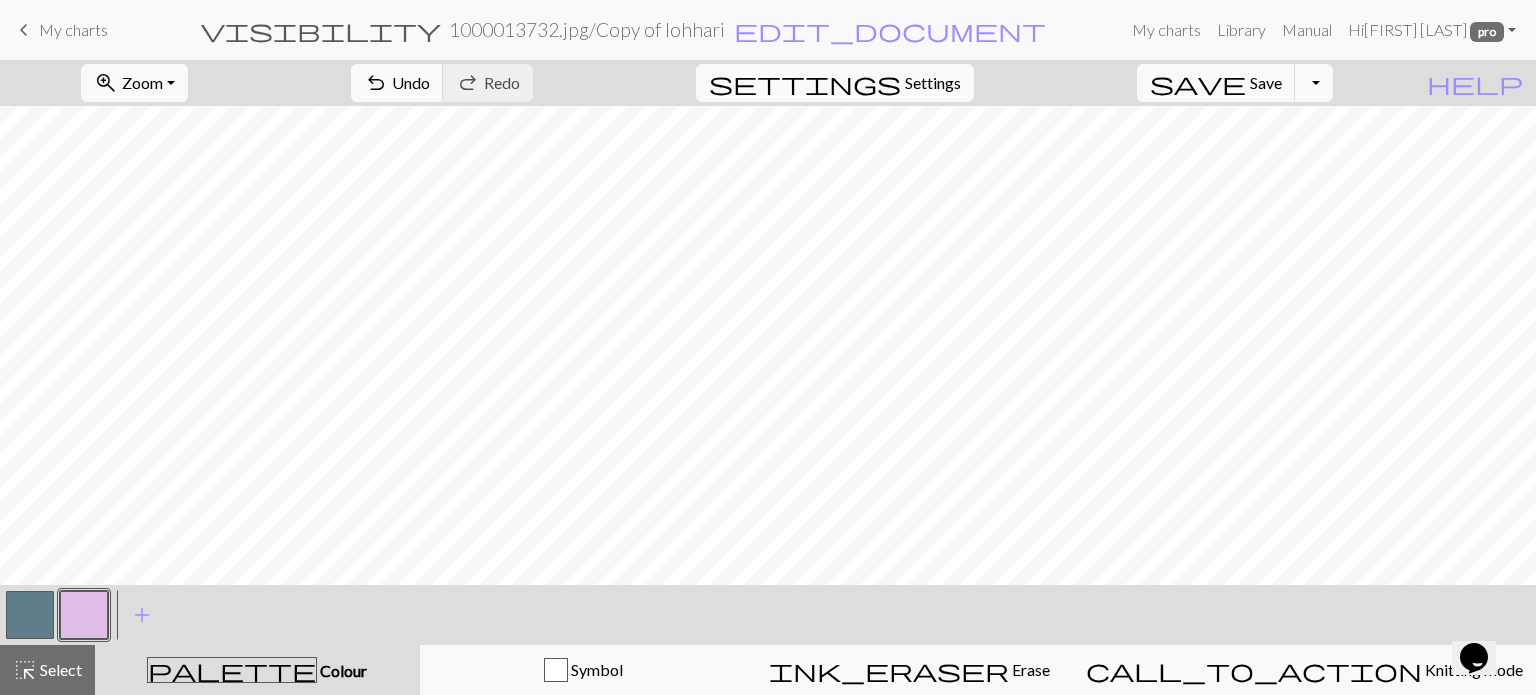 drag, startPoint x: 22, startPoint y: 623, endPoint x: 107, endPoint y: 572, distance: 99.12618 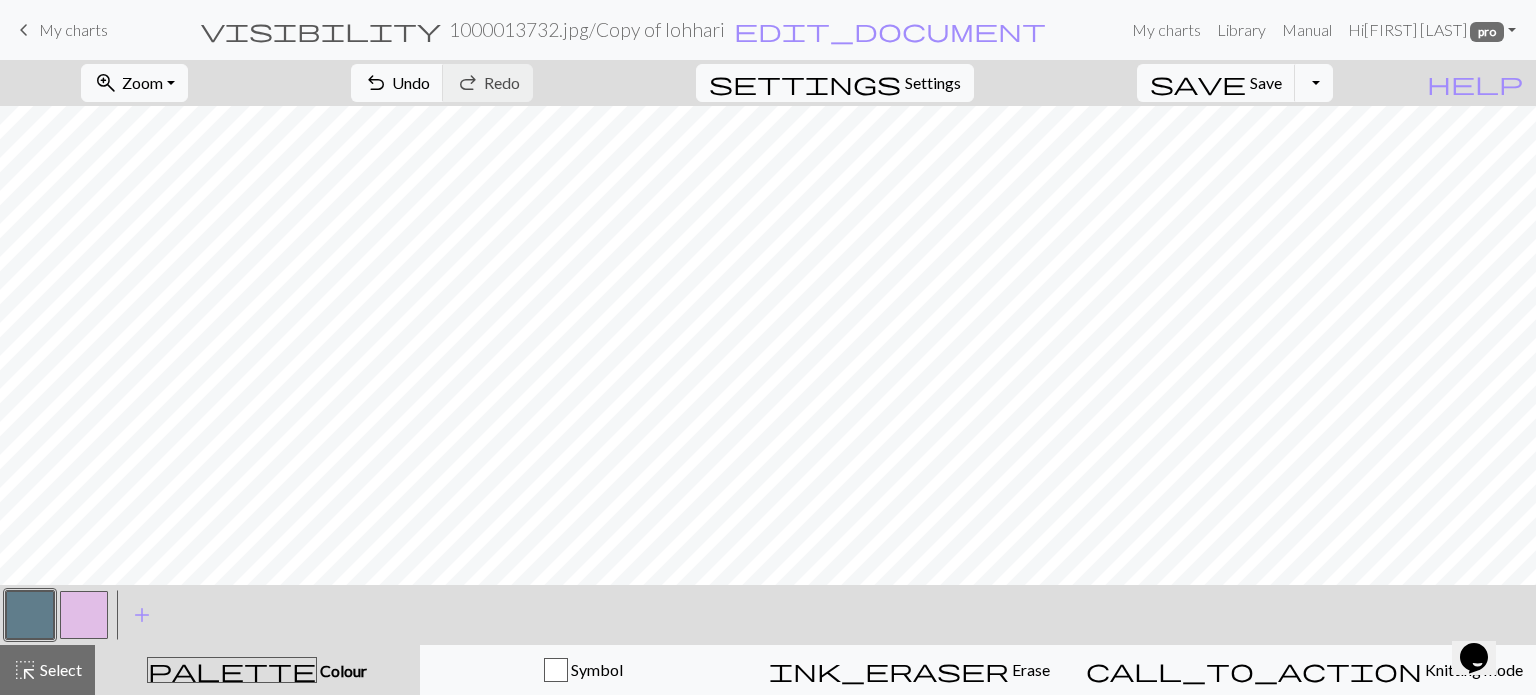 drag, startPoint x: 77, startPoint y: 614, endPoint x: 181, endPoint y: 587, distance: 107.44766 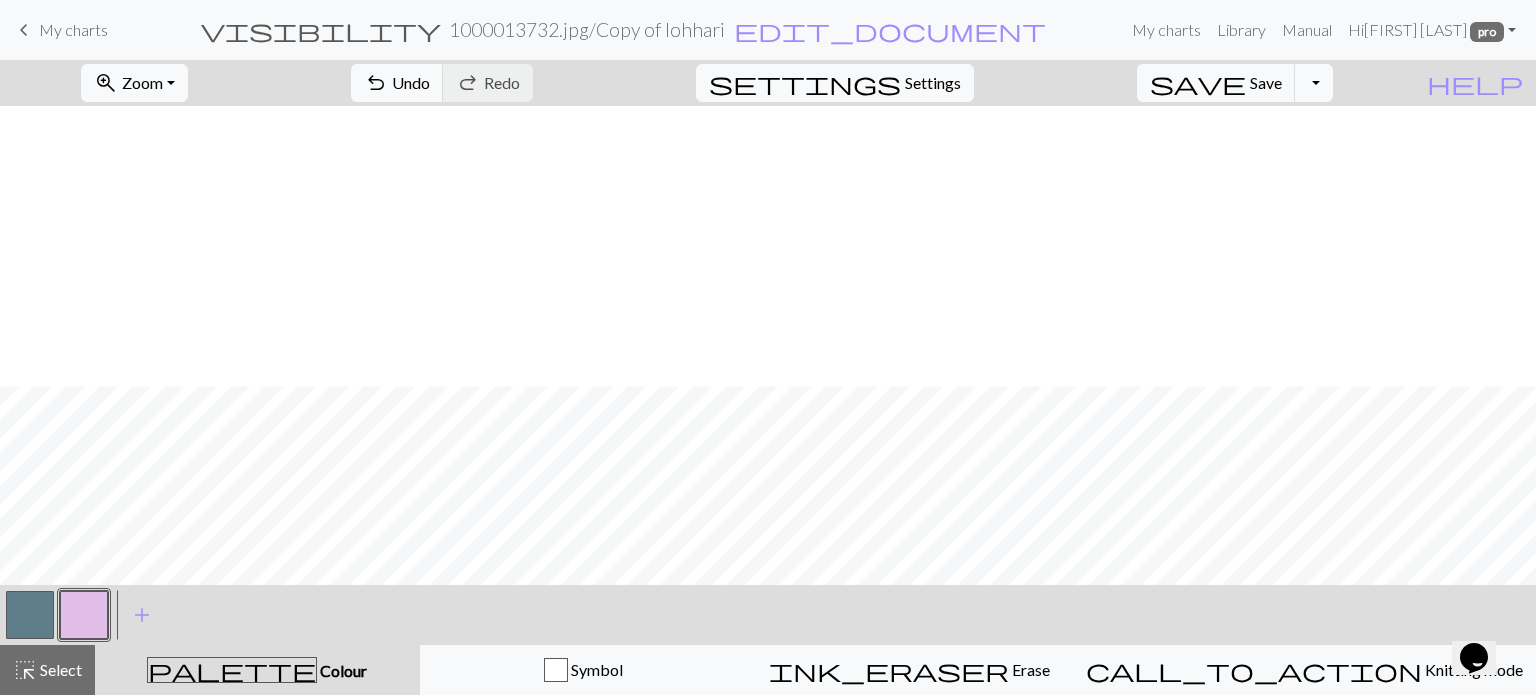 scroll, scrollTop: 605, scrollLeft: 0, axis: vertical 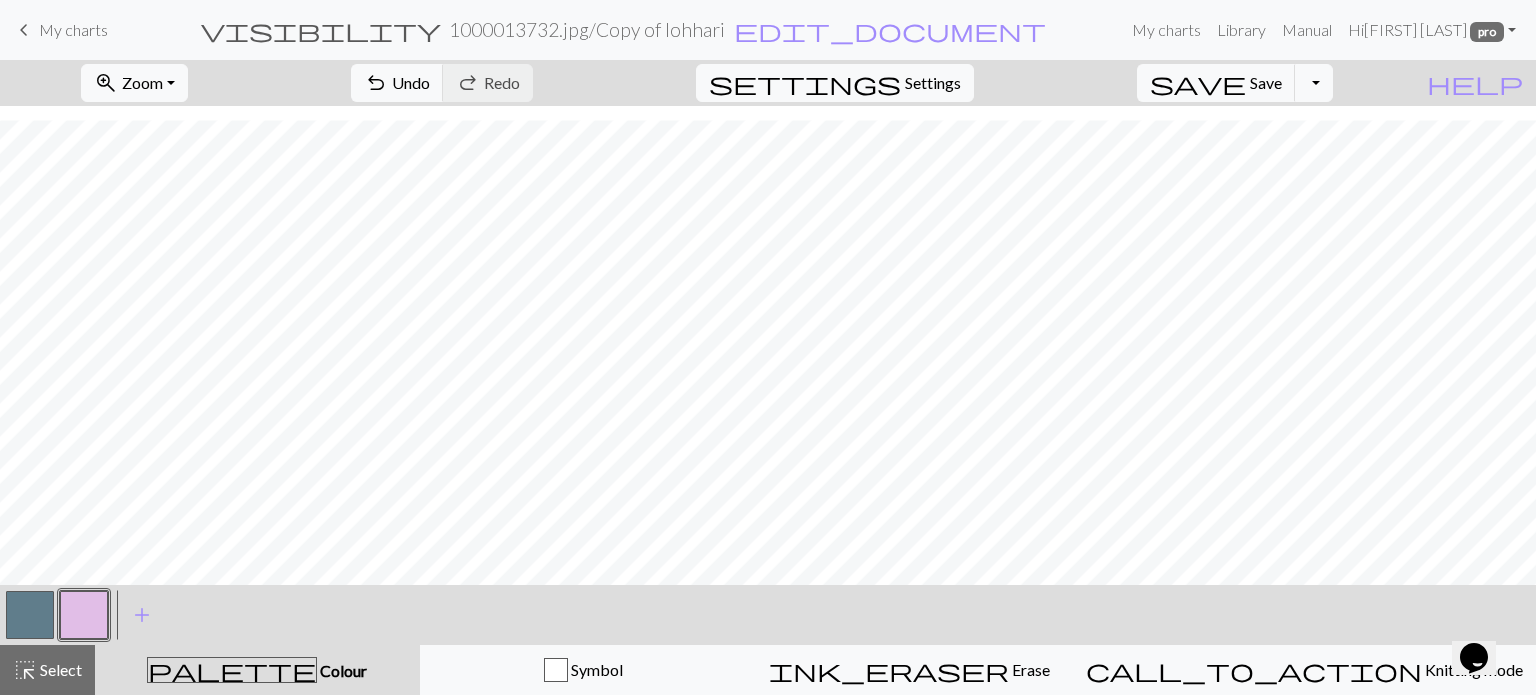 drag, startPoint x: 28, startPoint y: 623, endPoint x: 132, endPoint y: 571, distance: 116.275536 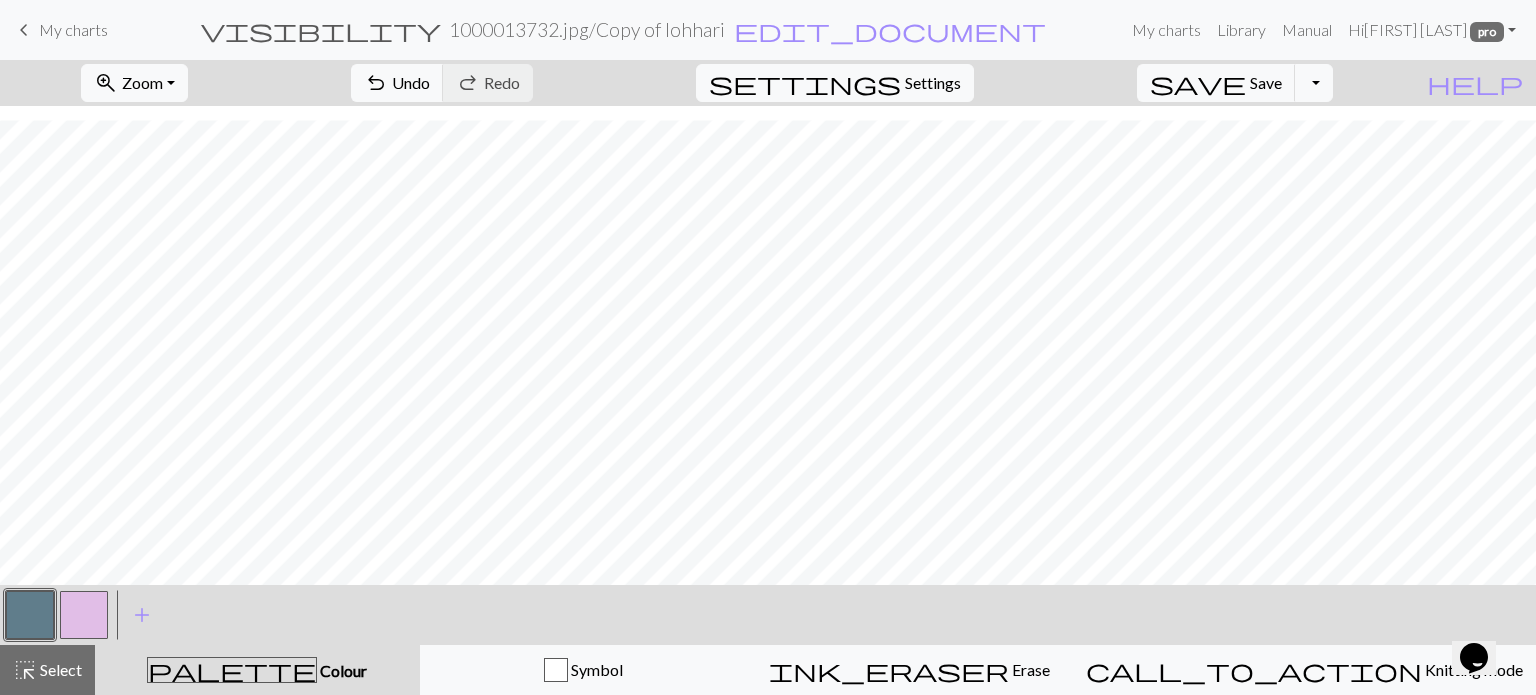 drag, startPoint x: 80, startPoint y: 606, endPoint x: 128, endPoint y: 585, distance: 52.392746 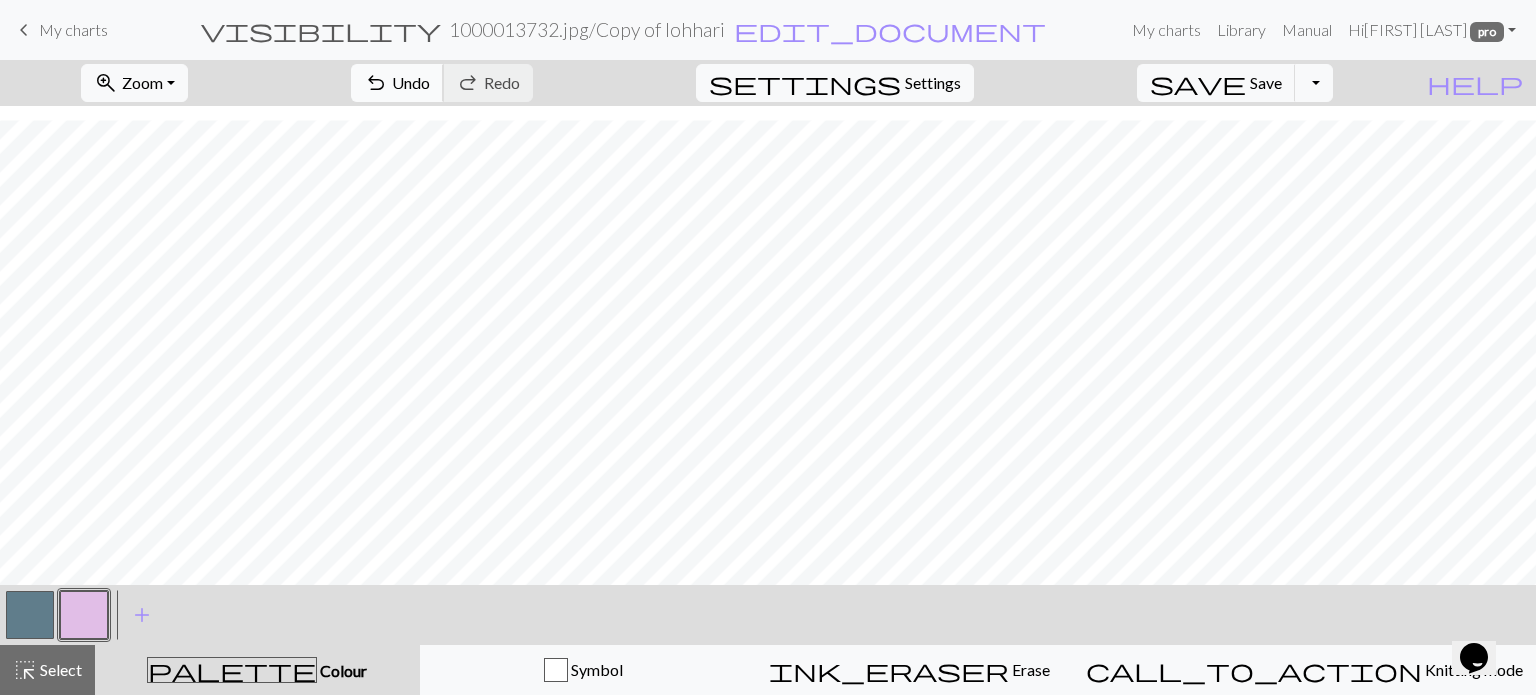 drag, startPoint x: 508, startPoint y: 81, endPoint x: 522, endPoint y: 100, distance: 23.600847 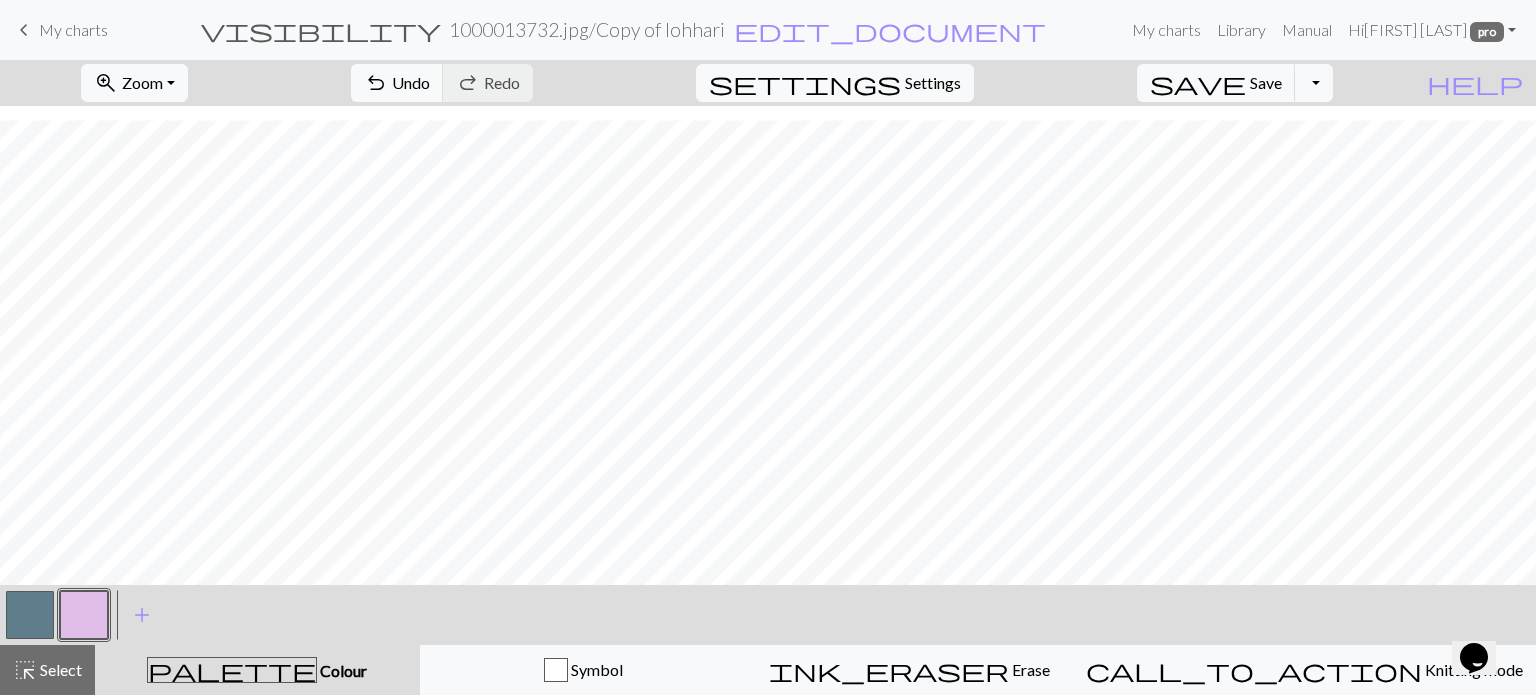 drag, startPoint x: 25, startPoint y: 619, endPoint x: 714, endPoint y: 601, distance: 689.2351 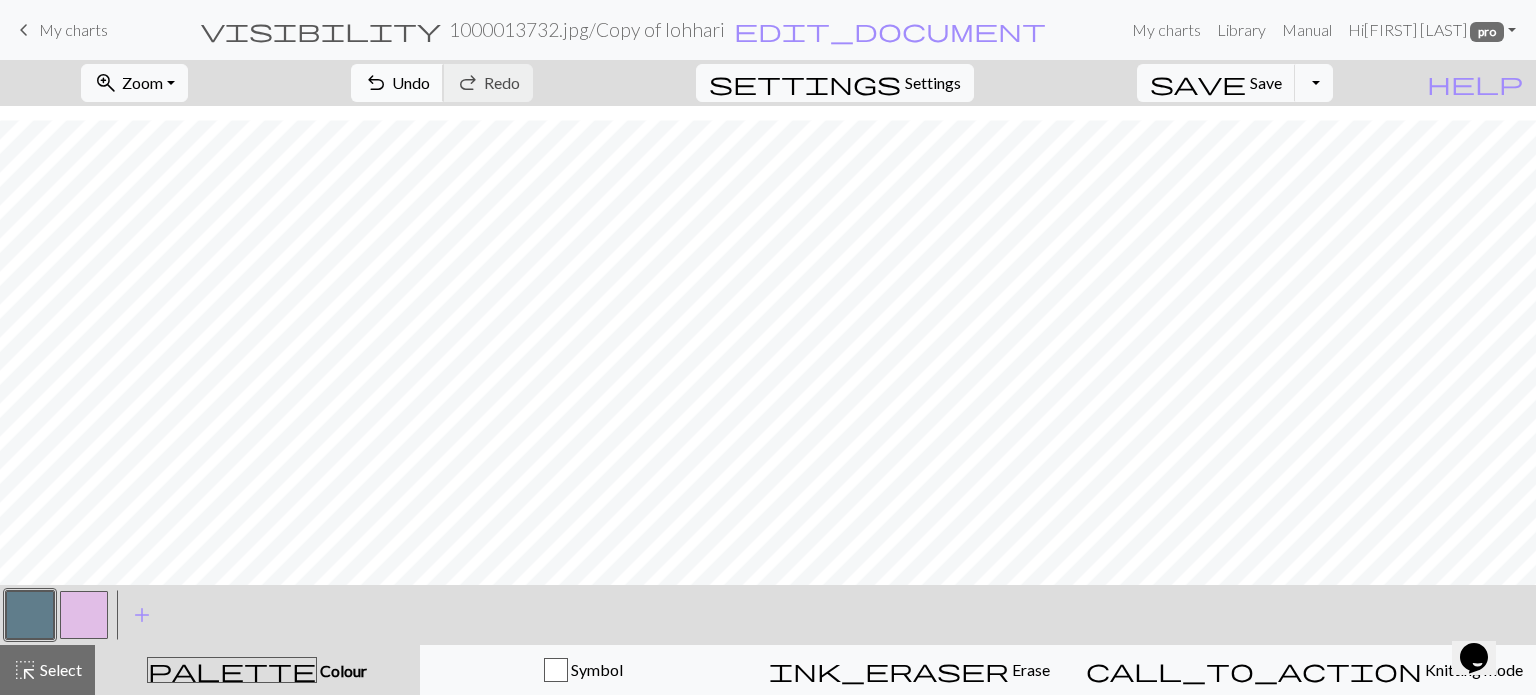 click on "Undo" at bounding box center (411, 82) 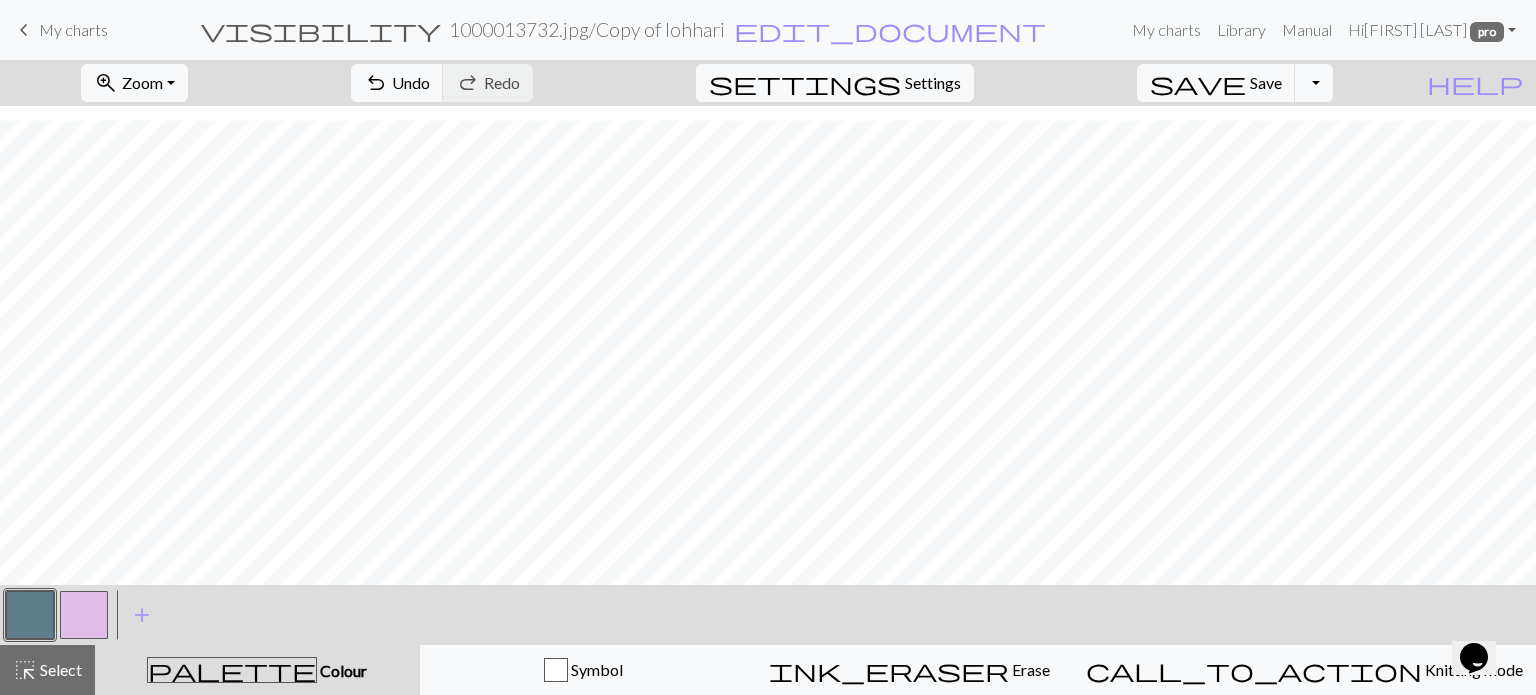 click at bounding box center [84, 615] 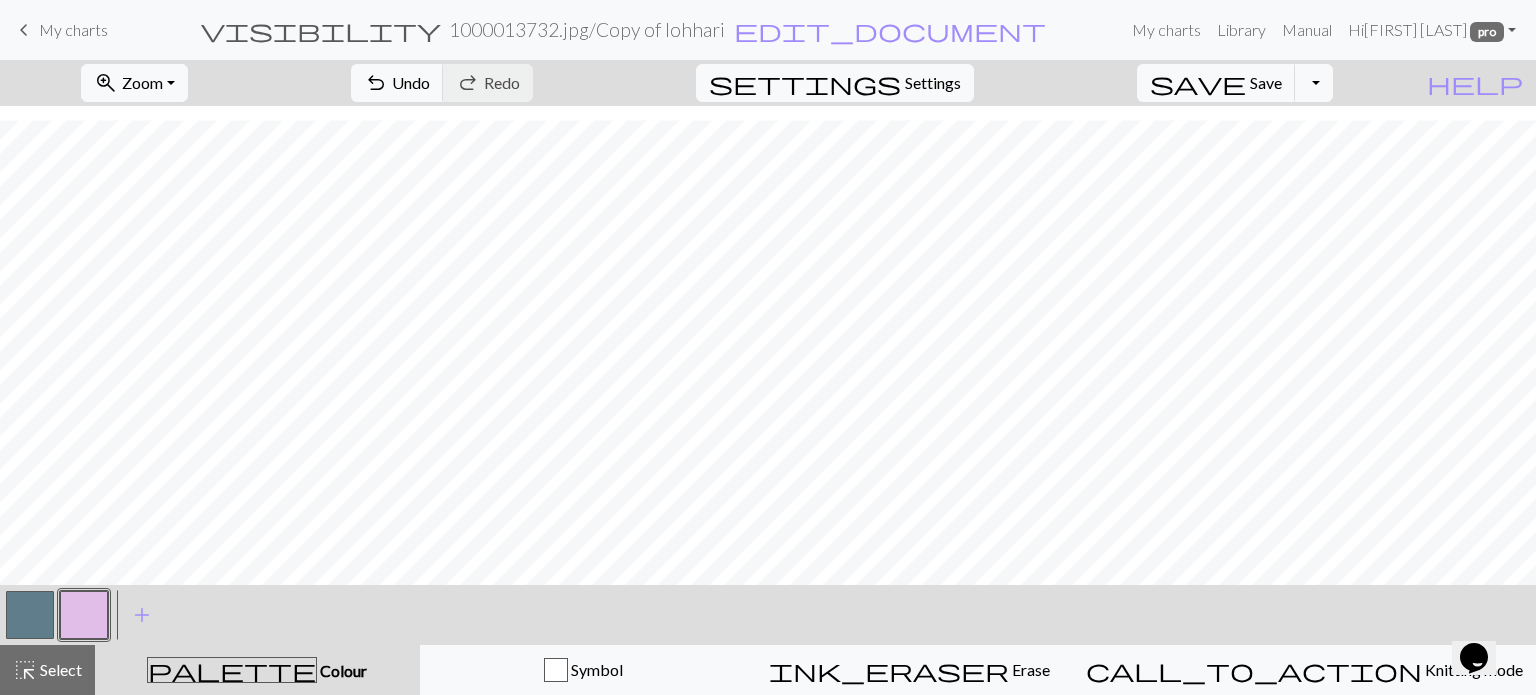drag, startPoint x: 24, startPoint y: 618, endPoint x: 113, endPoint y: 587, distance: 94.24436 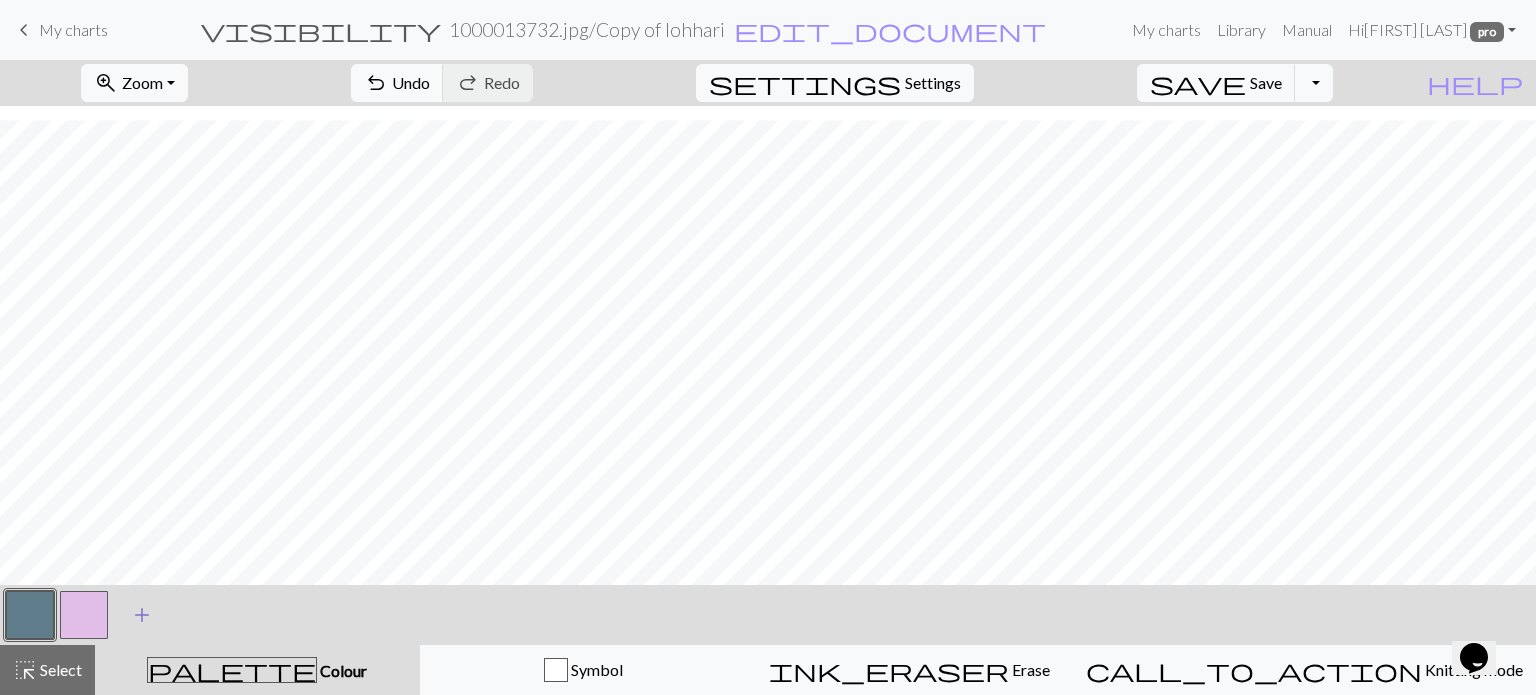 click at bounding box center (84, 615) 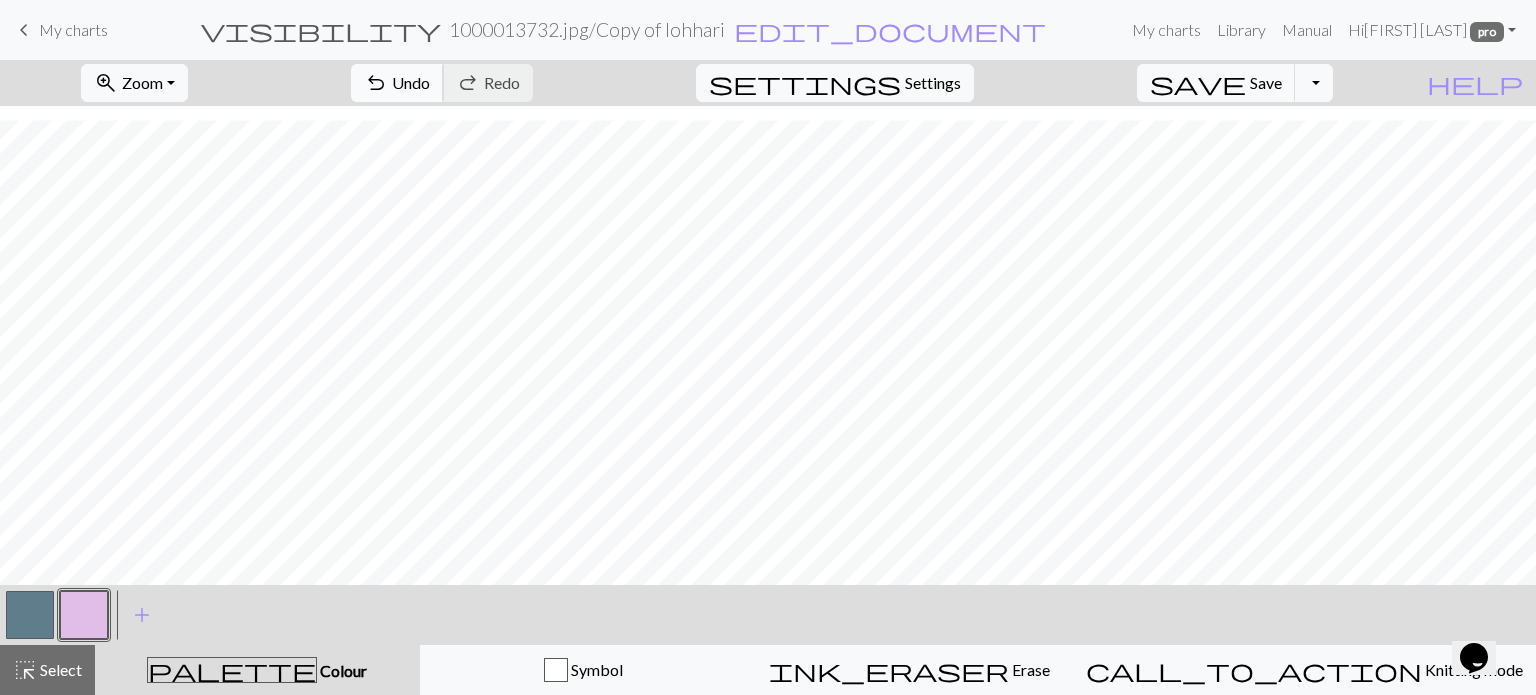 click on "undo Undo Undo" at bounding box center (397, 83) 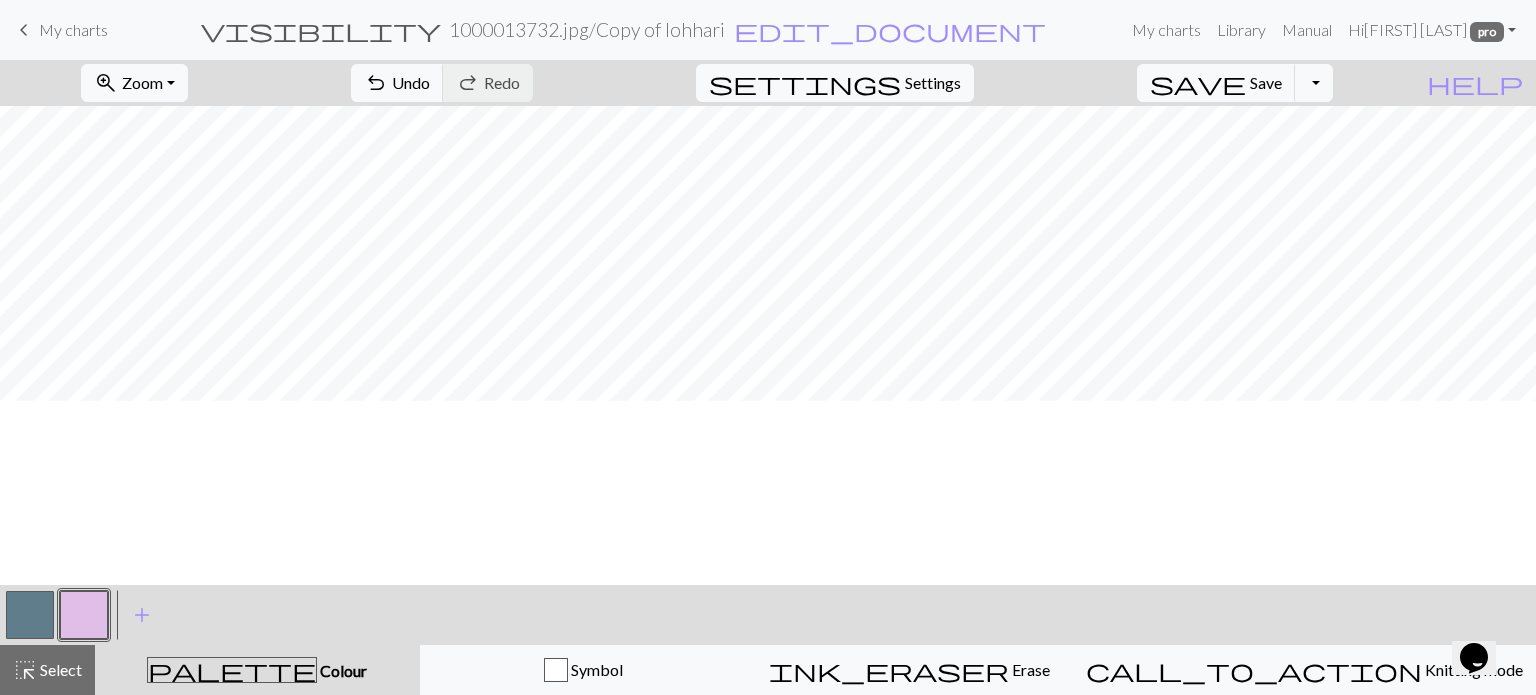 scroll, scrollTop: 405, scrollLeft: 0, axis: vertical 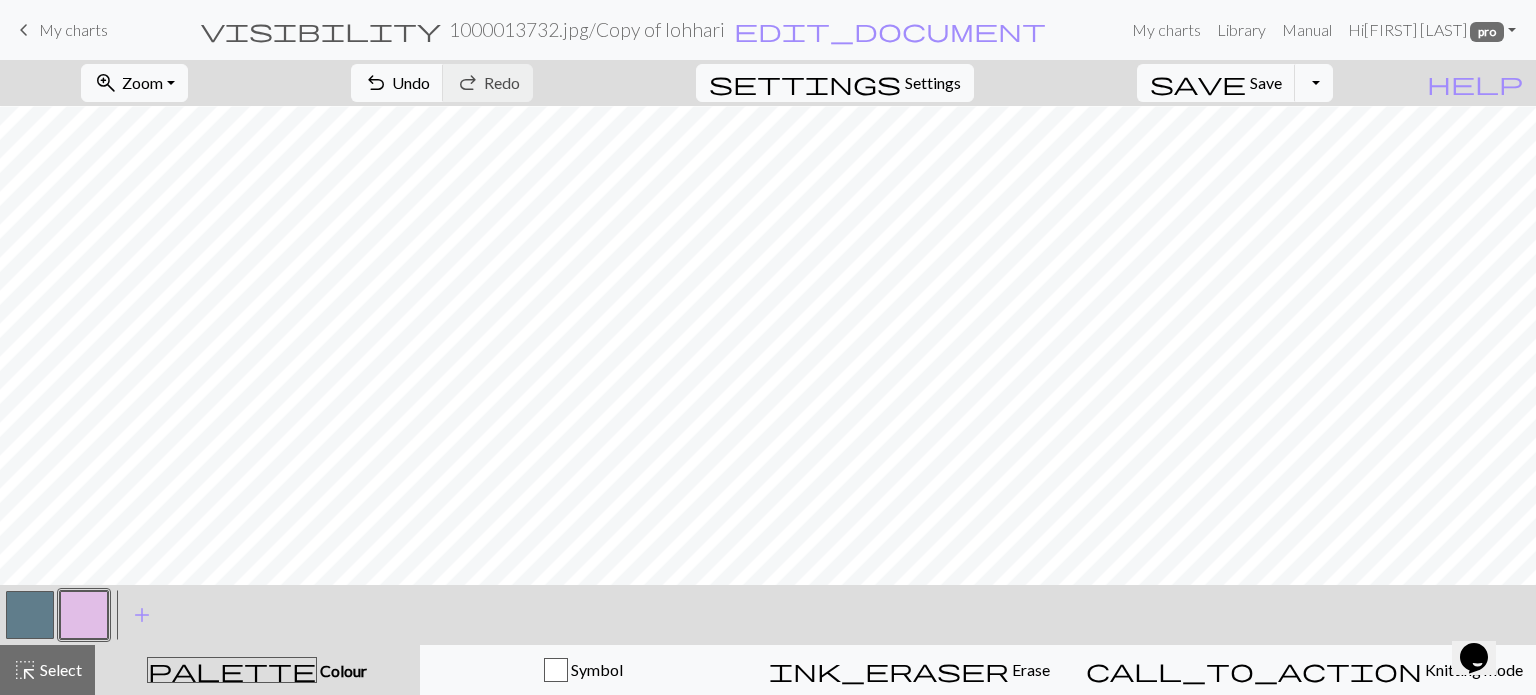 drag, startPoint x: 33, startPoint y: 614, endPoint x: 135, endPoint y: 587, distance: 105.51303 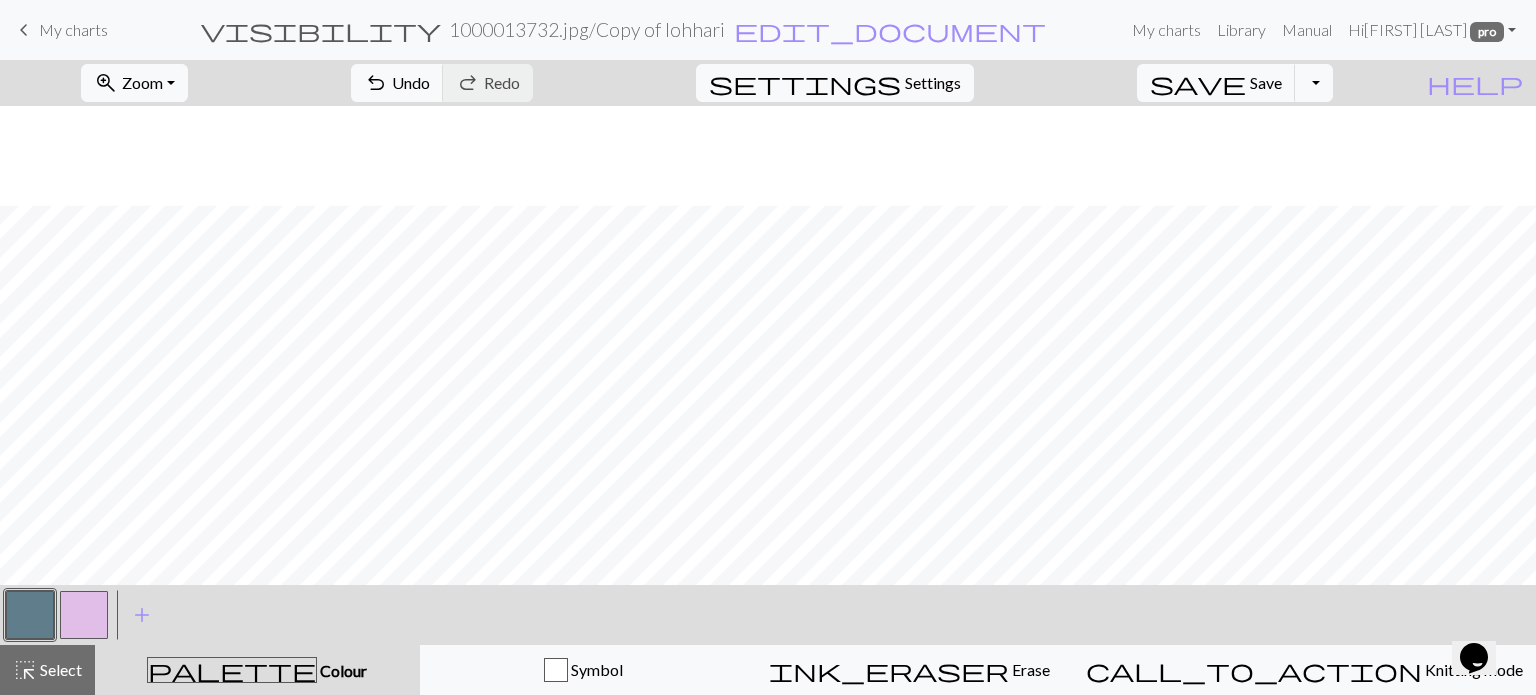 scroll, scrollTop: 605, scrollLeft: 0, axis: vertical 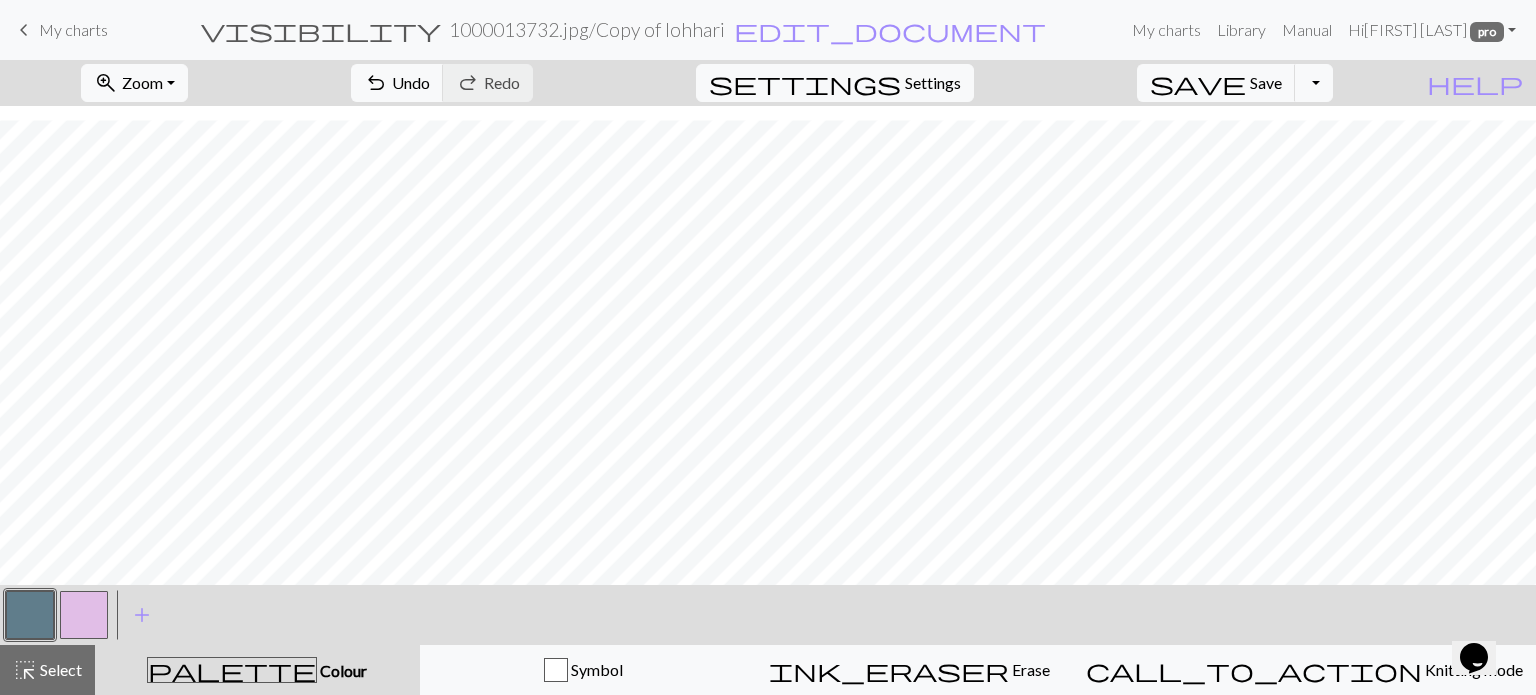 click at bounding box center (84, 615) 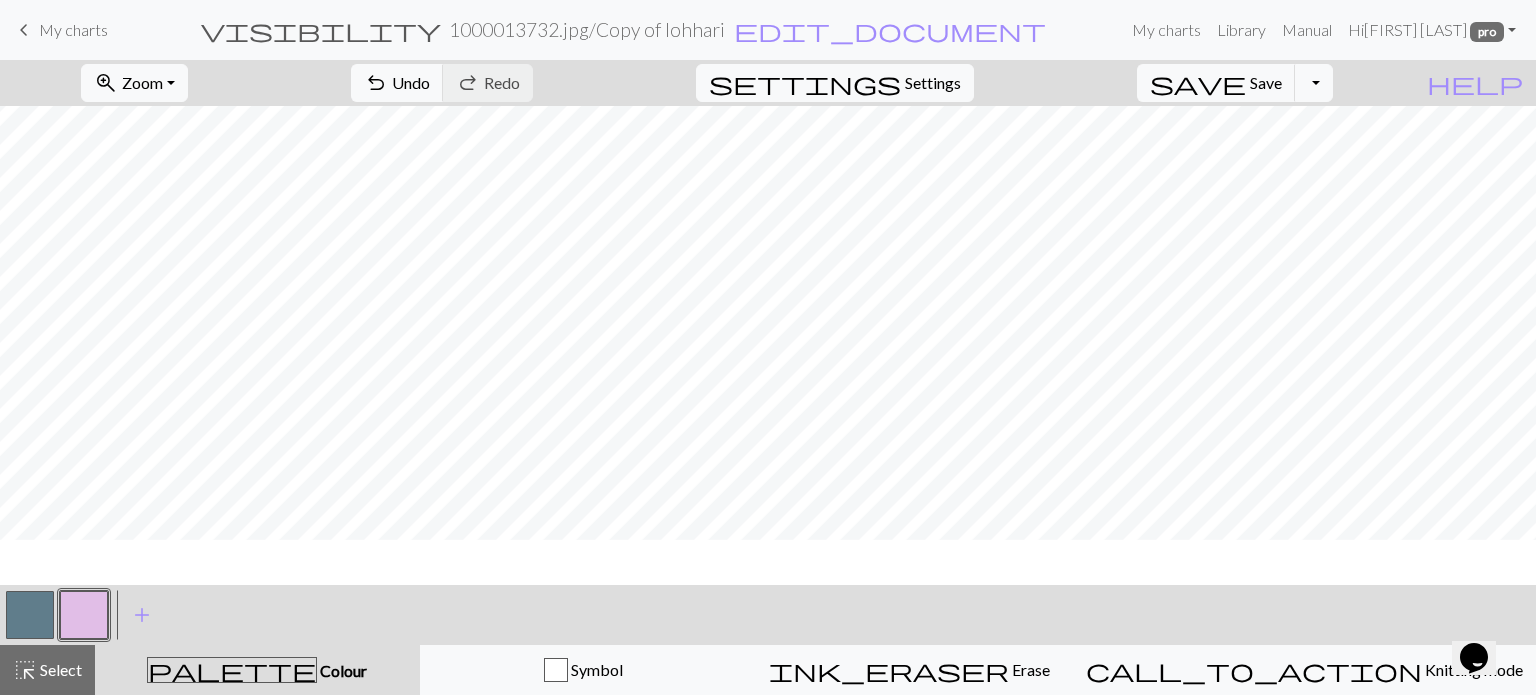 scroll, scrollTop: 505, scrollLeft: 0, axis: vertical 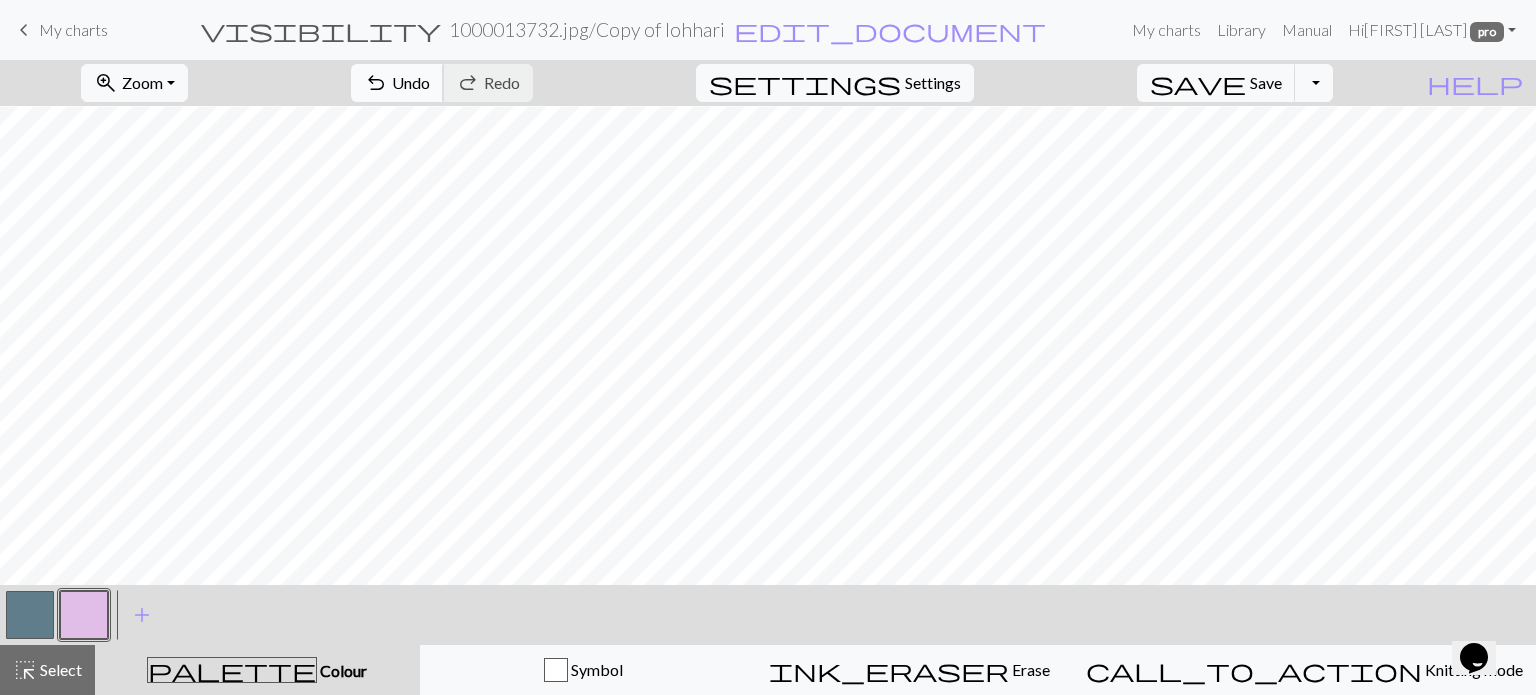 click on "Undo" at bounding box center [411, 82] 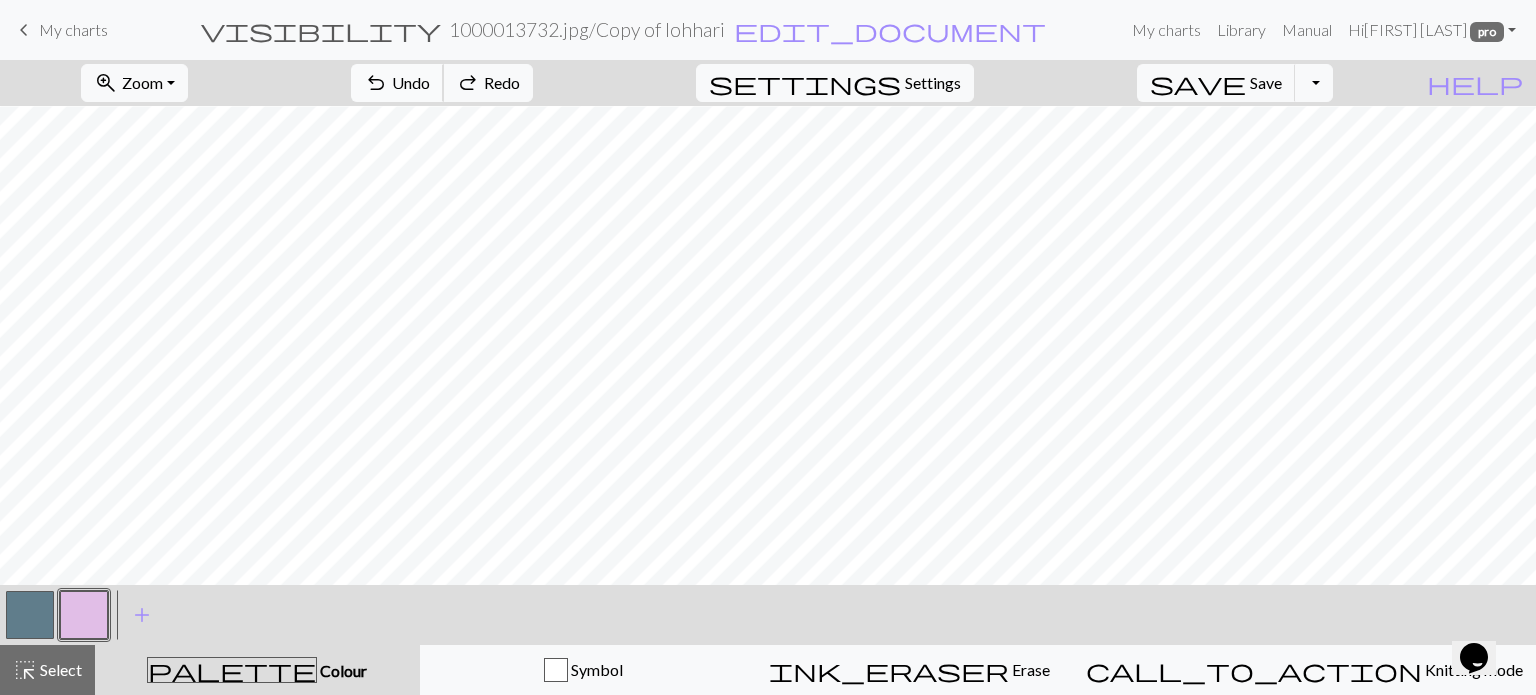 click on "Undo" at bounding box center (411, 82) 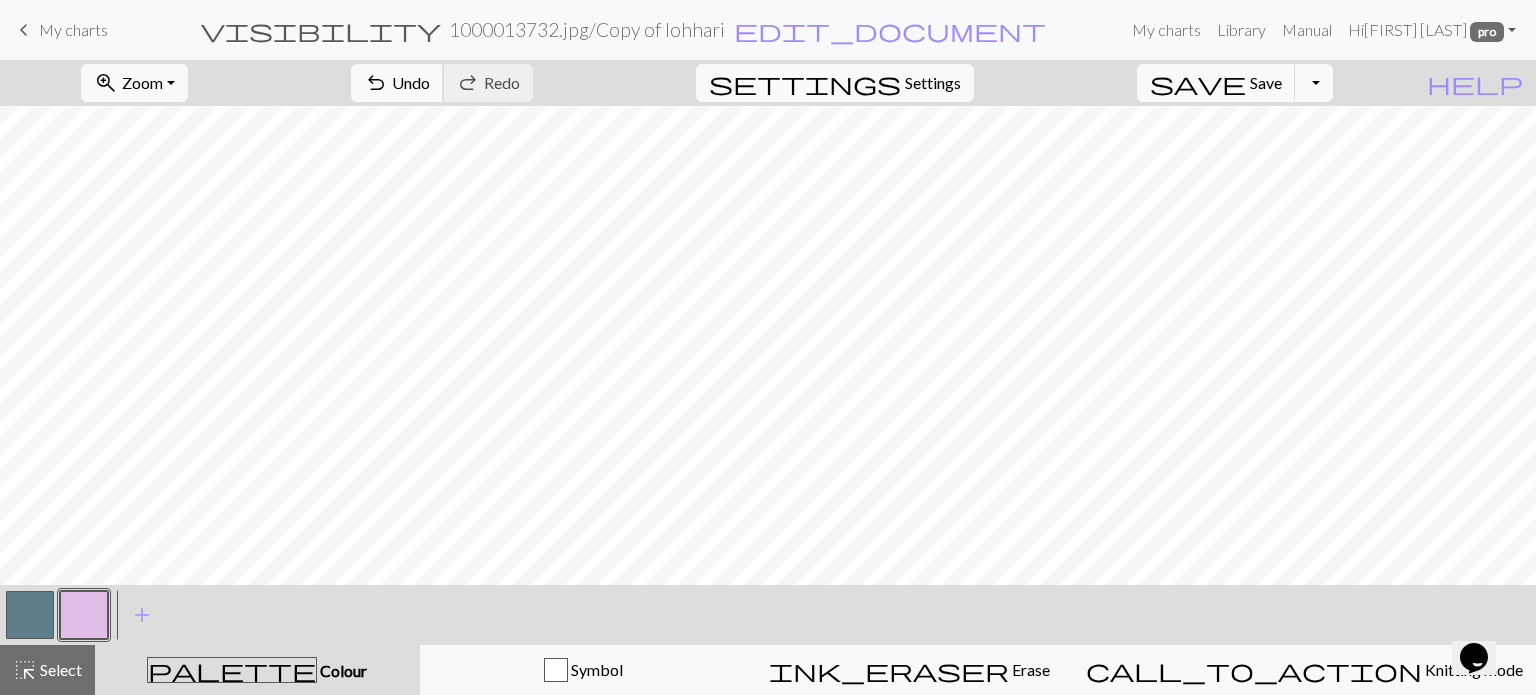 click on "Undo" at bounding box center [411, 82] 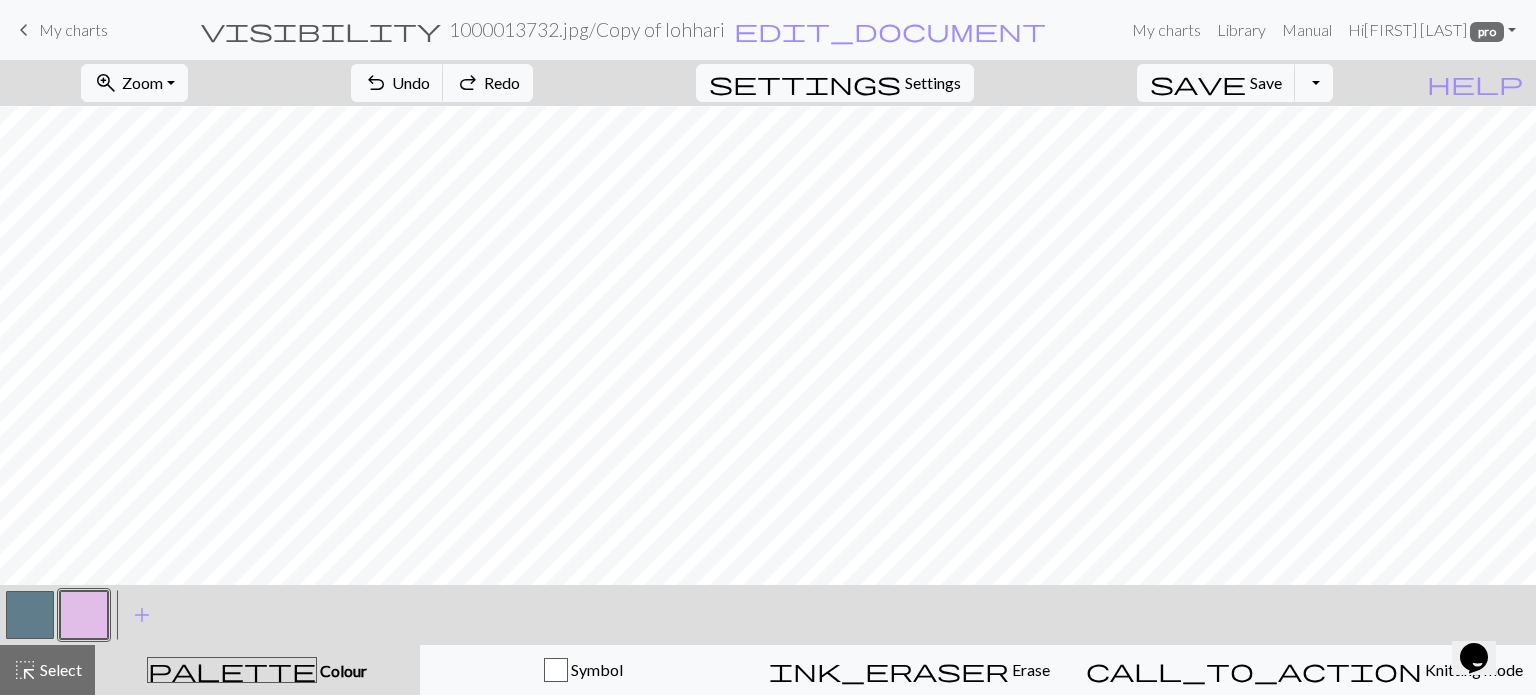 click at bounding box center [30, 615] 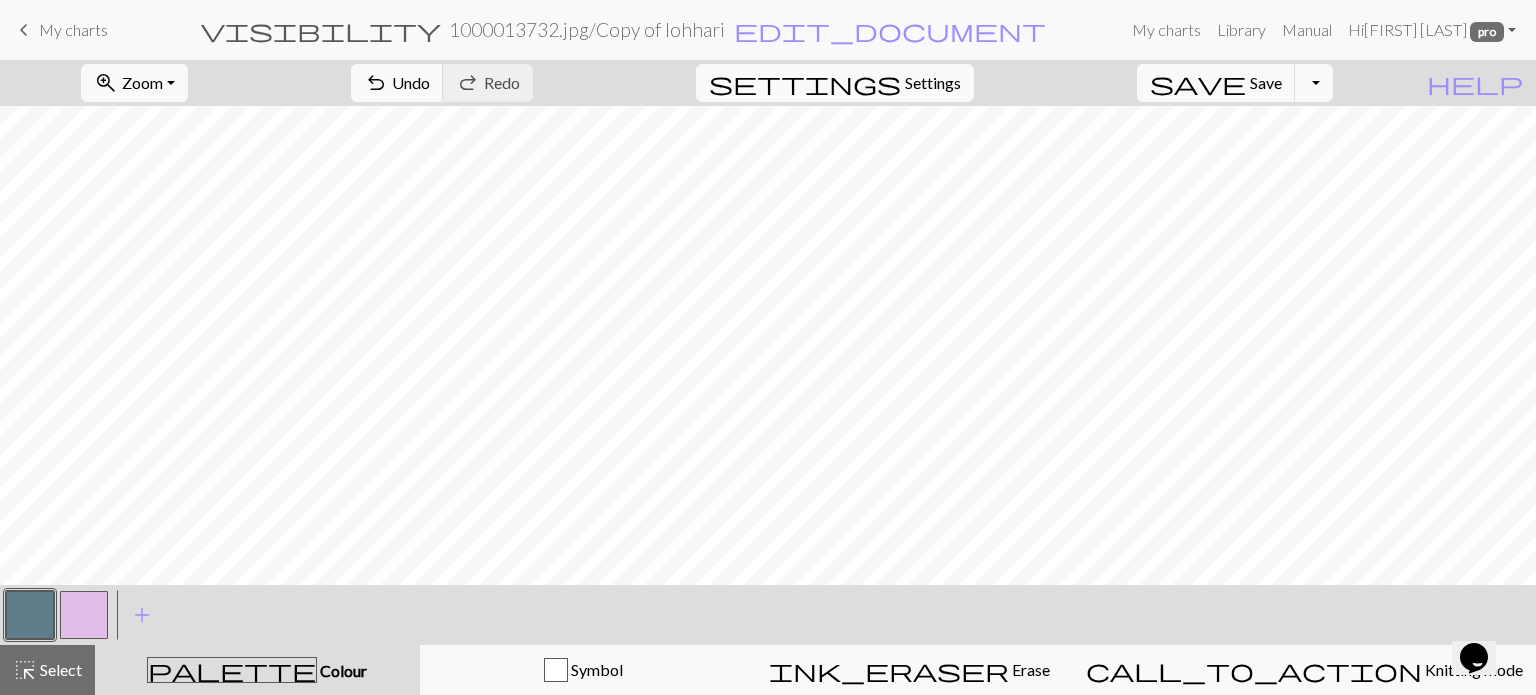 drag, startPoint x: 77, startPoint y: 620, endPoint x: 189, endPoint y: 571, distance: 122.24974 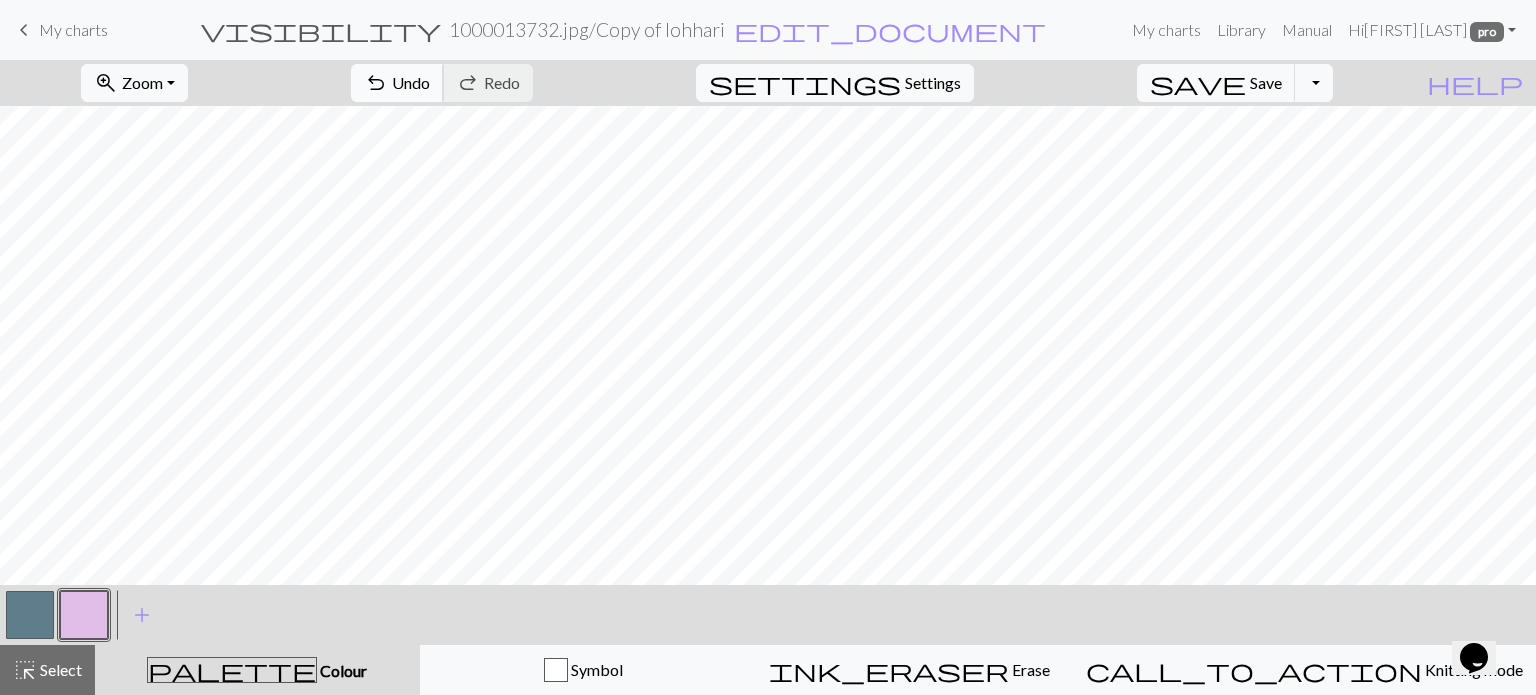 click on "Undo" at bounding box center [411, 82] 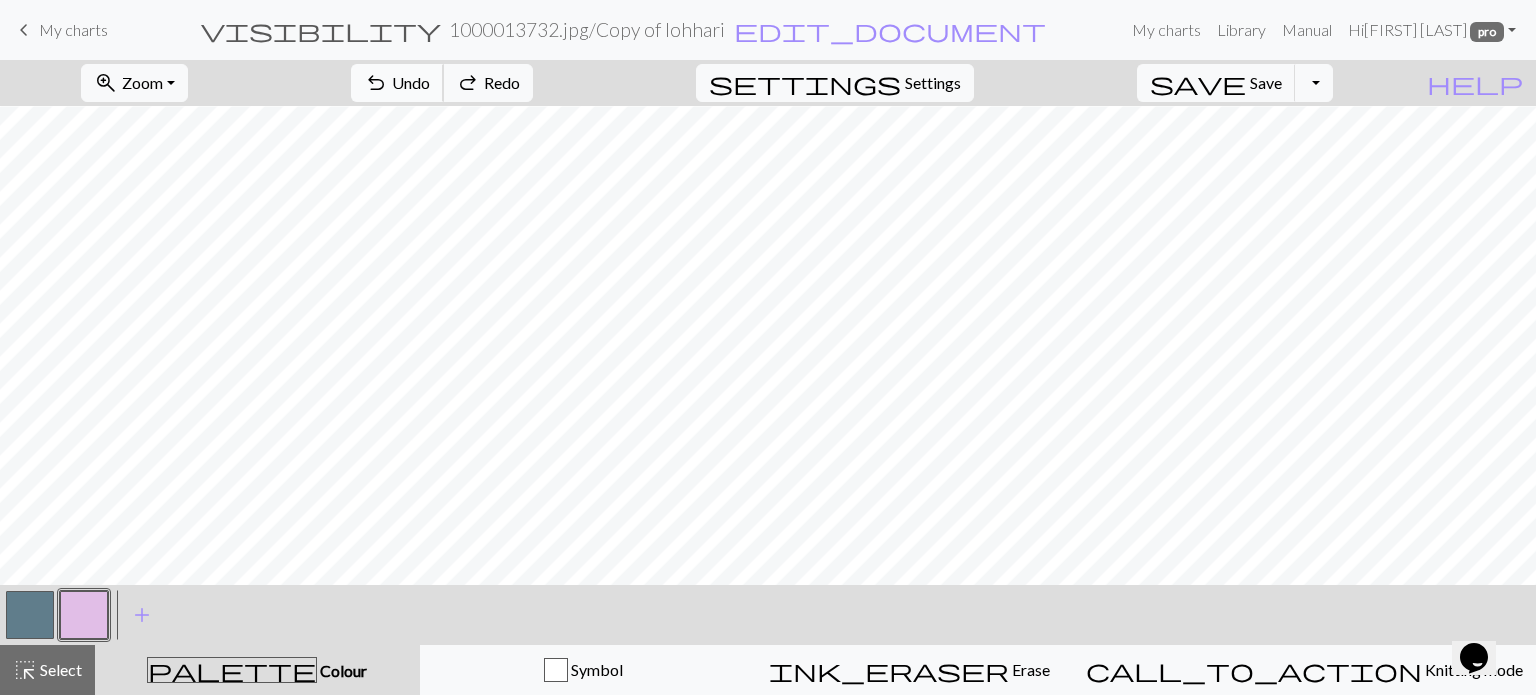 click on "Undo" at bounding box center (411, 82) 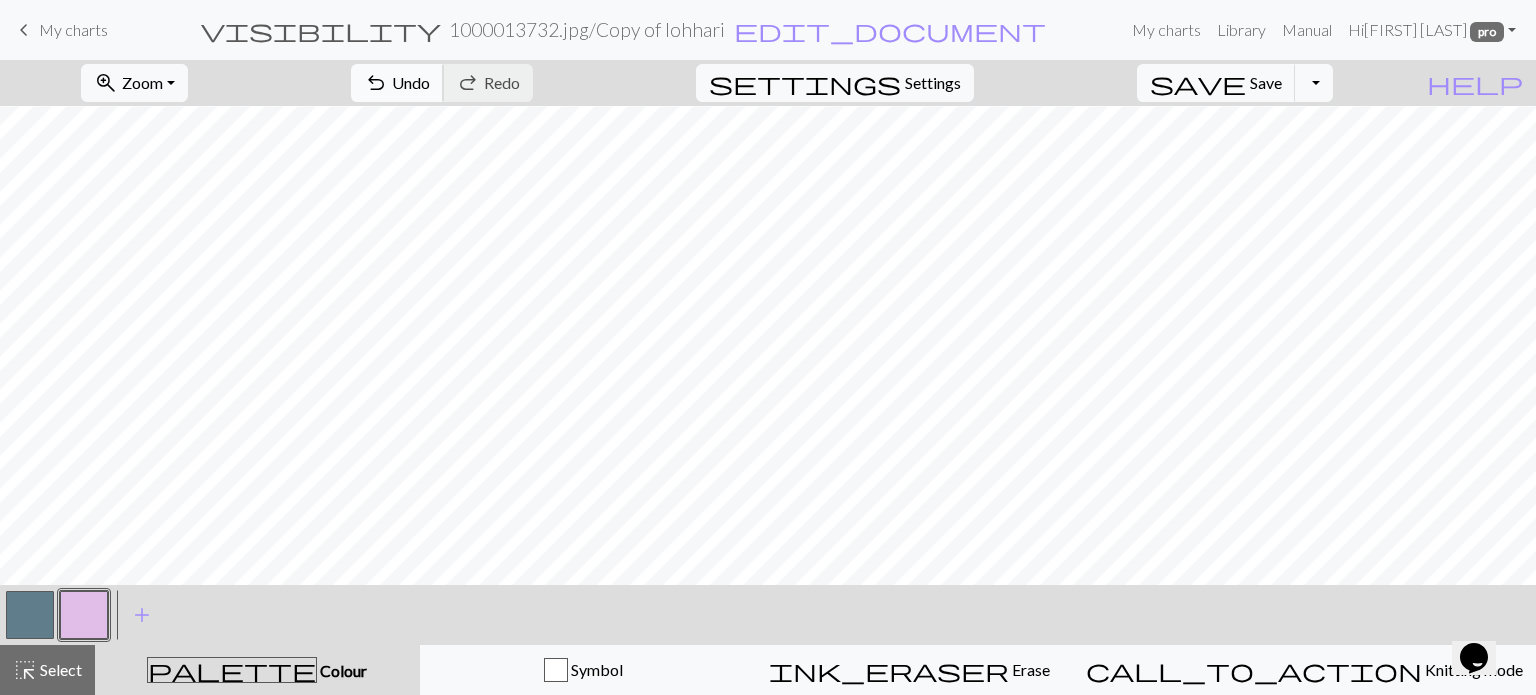 click on "Undo" at bounding box center [411, 82] 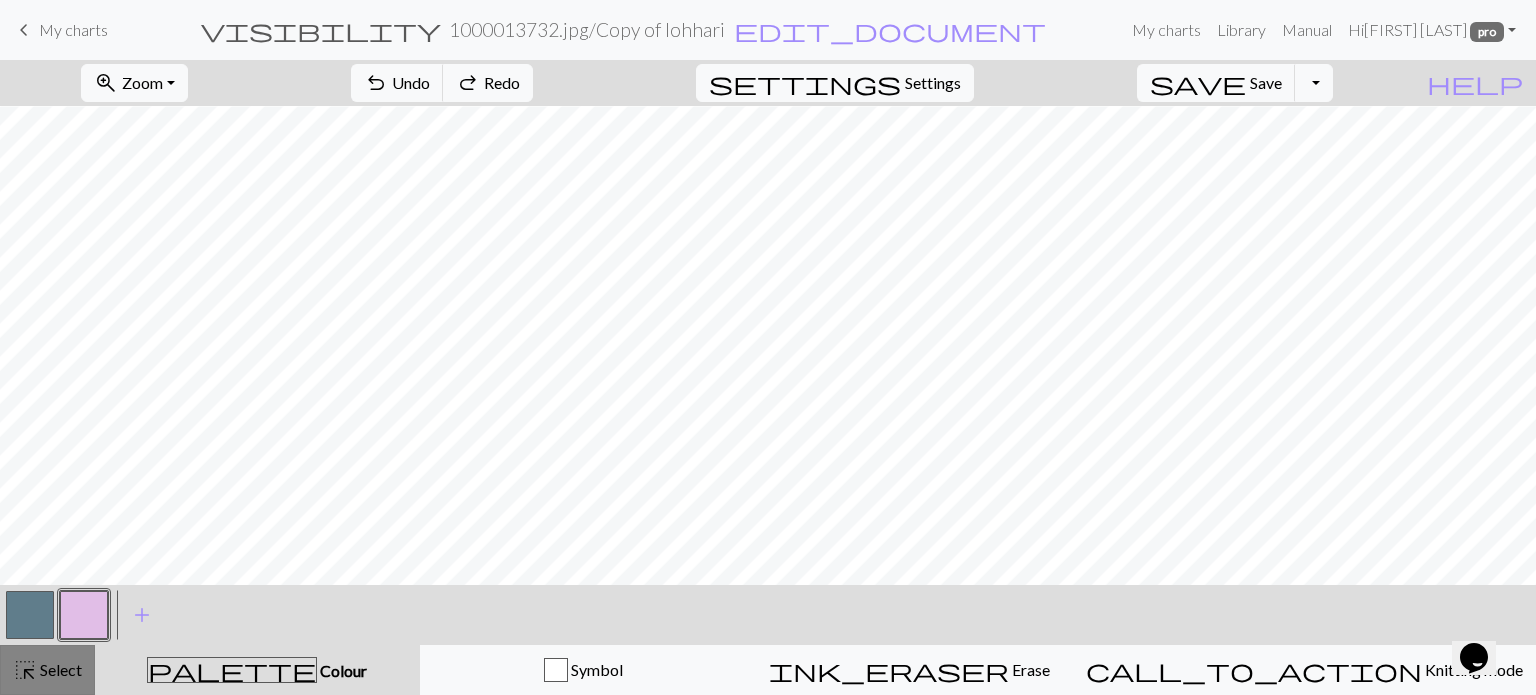 click on "Select" at bounding box center [59, 669] 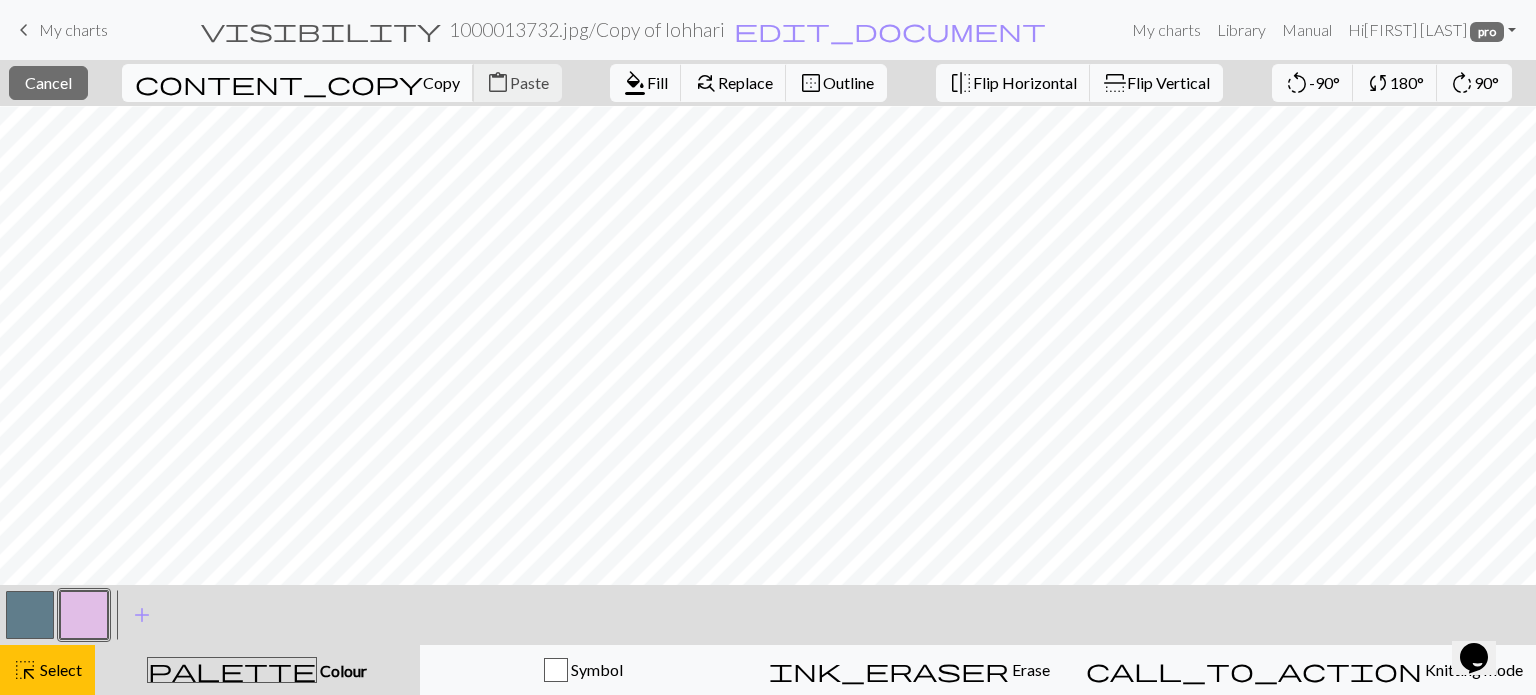 click on "Copy" at bounding box center [441, 82] 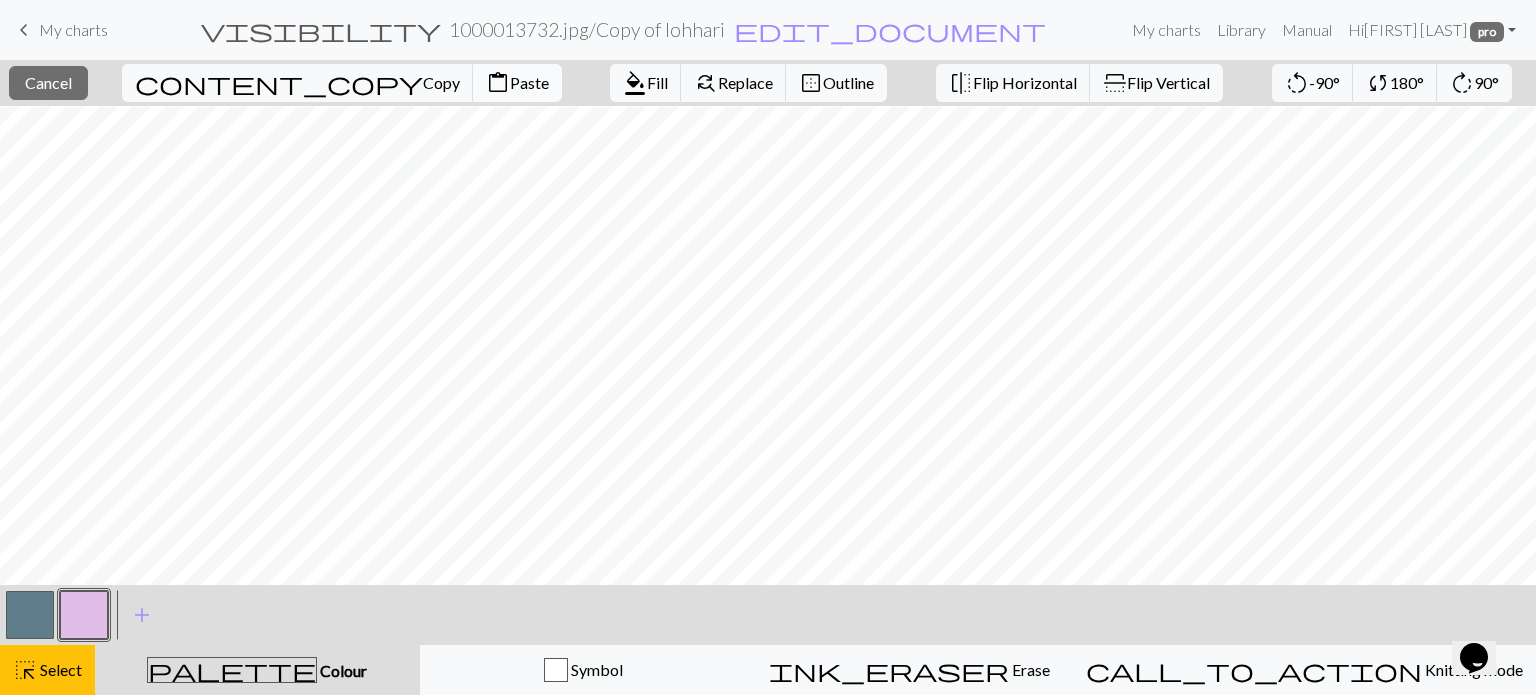 click on "Paste" at bounding box center [529, 82] 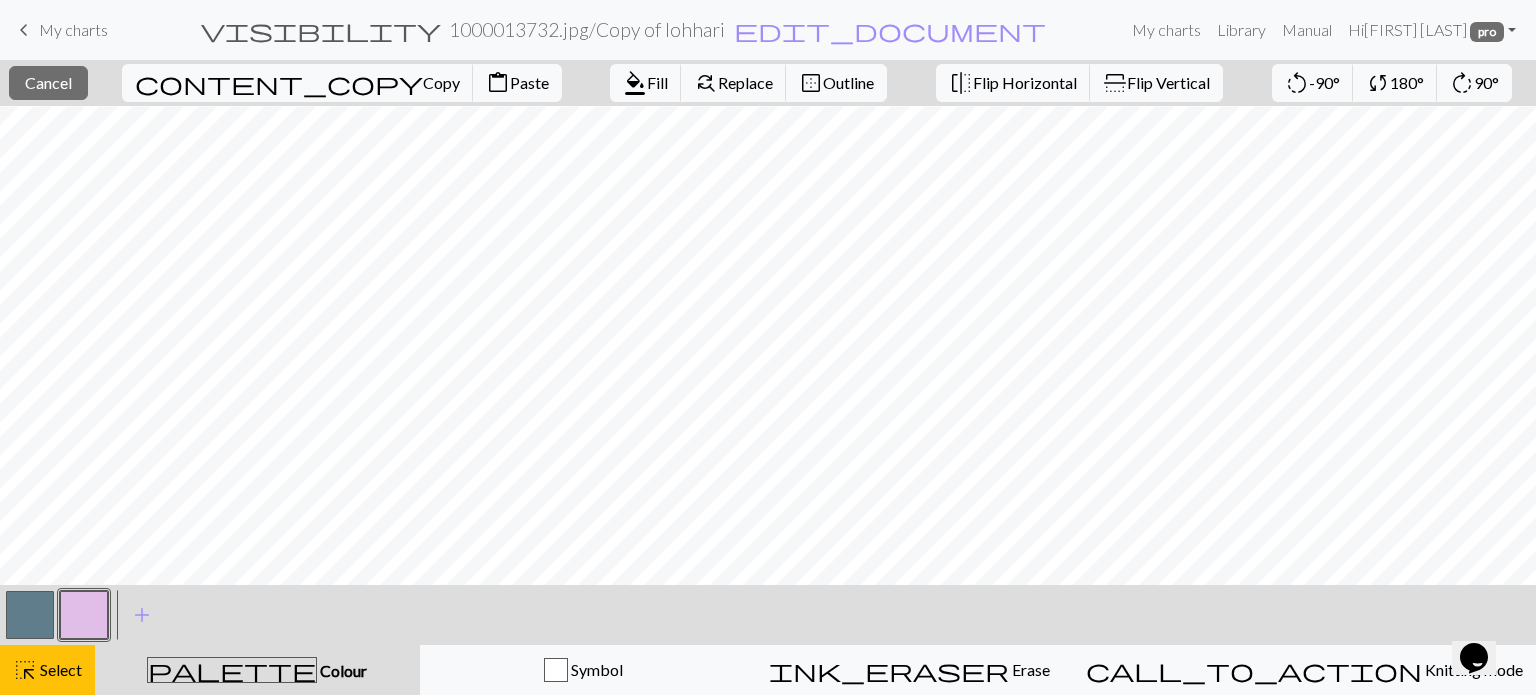 click on "highlight_alt   Select   Select" at bounding box center (47, 670) 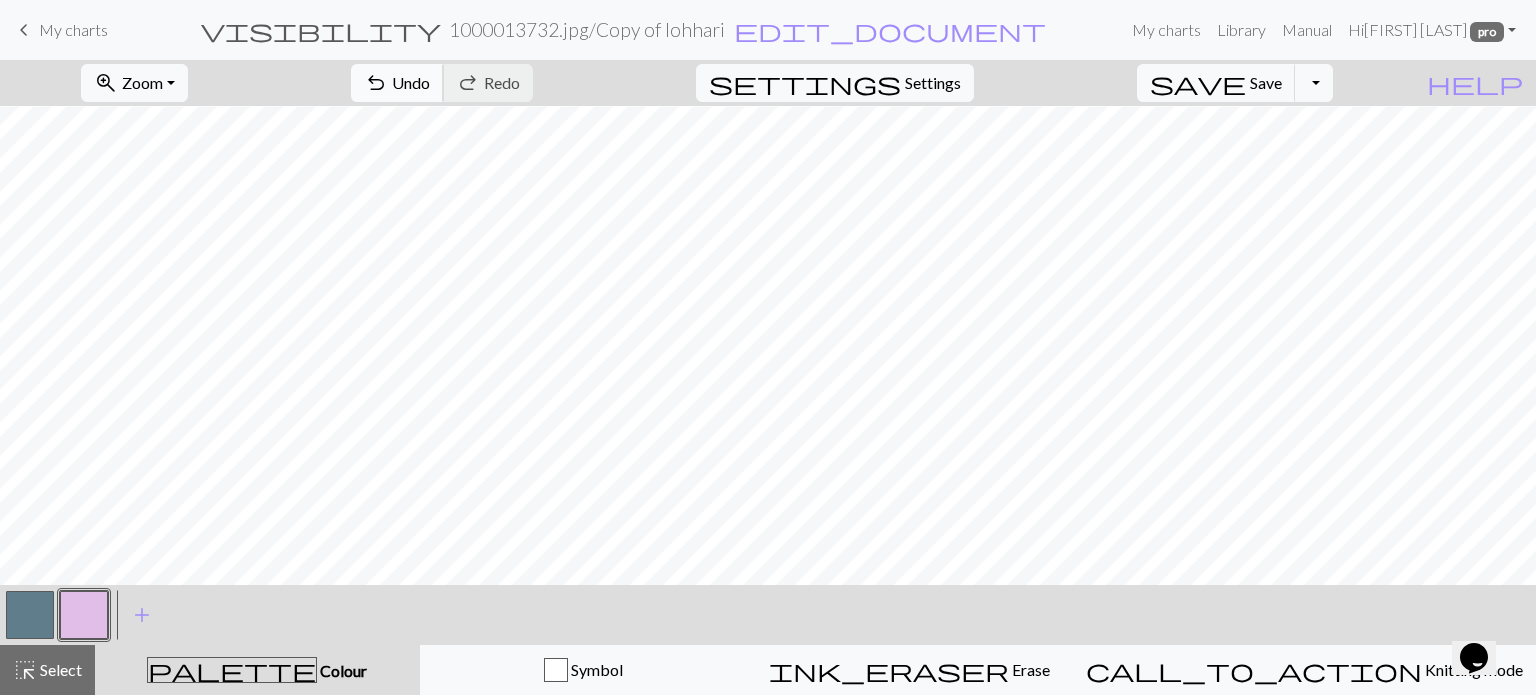 click on "undo" at bounding box center [376, 83] 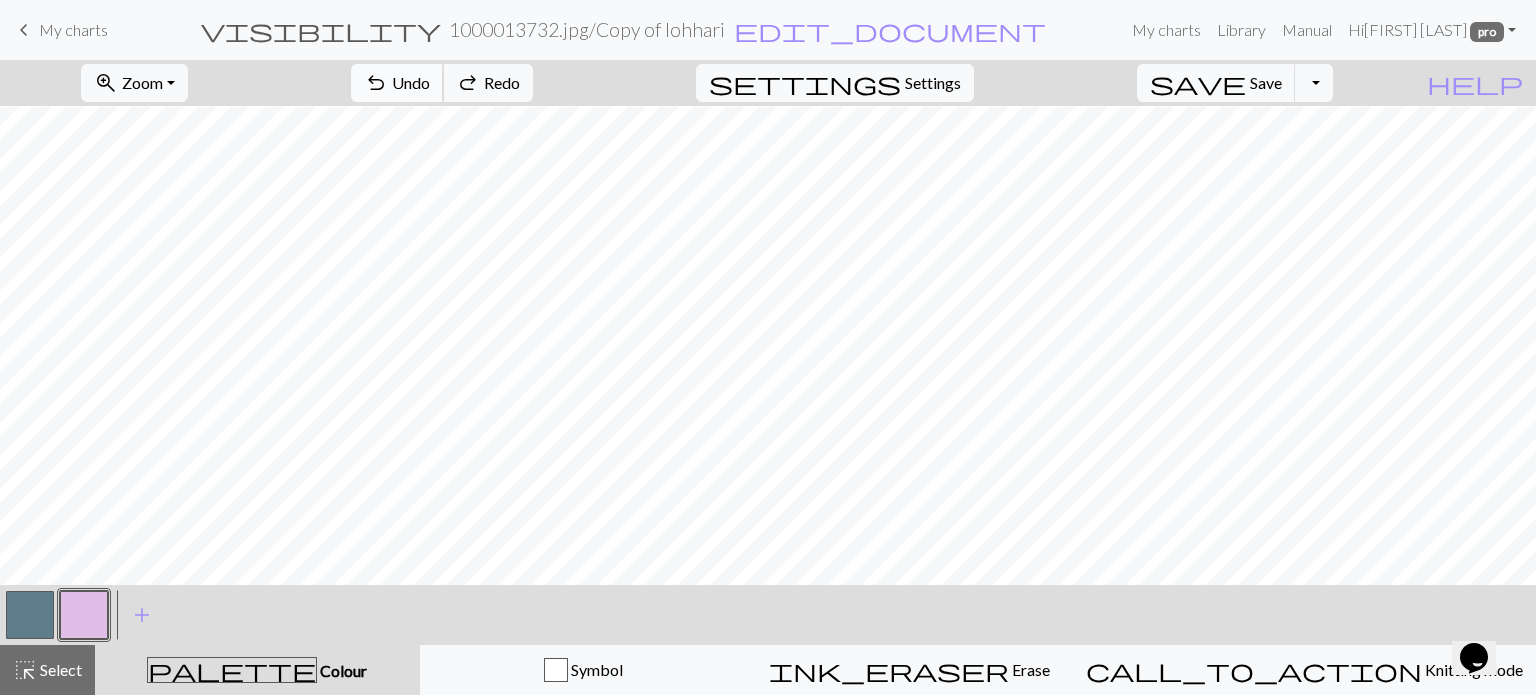 click on "undo" at bounding box center [376, 83] 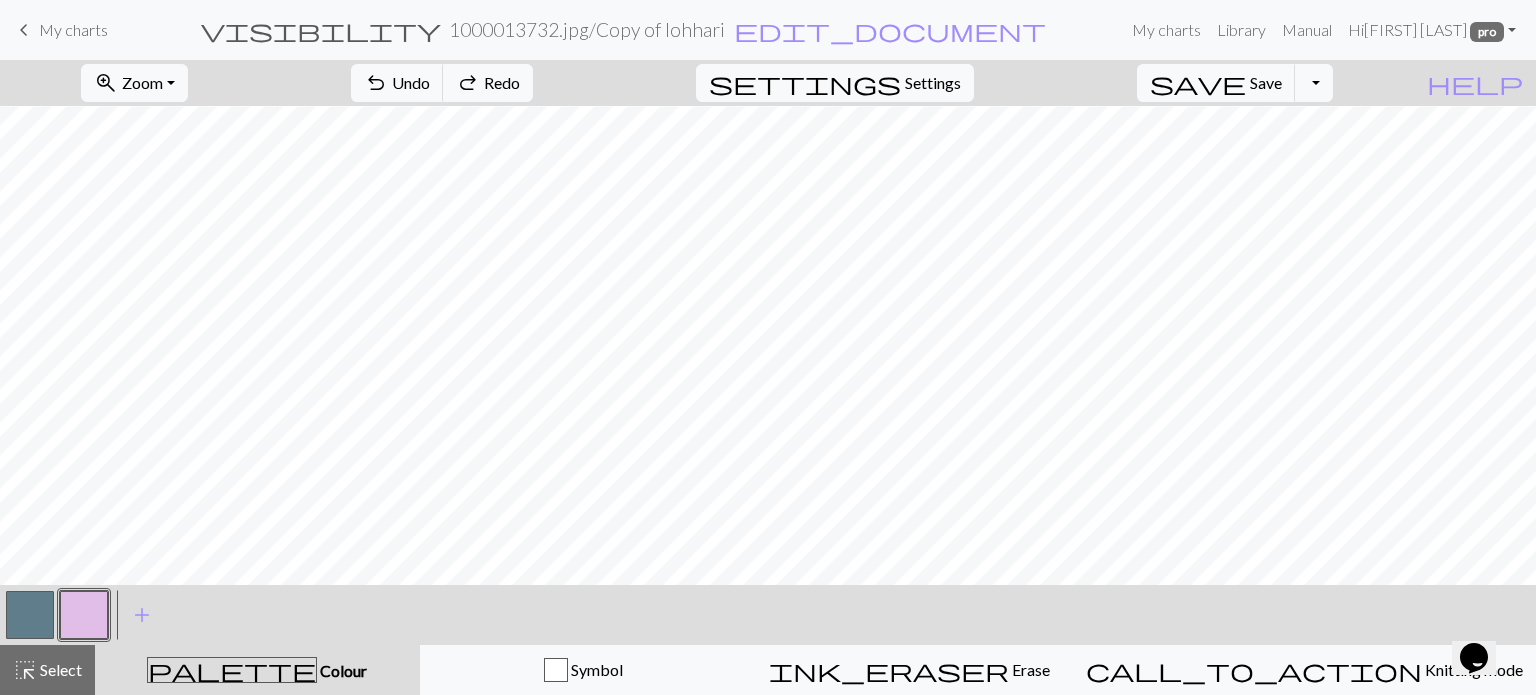 click at bounding box center (30, 615) 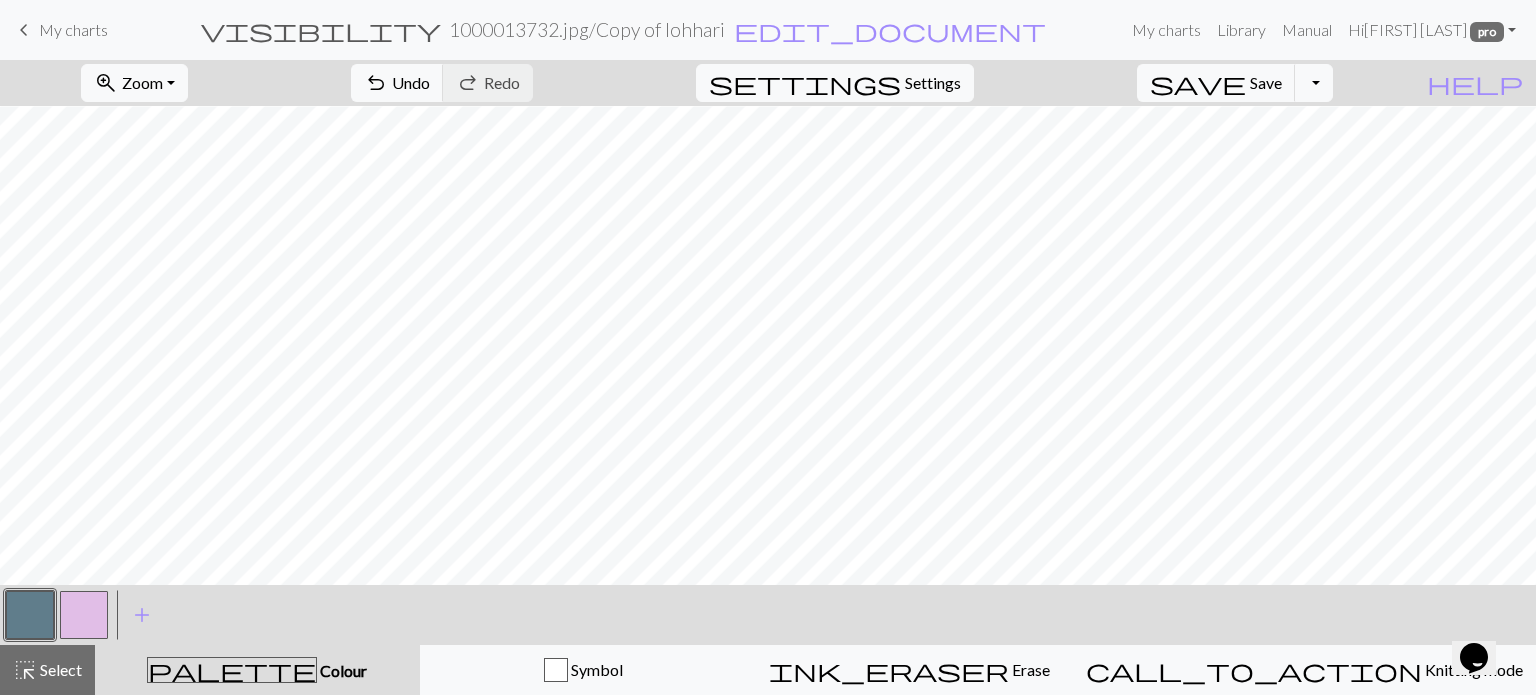drag, startPoint x: 91, startPoint y: 606, endPoint x: 110, endPoint y: 603, distance: 19.235384 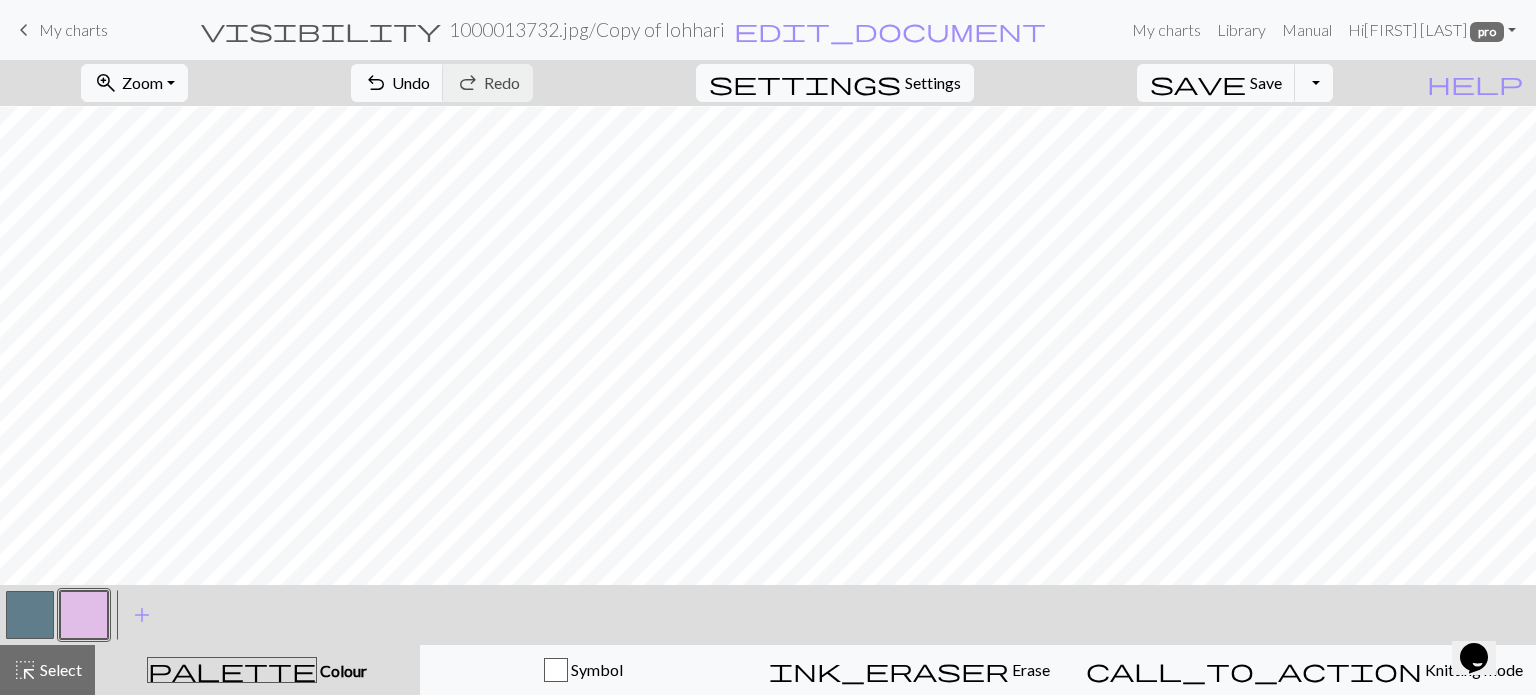 scroll, scrollTop: 605, scrollLeft: 0, axis: vertical 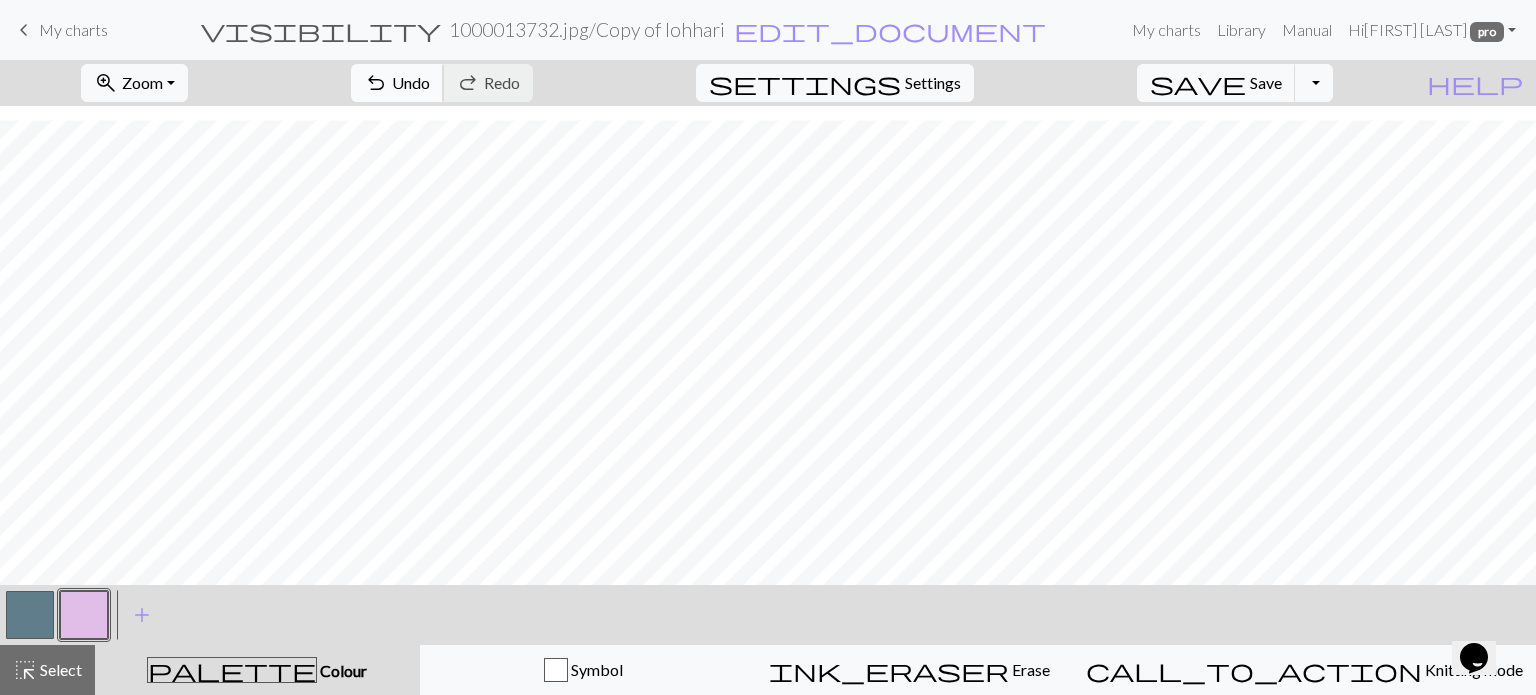 click on "undo" at bounding box center (376, 83) 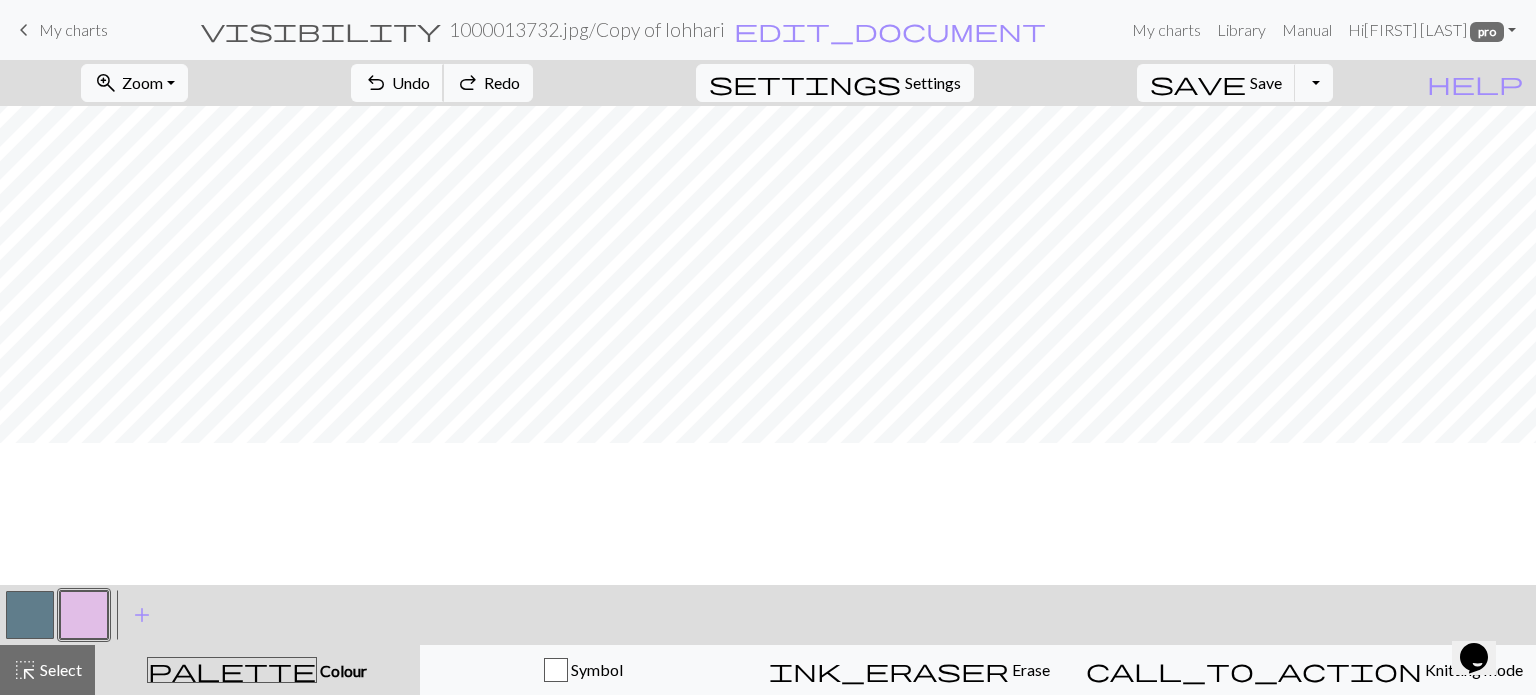 scroll, scrollTop: 405, scrollLeft: 0, axis: vertical 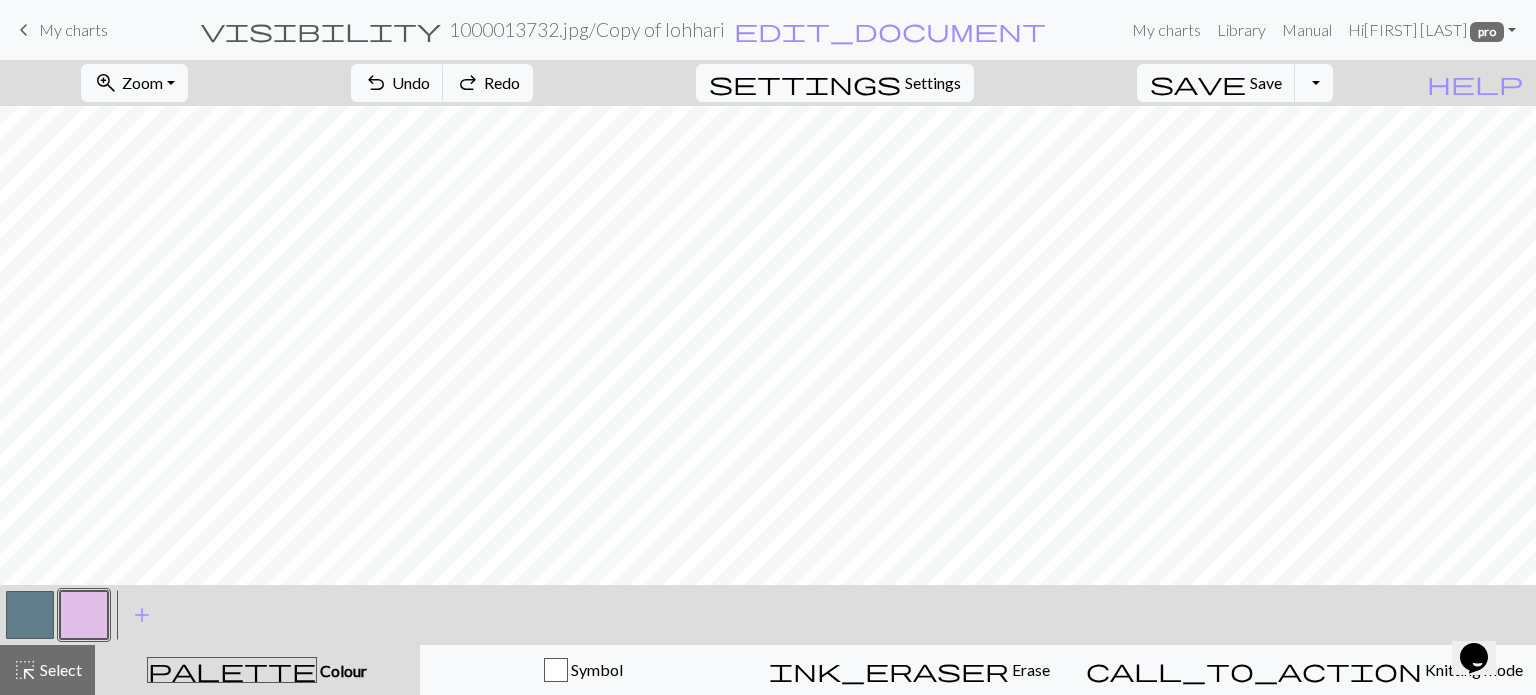 drag, startPoint x: 28, startPoint y: 623, endPoint x: 130, endPoint y: 587, distance: 108.16654 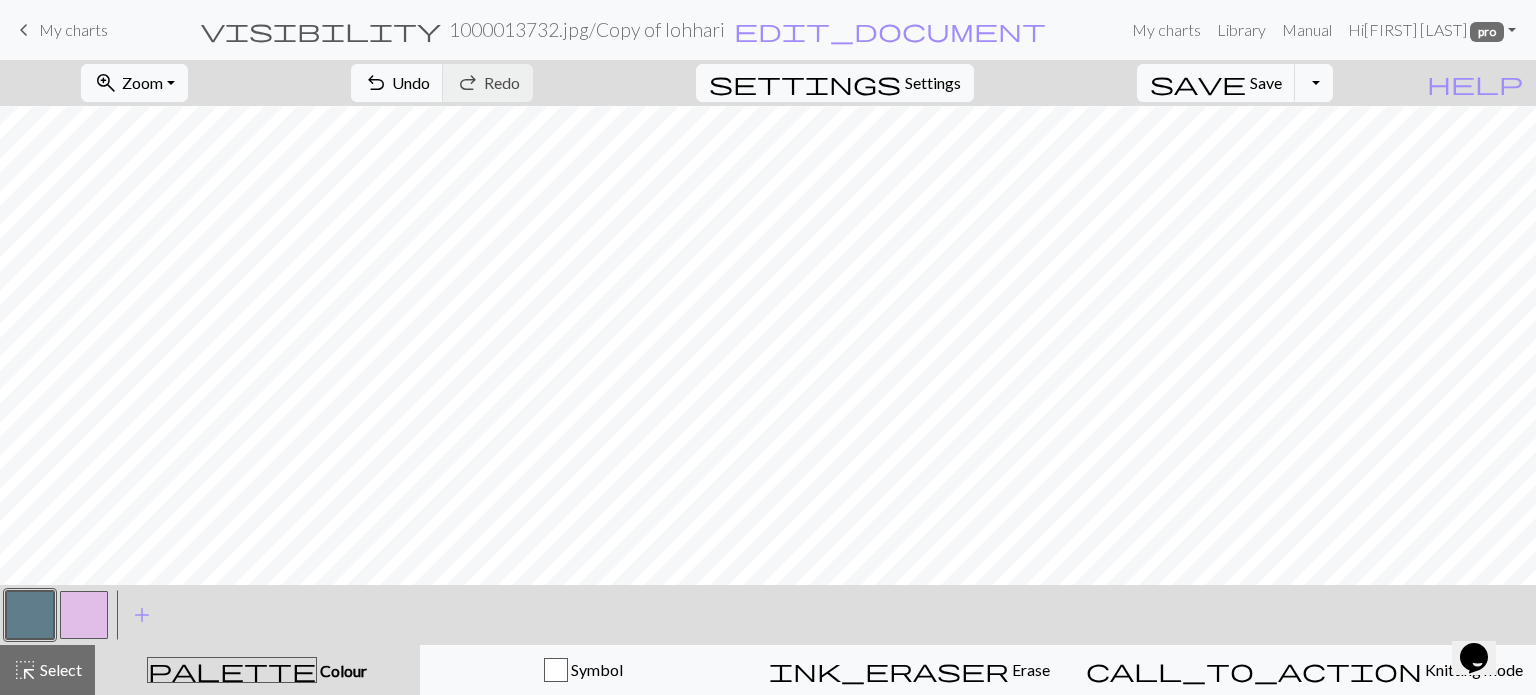 drag, startPoint x: 45, startPoint y: 673, endPoint x: 294, endPoint y: 570, distance: 269.46243 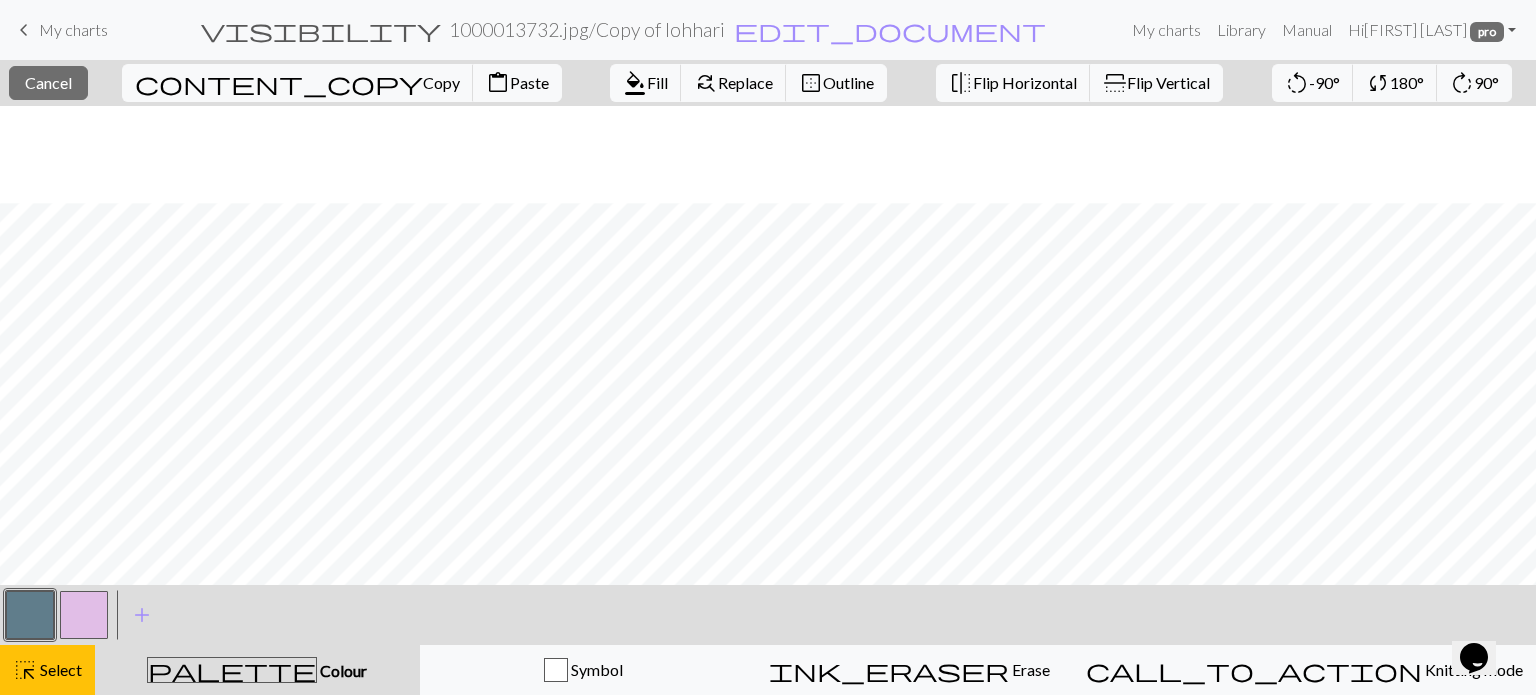 scroll, scrollTop: 505, scrollLeft: 0, axis: vertical 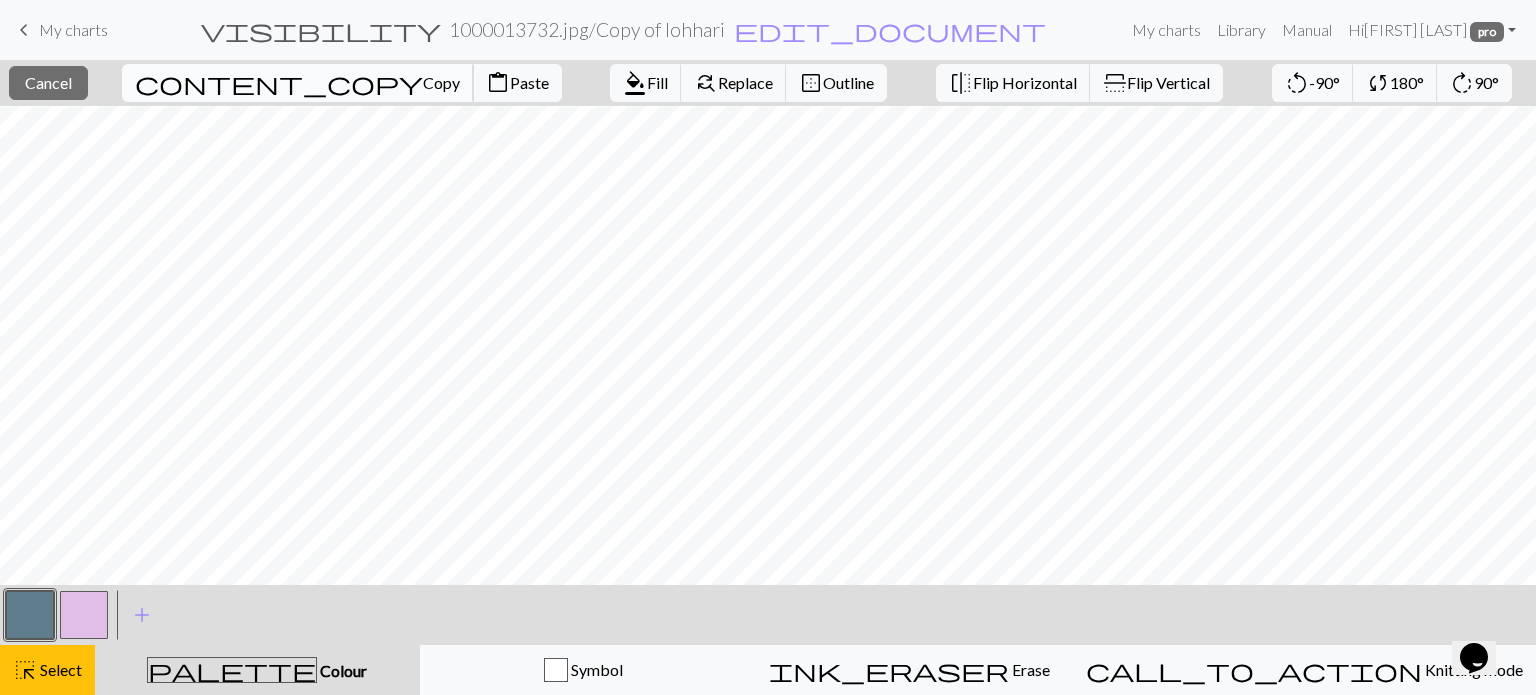 click on "Copy" at bounding box center [441, 82] 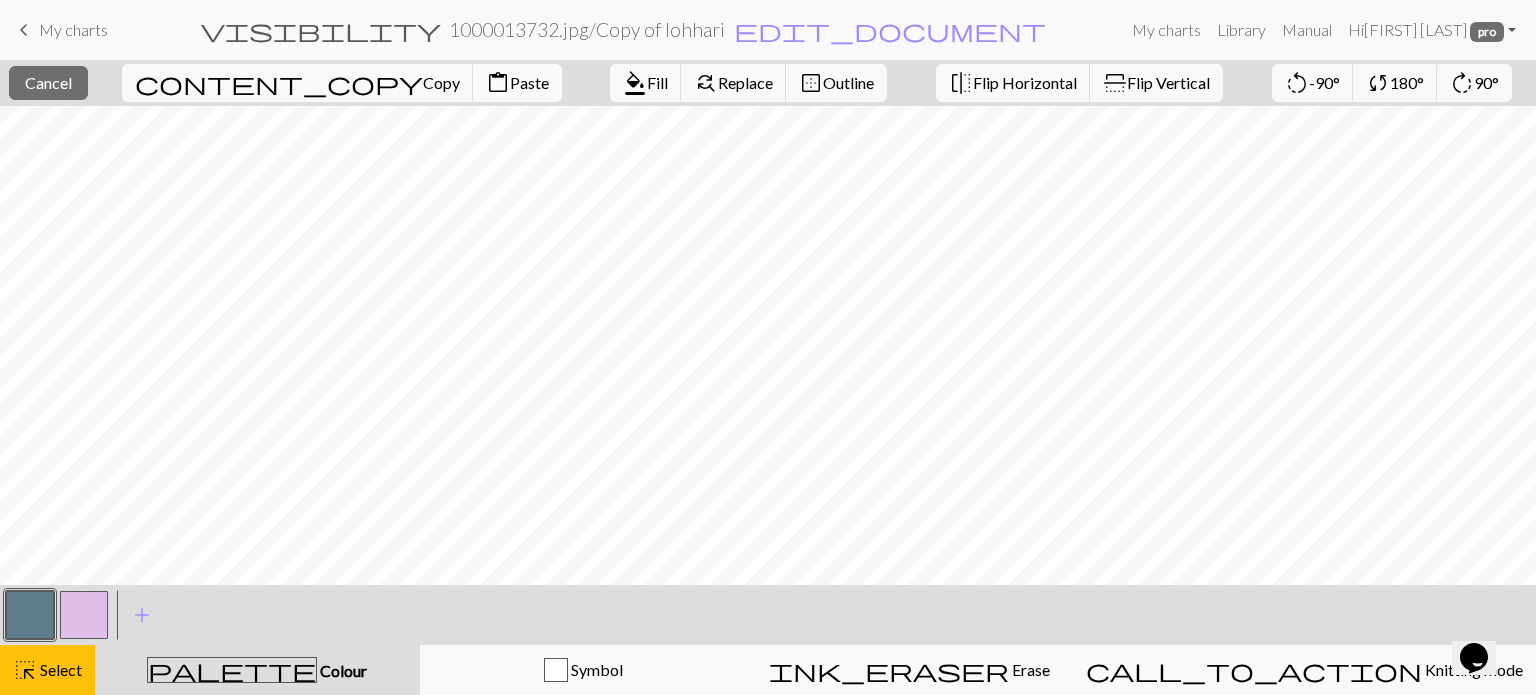 click on "Paste" at bounding box center [529, 82] 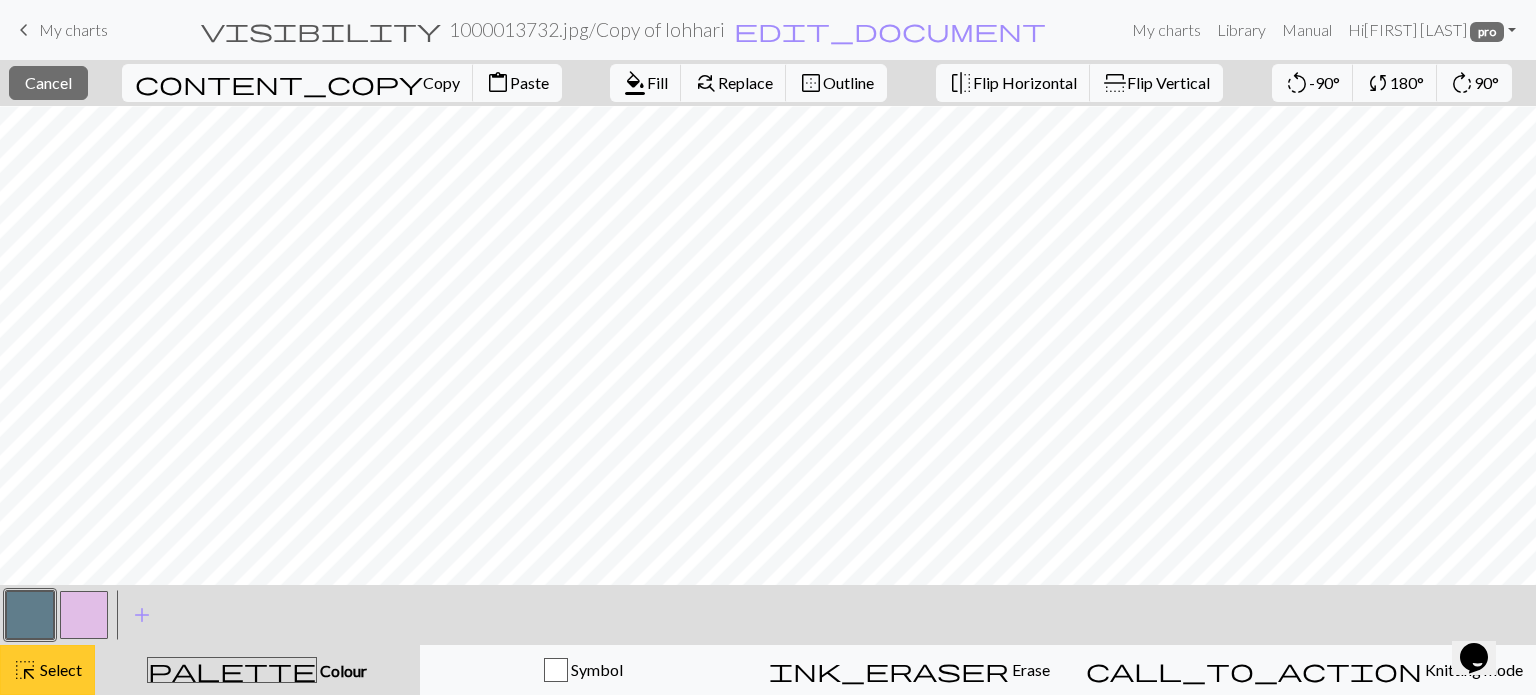 click on "Select" at bounding box center (59, 669) 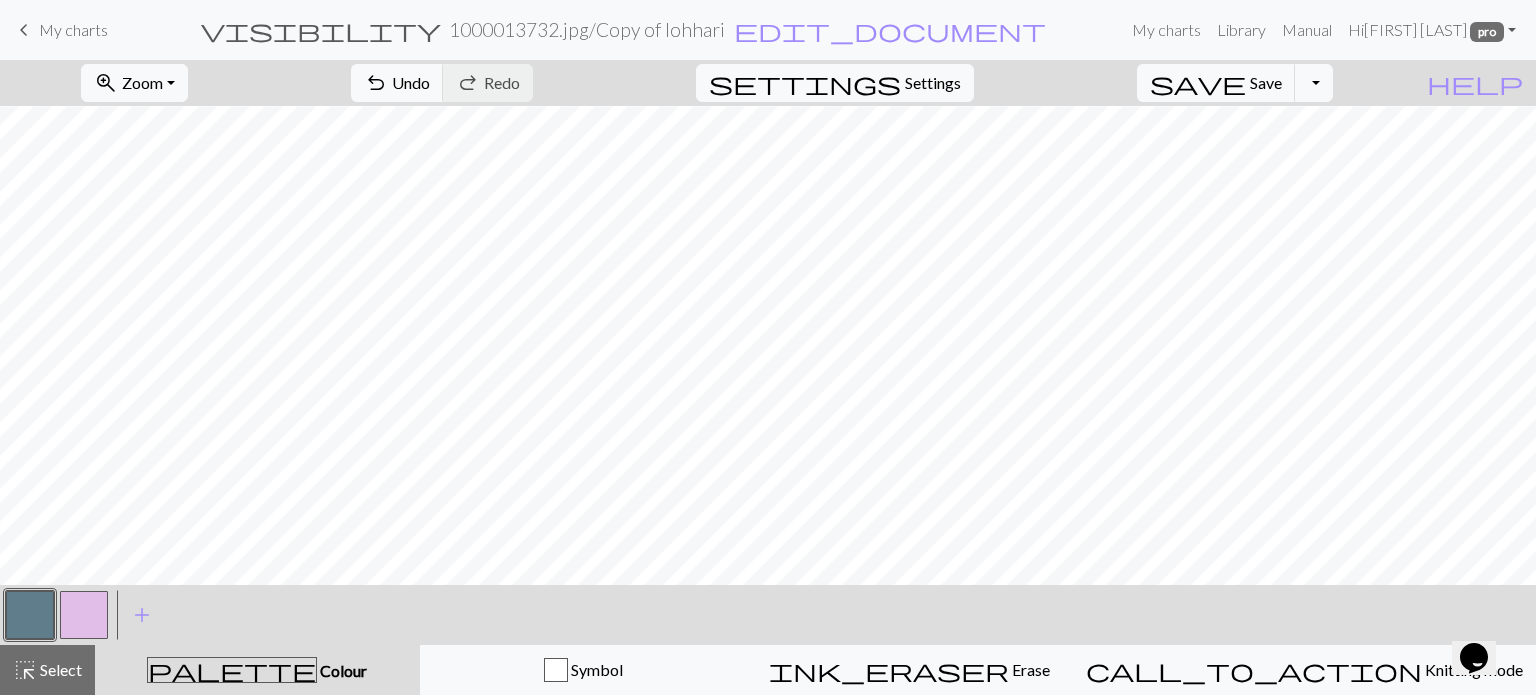click at bounding box center [30, 615] 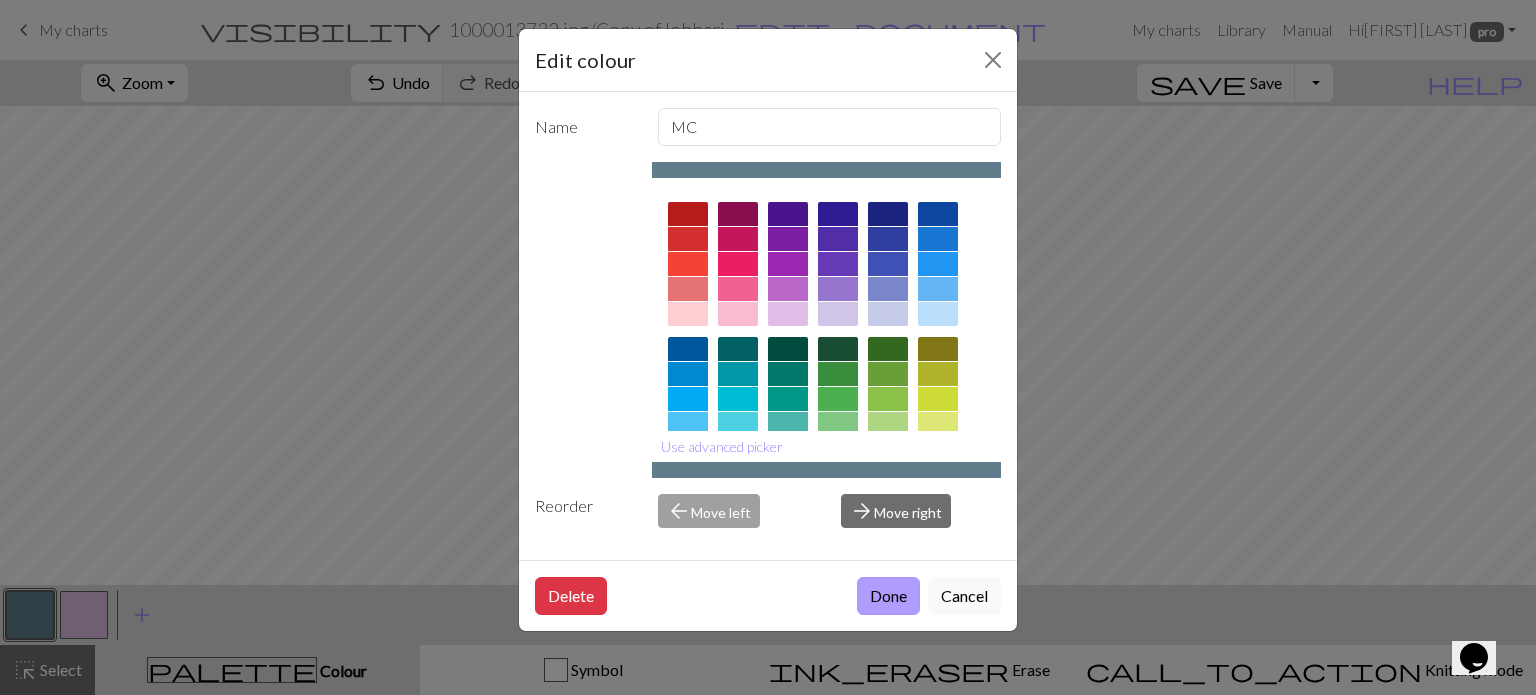 click on "Done" at bounding box center [888, 596] 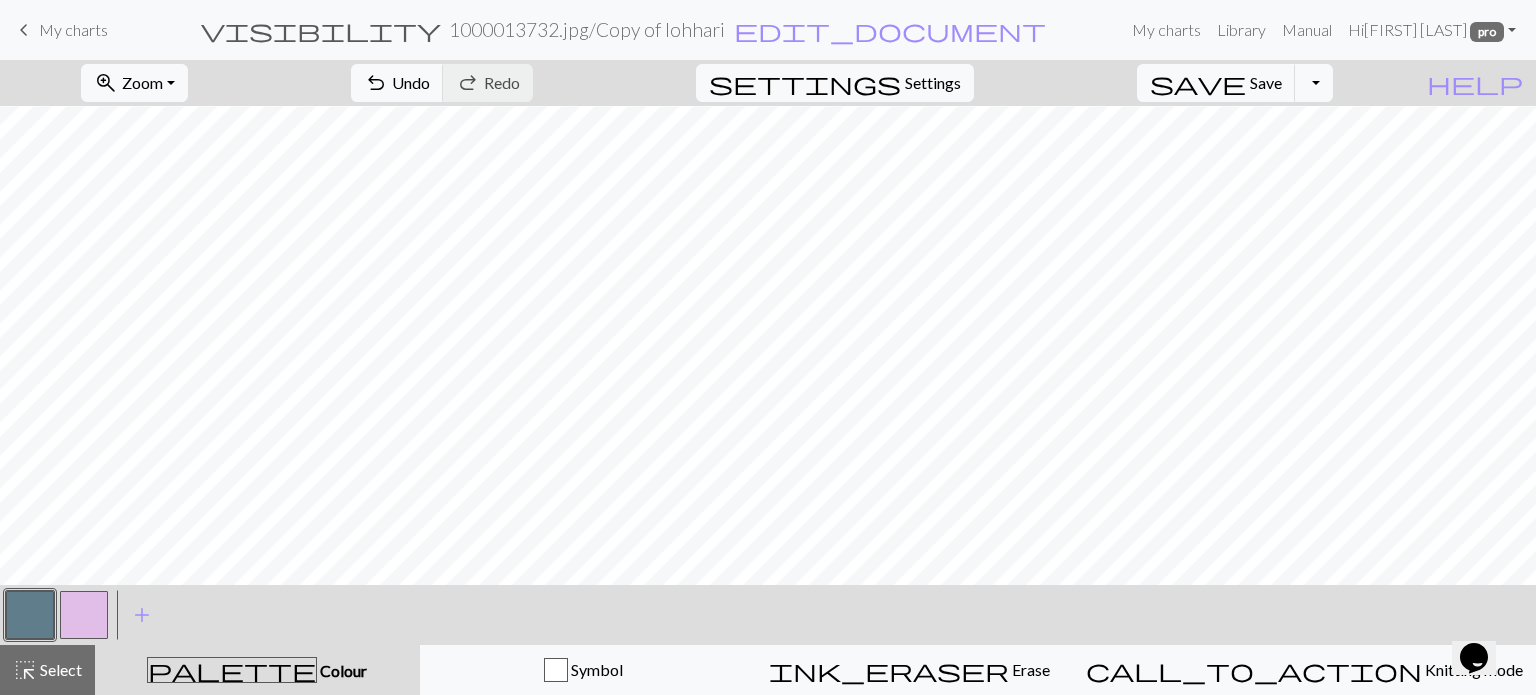 click at bounding box center (84, 615) 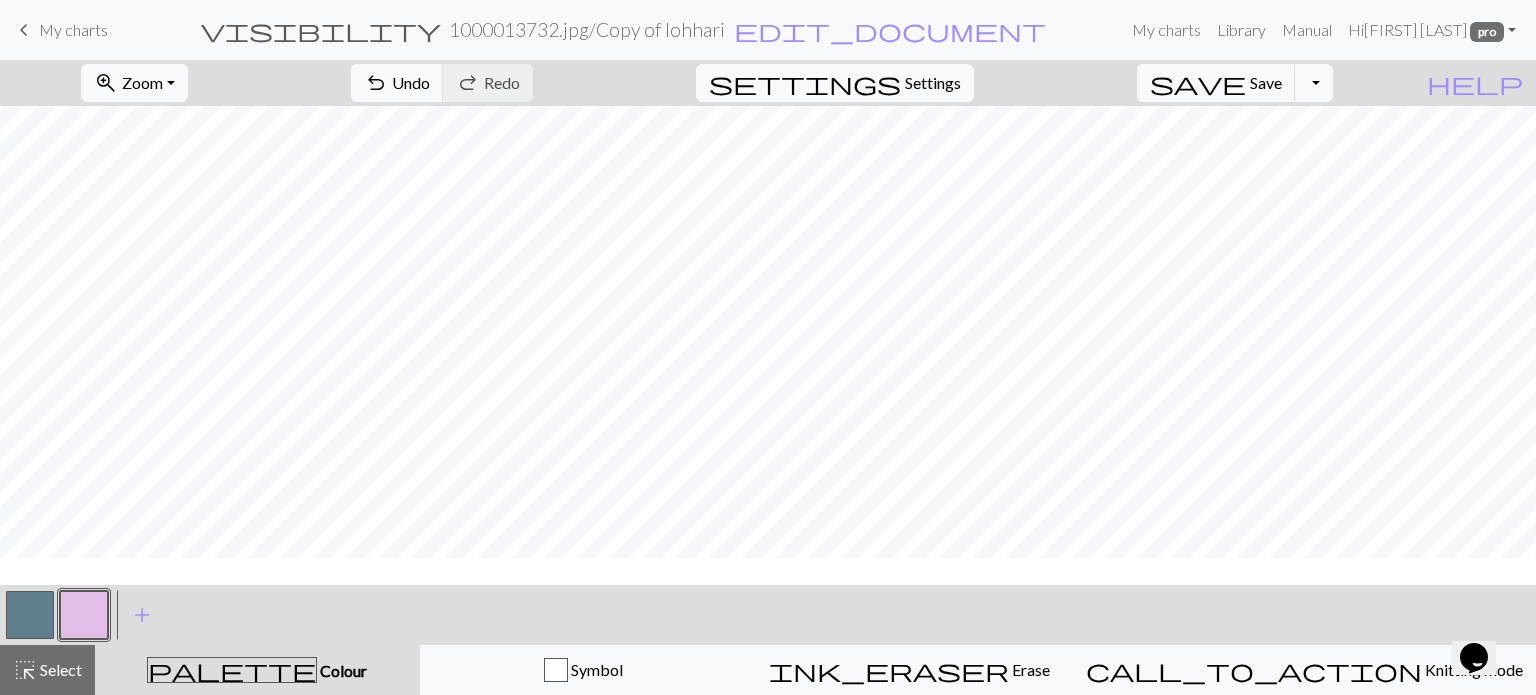 scroll, scrollTop: 505, scrollLeft: 0, axis: vertical 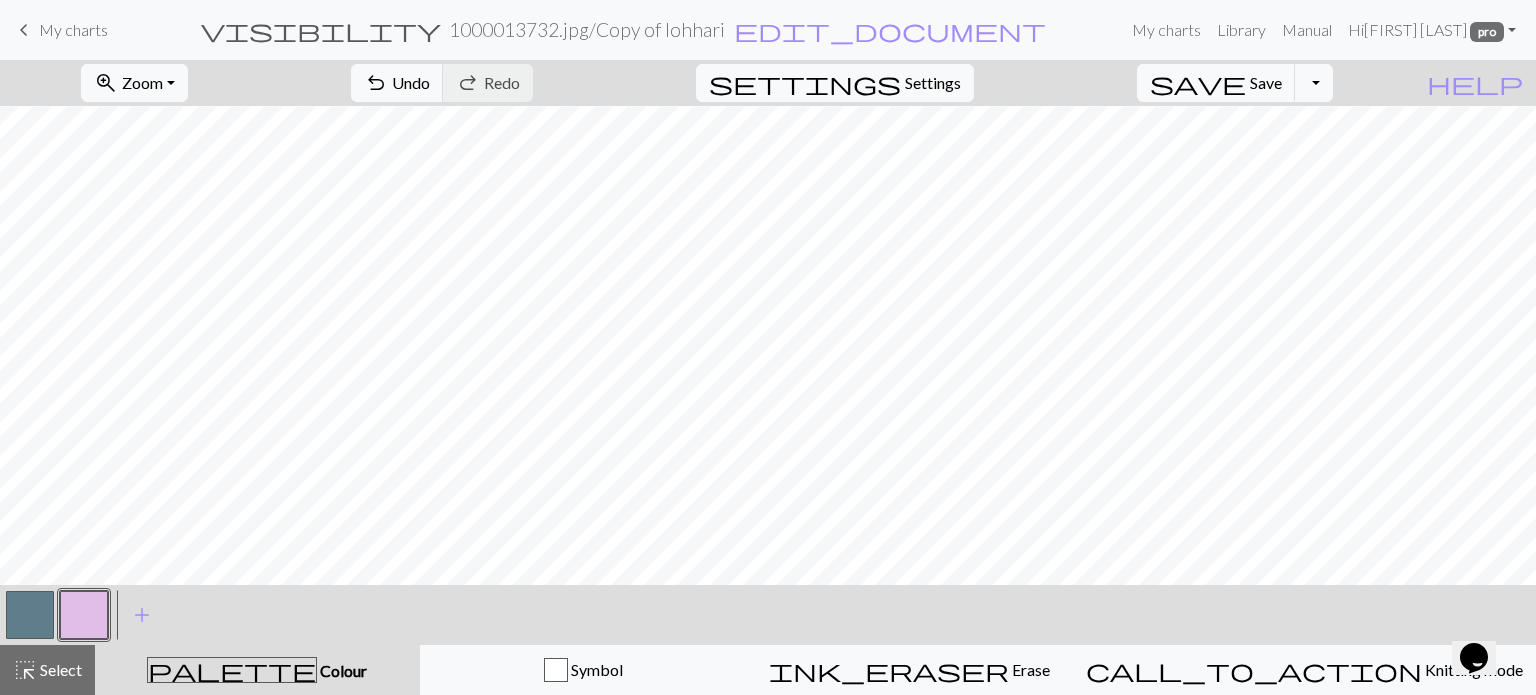 drag, startPoint x: 21, startPoint y: 608, endPoint x: 42, endPoint y: 601, distance: 22.135944 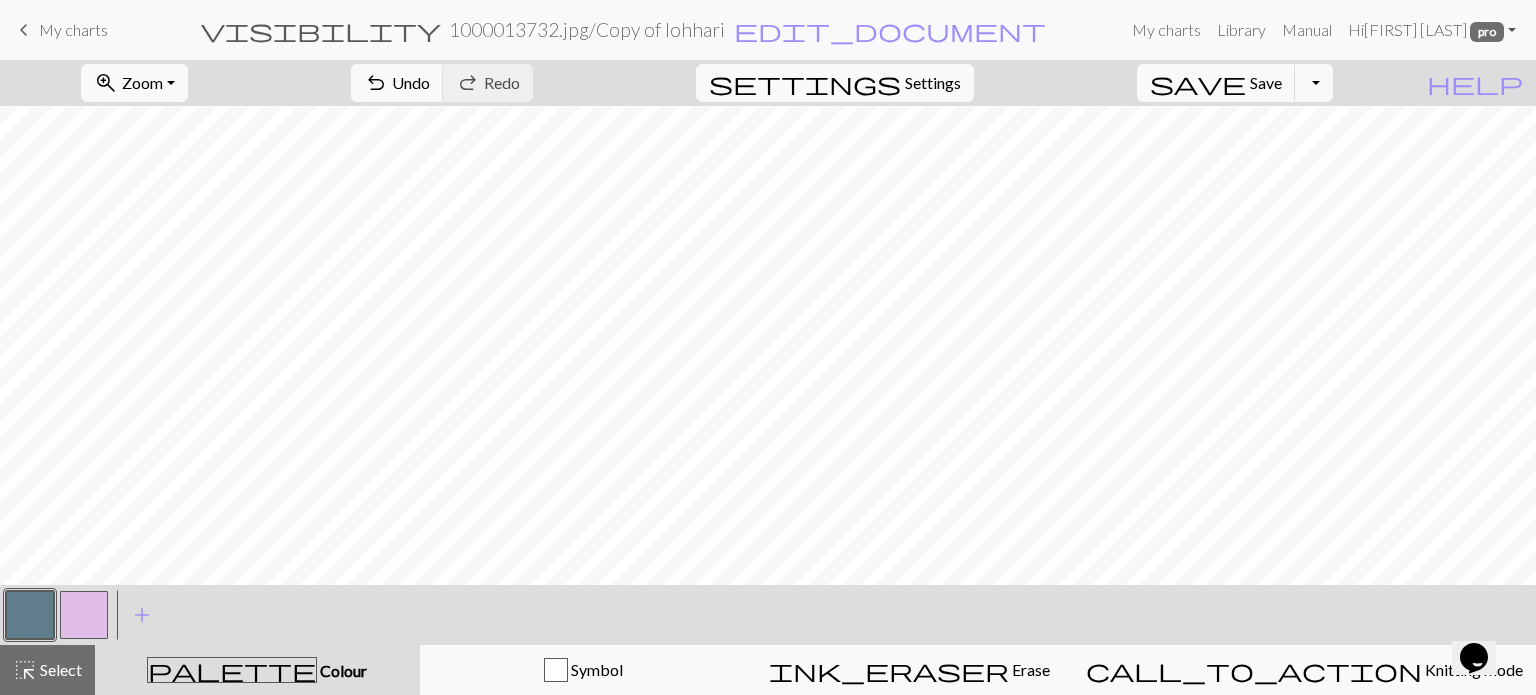 click at bounding box center (84, 615) 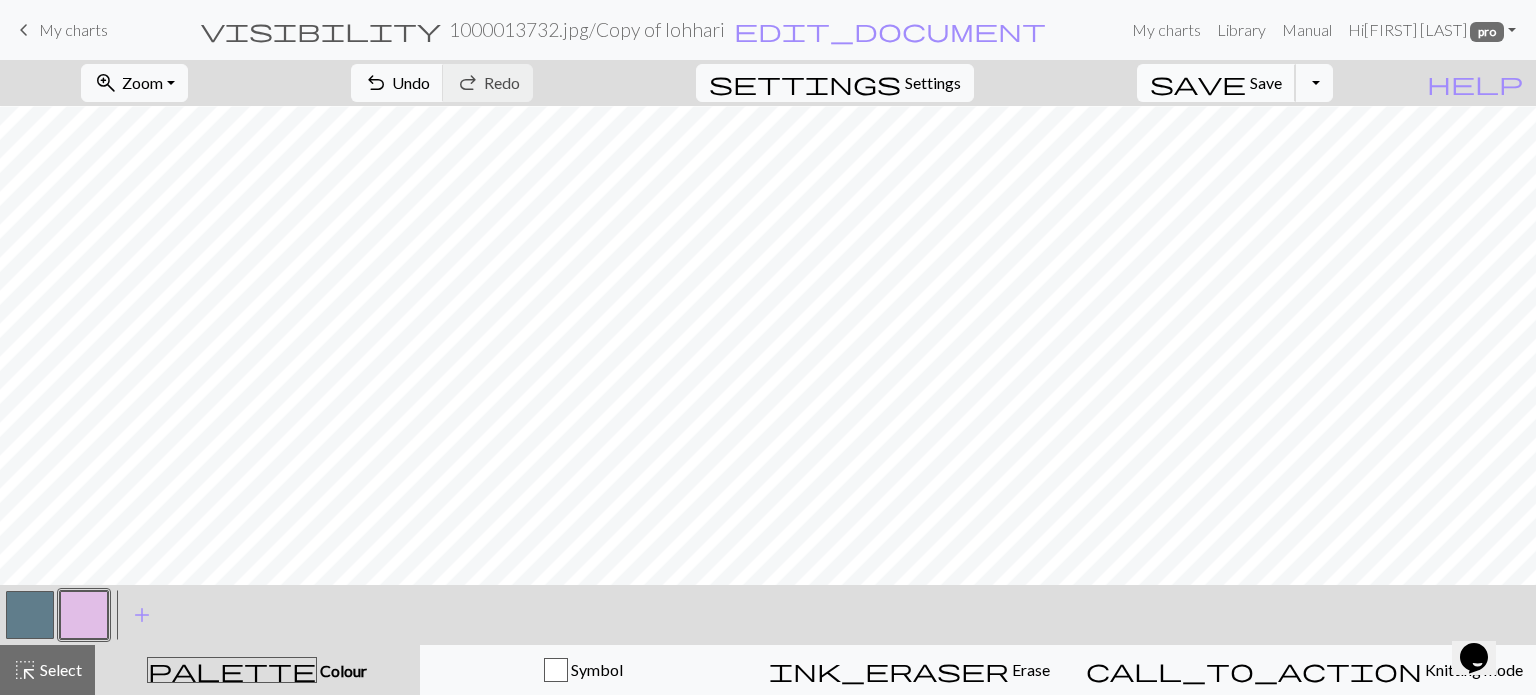 click on "Save" at bounding box center [1266, 82] 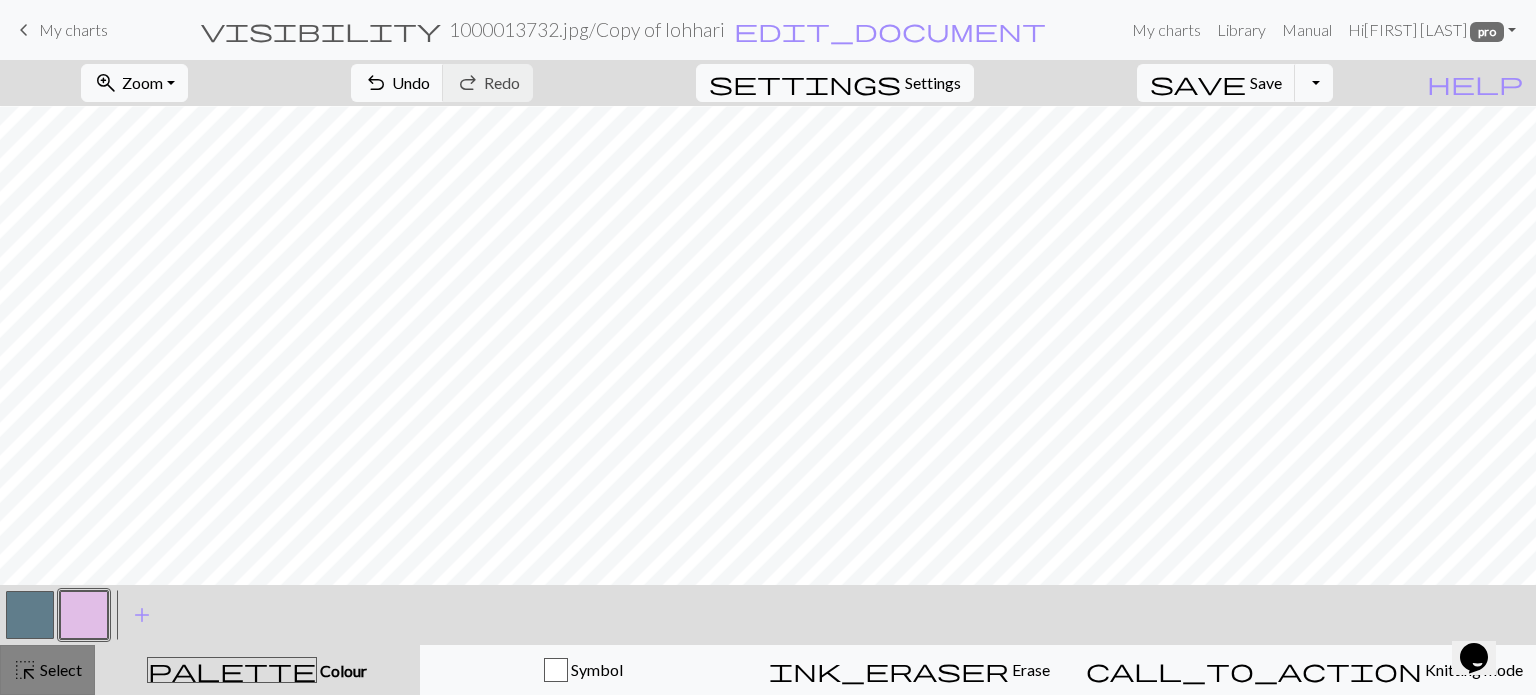 click on "highlight_alt" at bounding box center [25, 670] 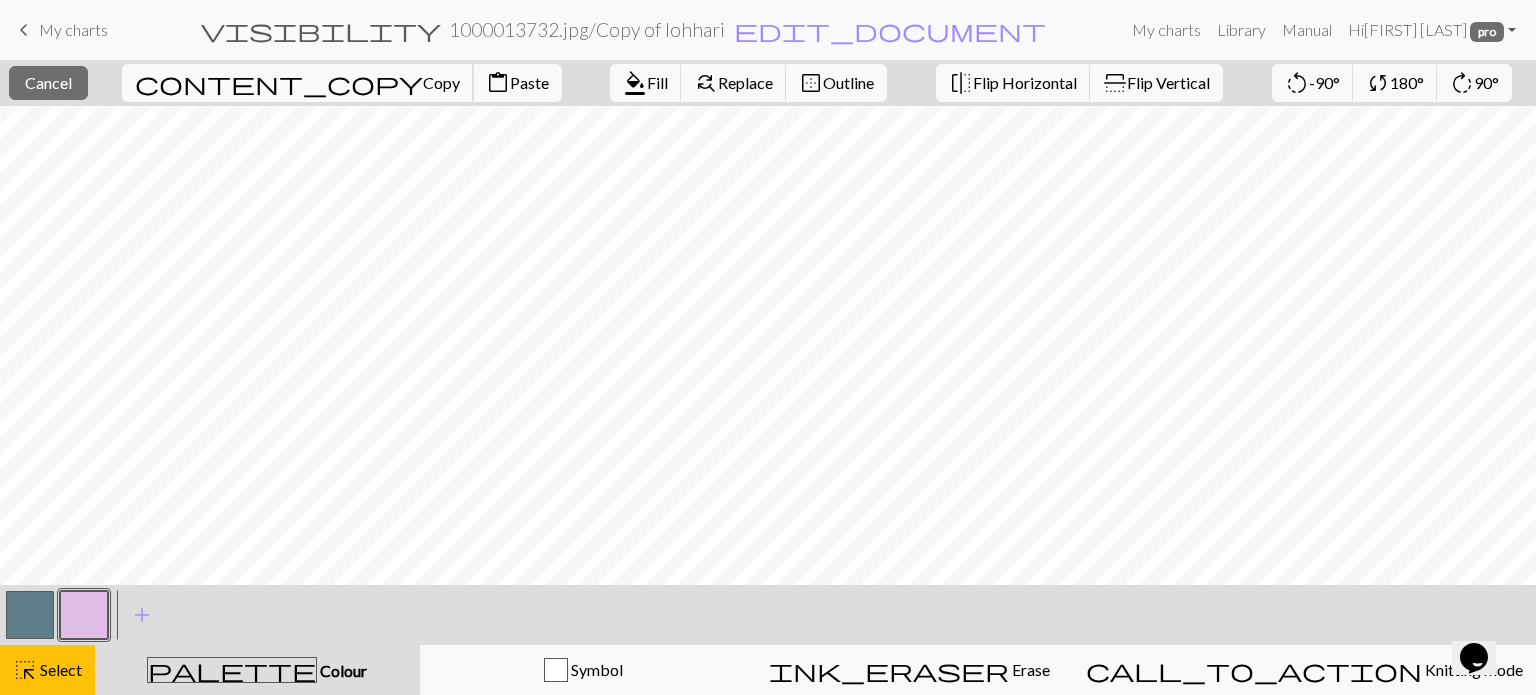 click on "Copy" at bounding box center (441, 82) 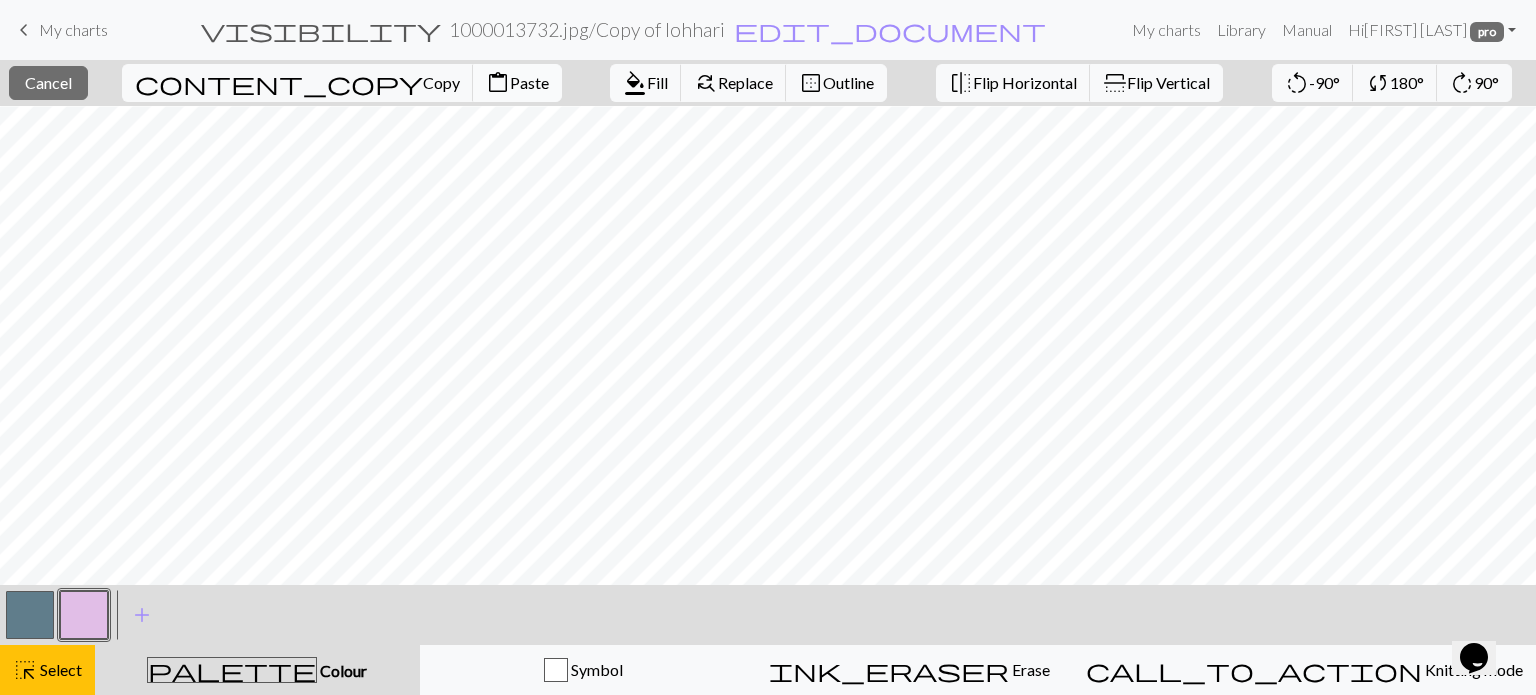 click on "Paste" at bounding box center (529, 82) 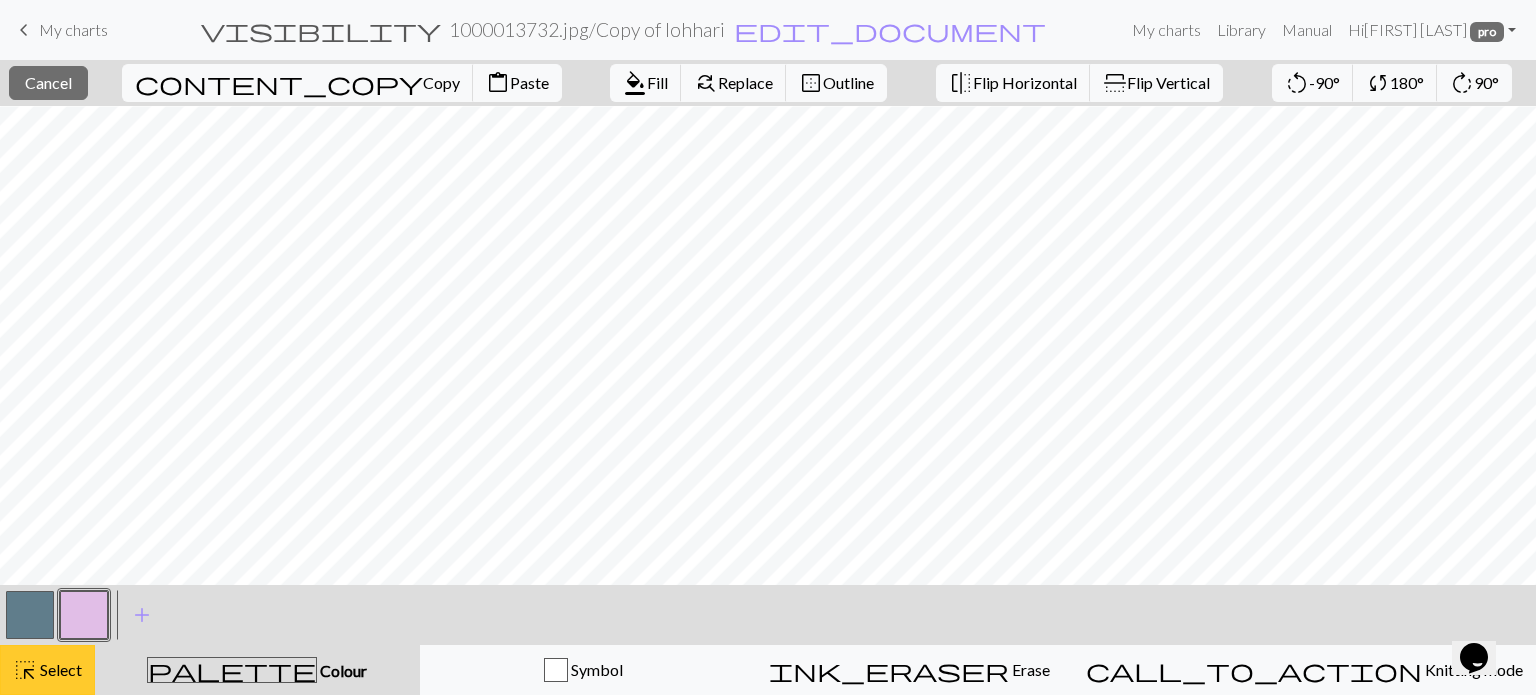 click on "Select" at bounding box center [59, 669] 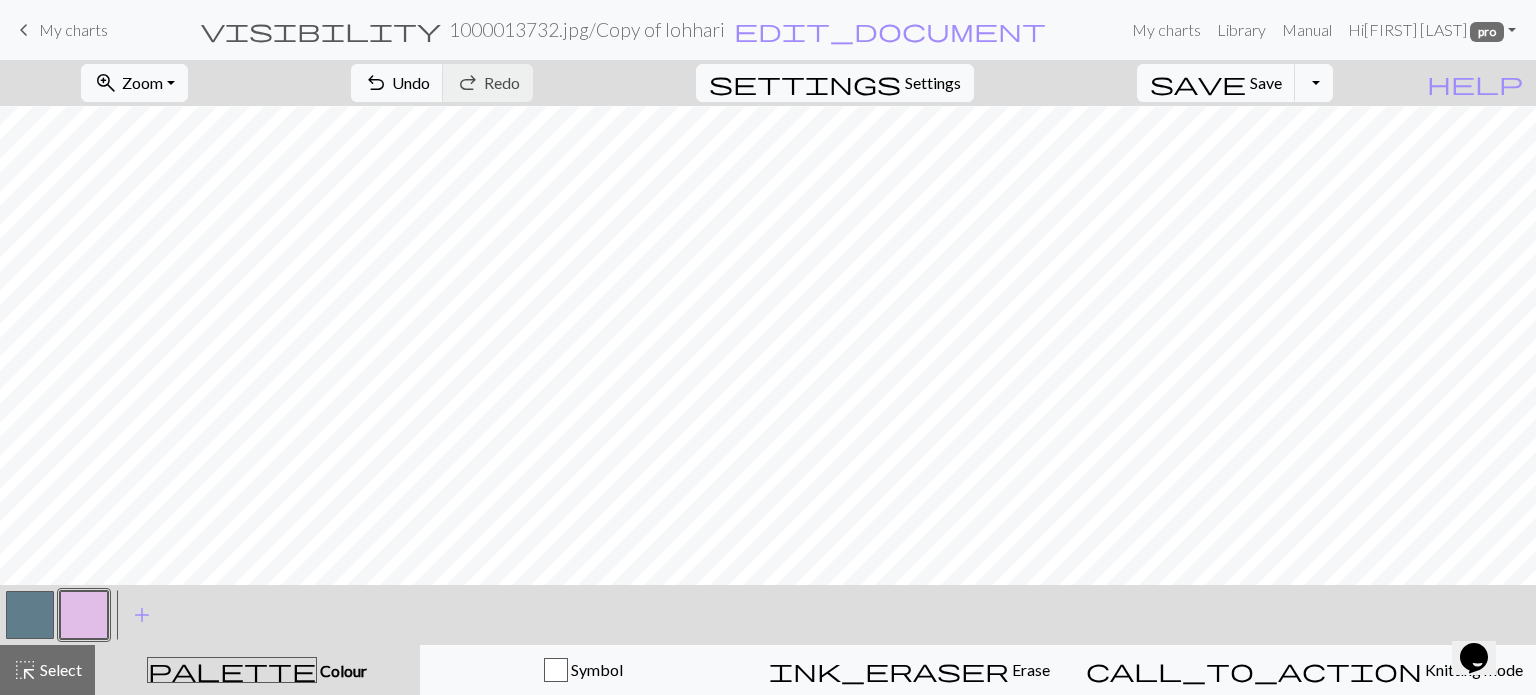 click at bounding box center [30, 615] 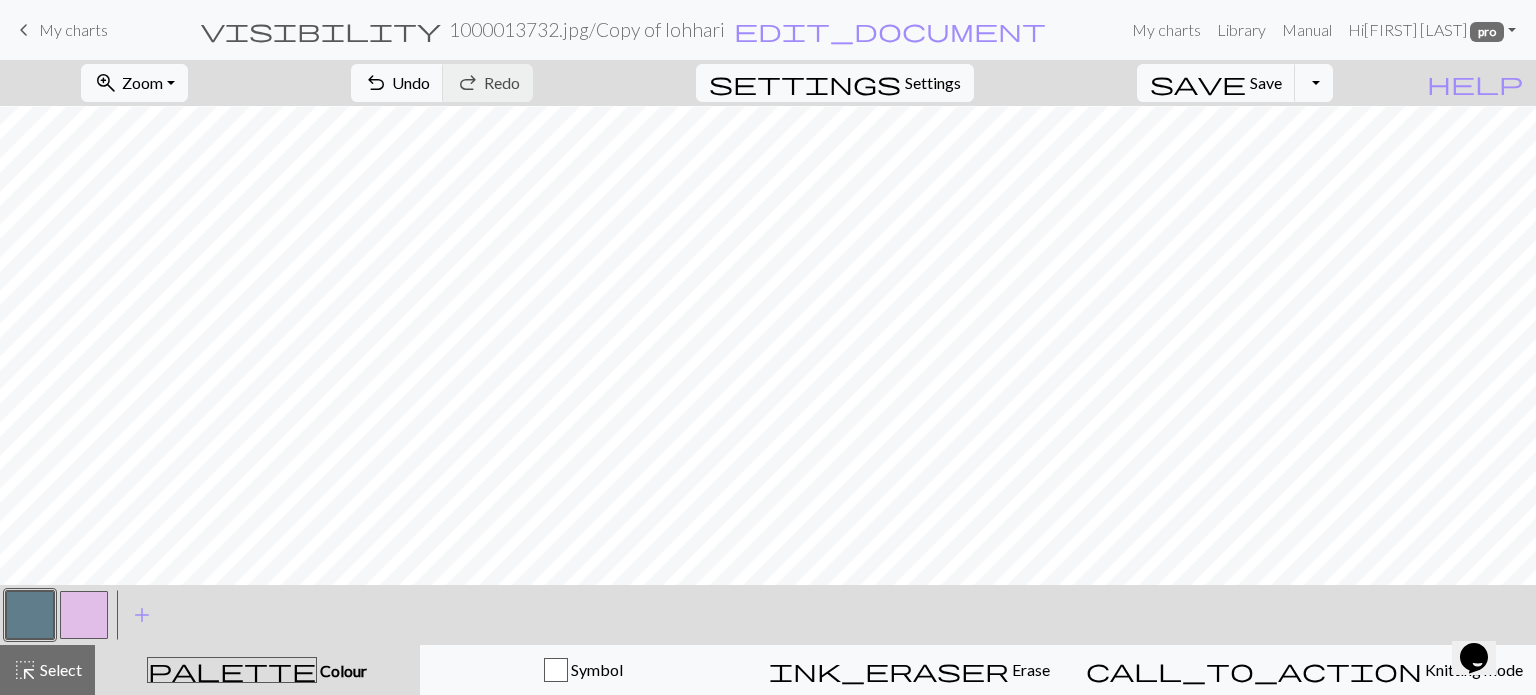drag, startPoint x: 89, startPoint y: 607, endPoint x: 188, endPoint y: 607, distance: 99 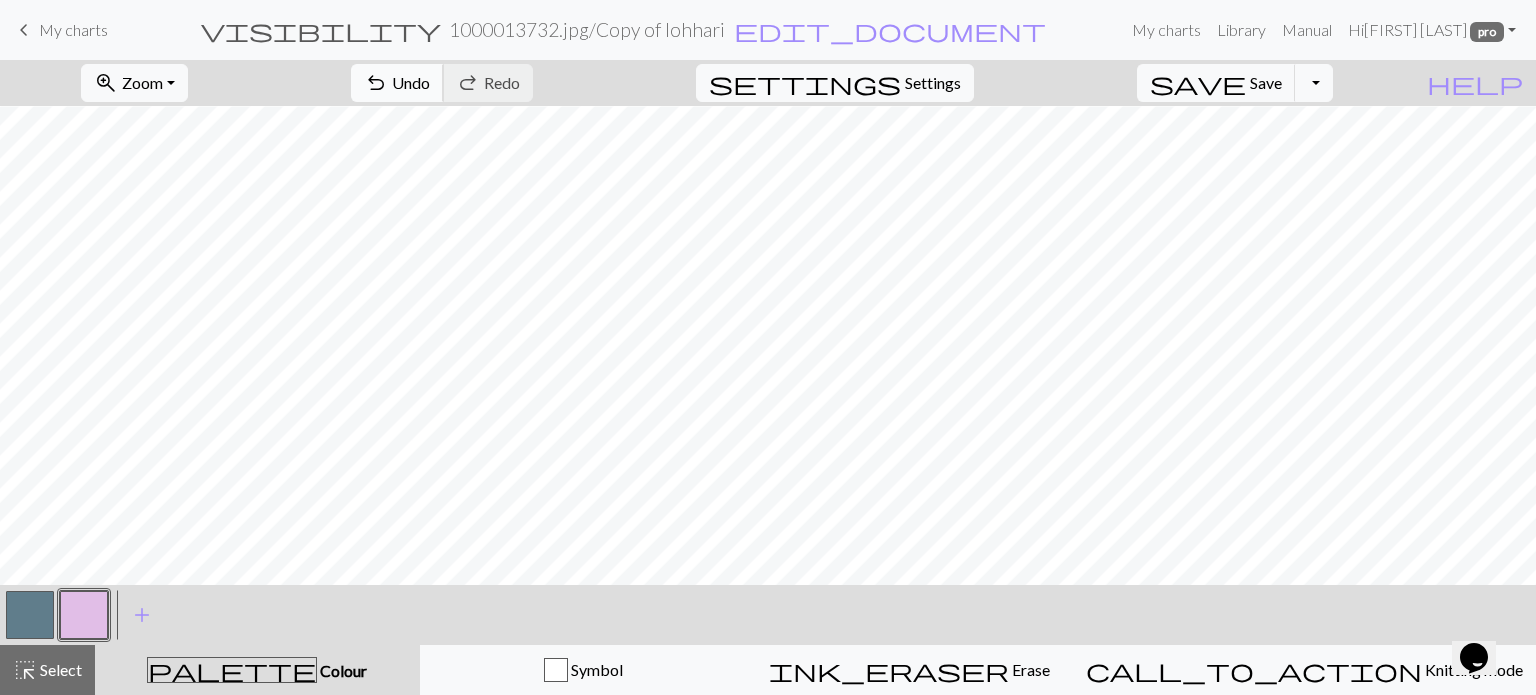 click on "Undo" at bounding box center [411, 82] 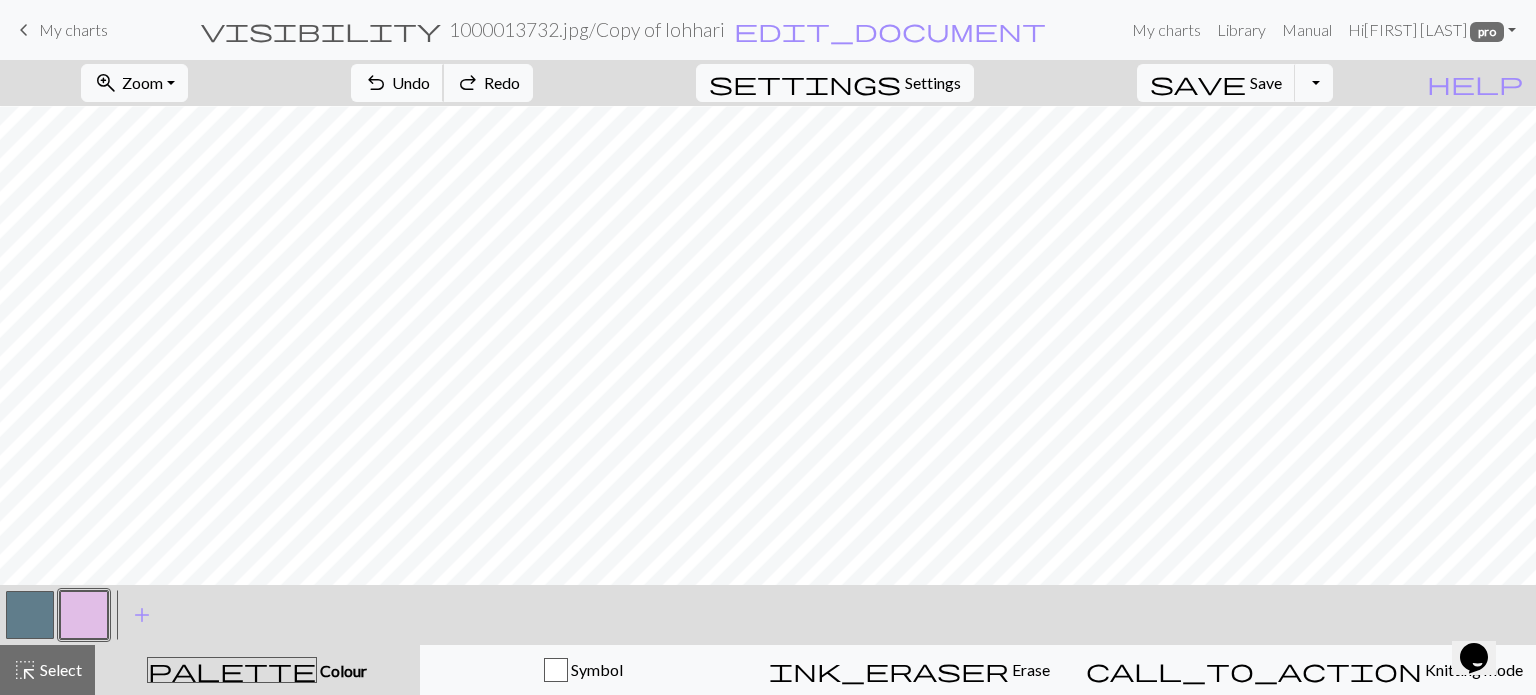 click on "Undo" at bounding box center [411, 82] 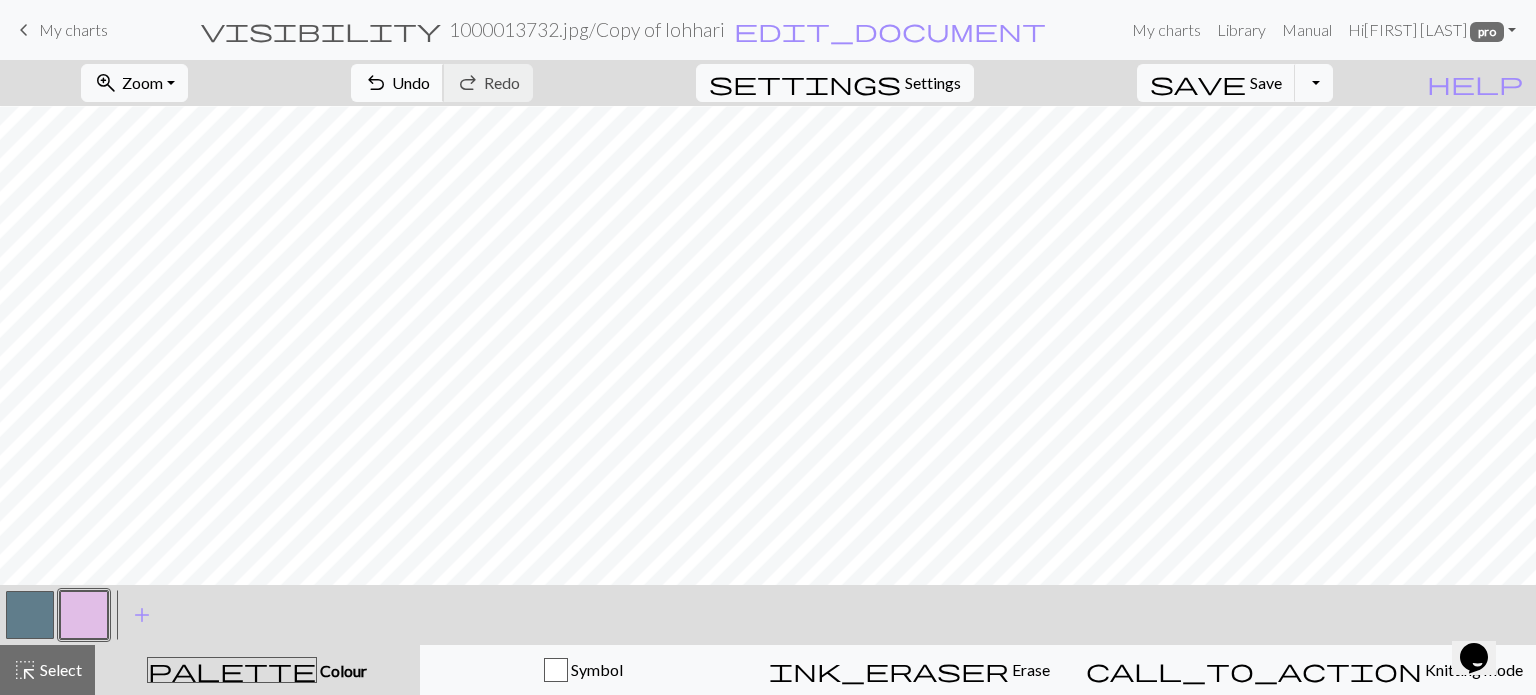 click on "undo" at bounding box center (376, 83) 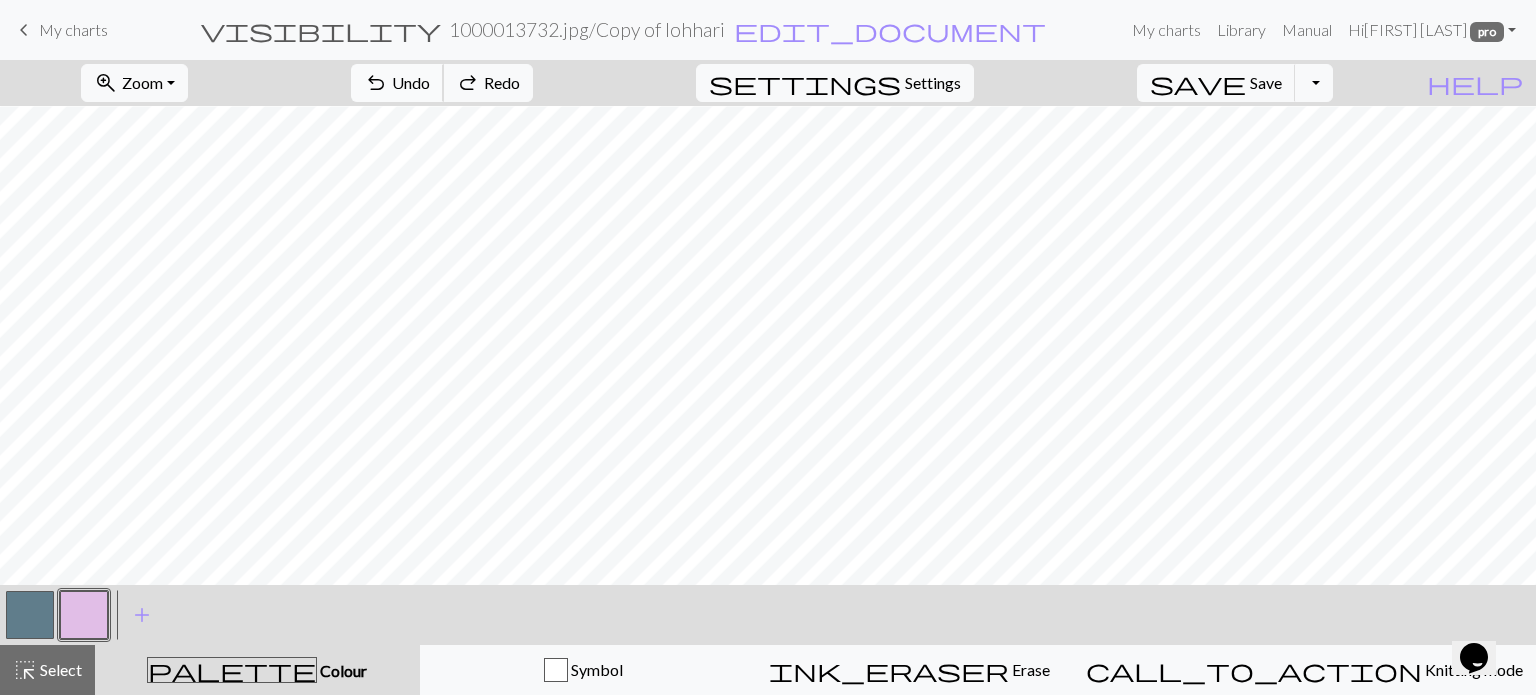 click on "undo" at bounding box center (376, 83) 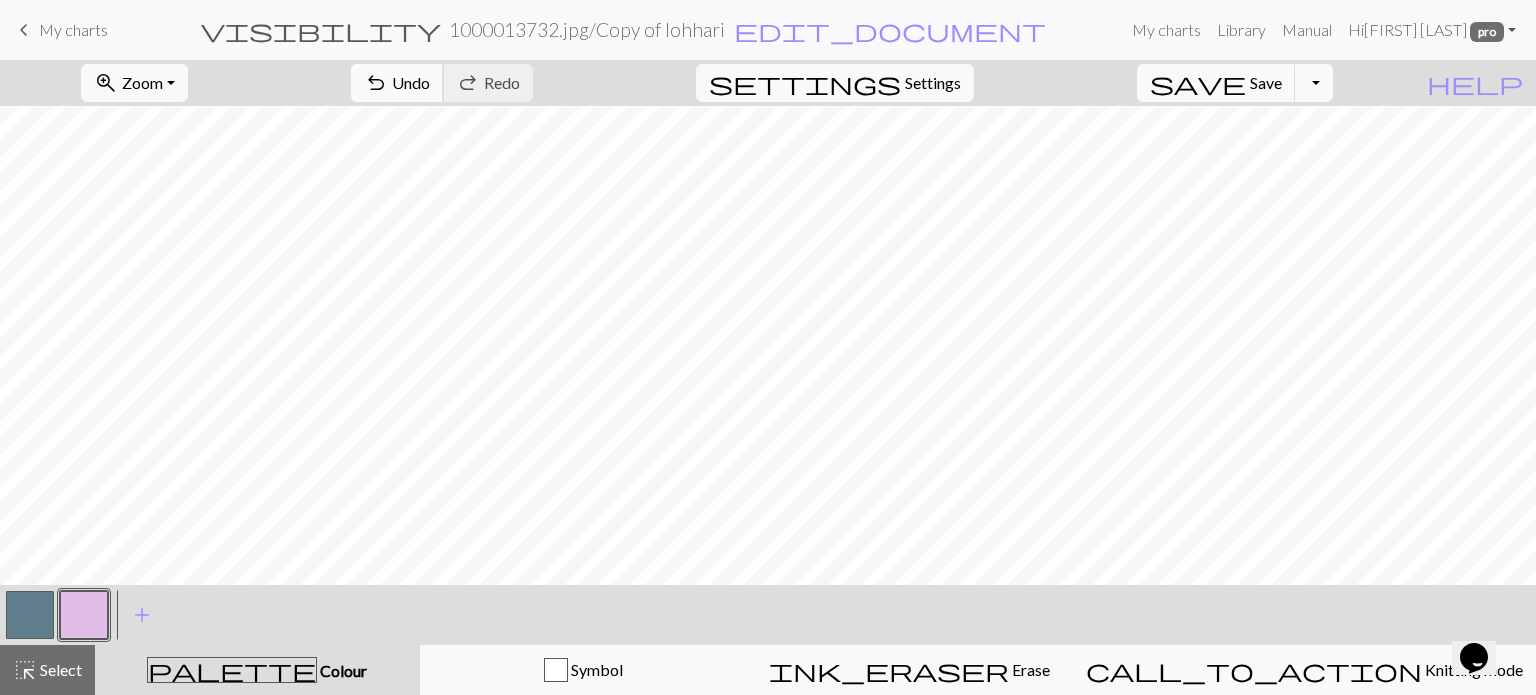 click on "Undo" at bounding box center (411, 82) 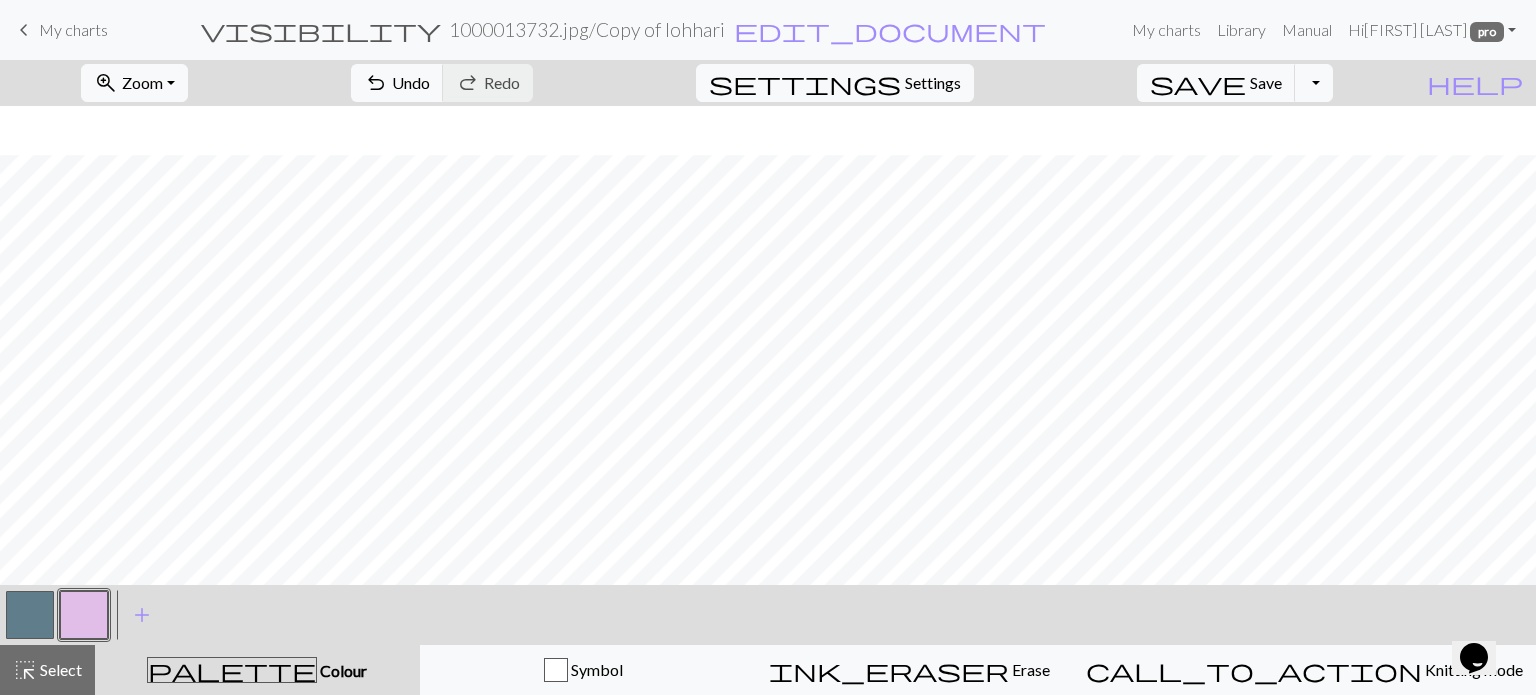 scroll, scrollTop: 605, scrollLeft: 0, axis: vertical 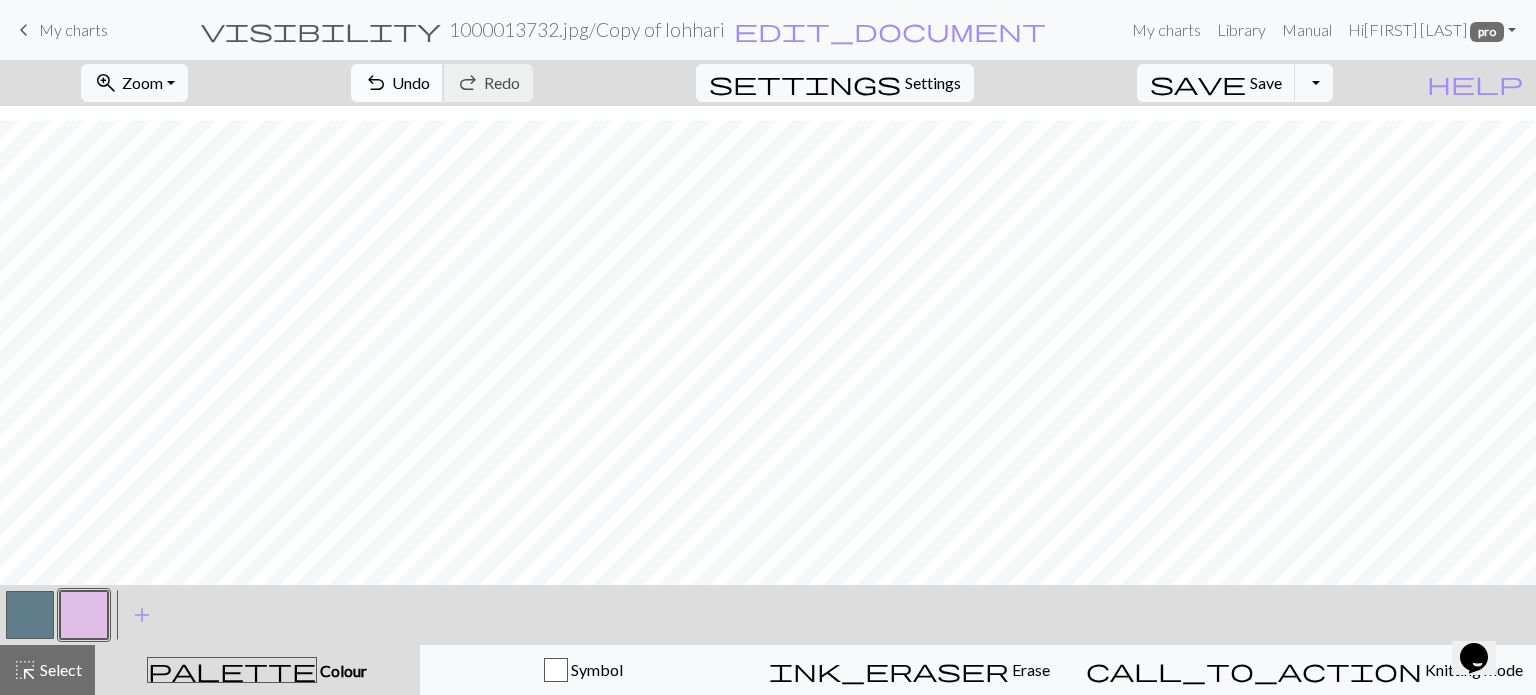 click on "undo" at bounding box center (376, 83) 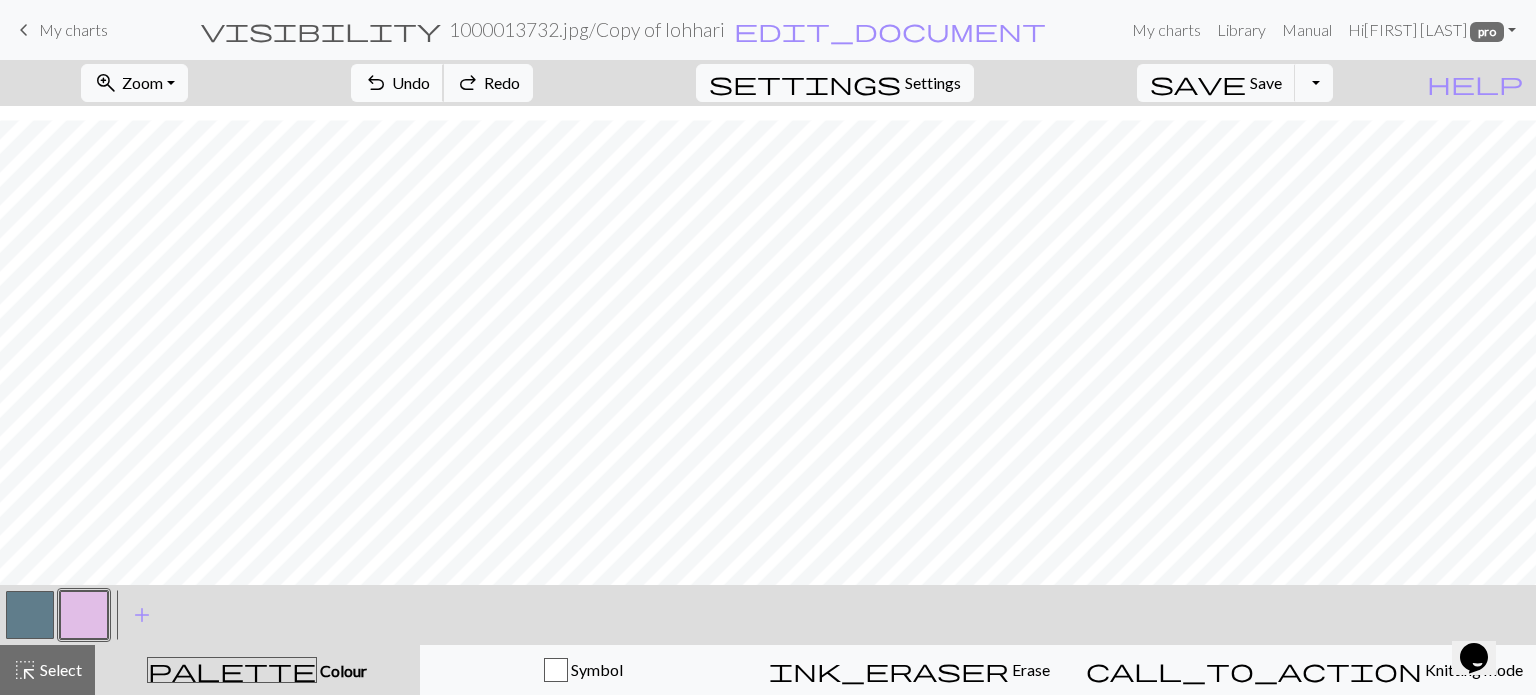 click on "Undo" at bounding box center [411, 82] 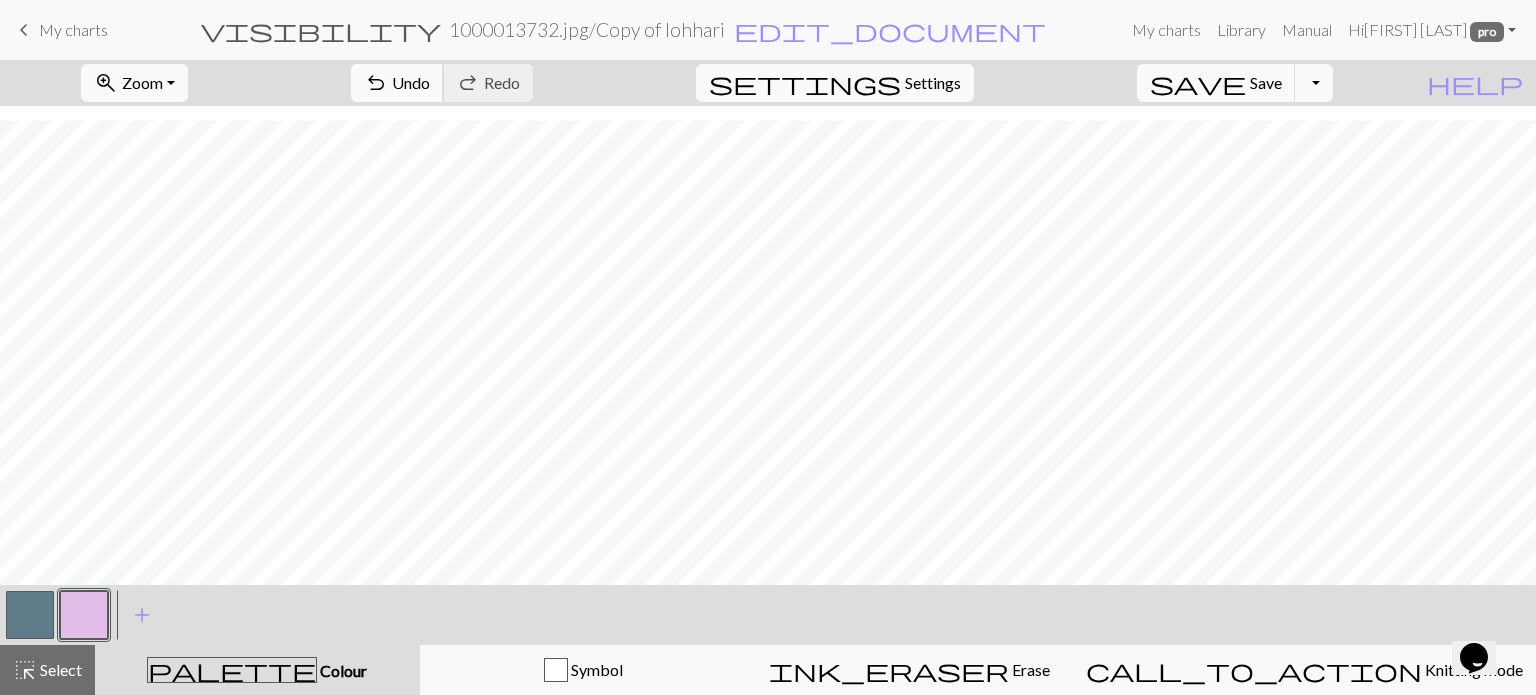 click on "undo" at bounding box center [376, 83] 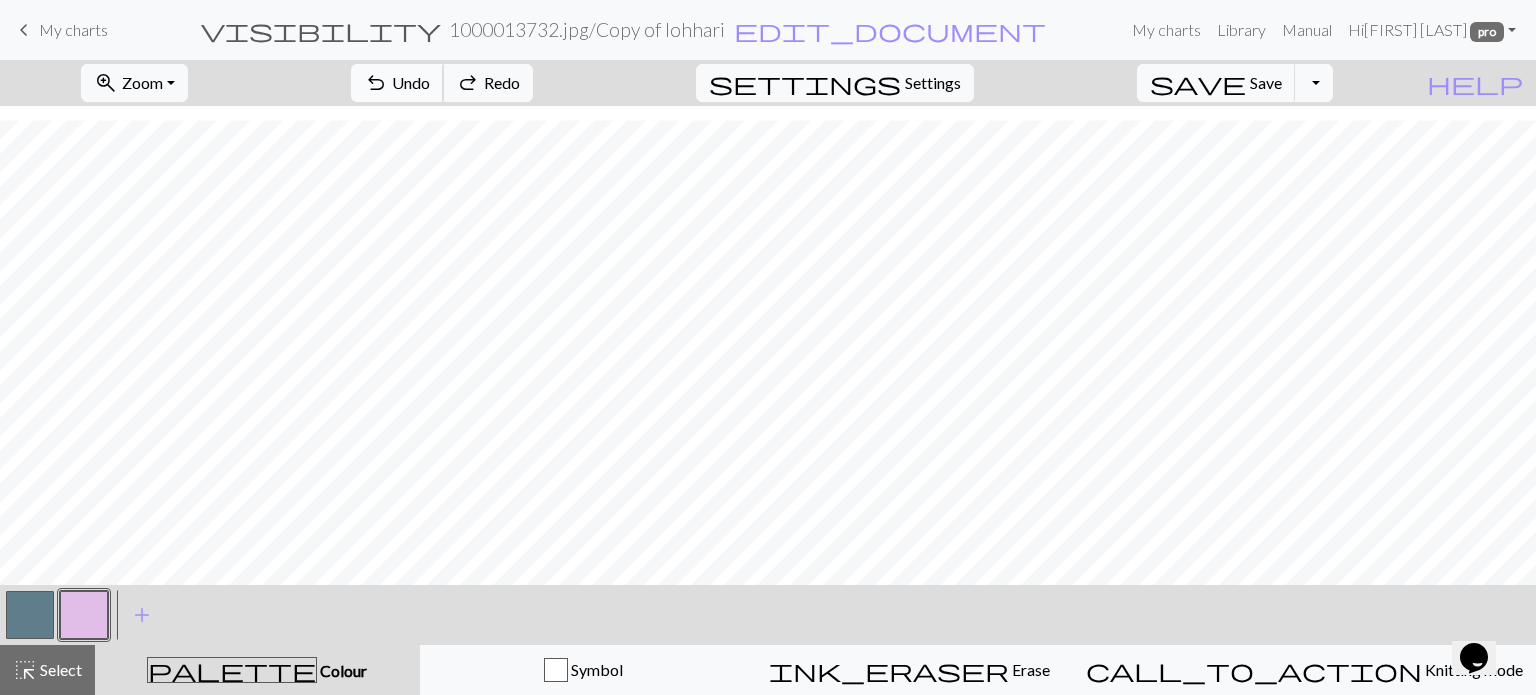 click on "Undo" at bounding box center [411, 82] 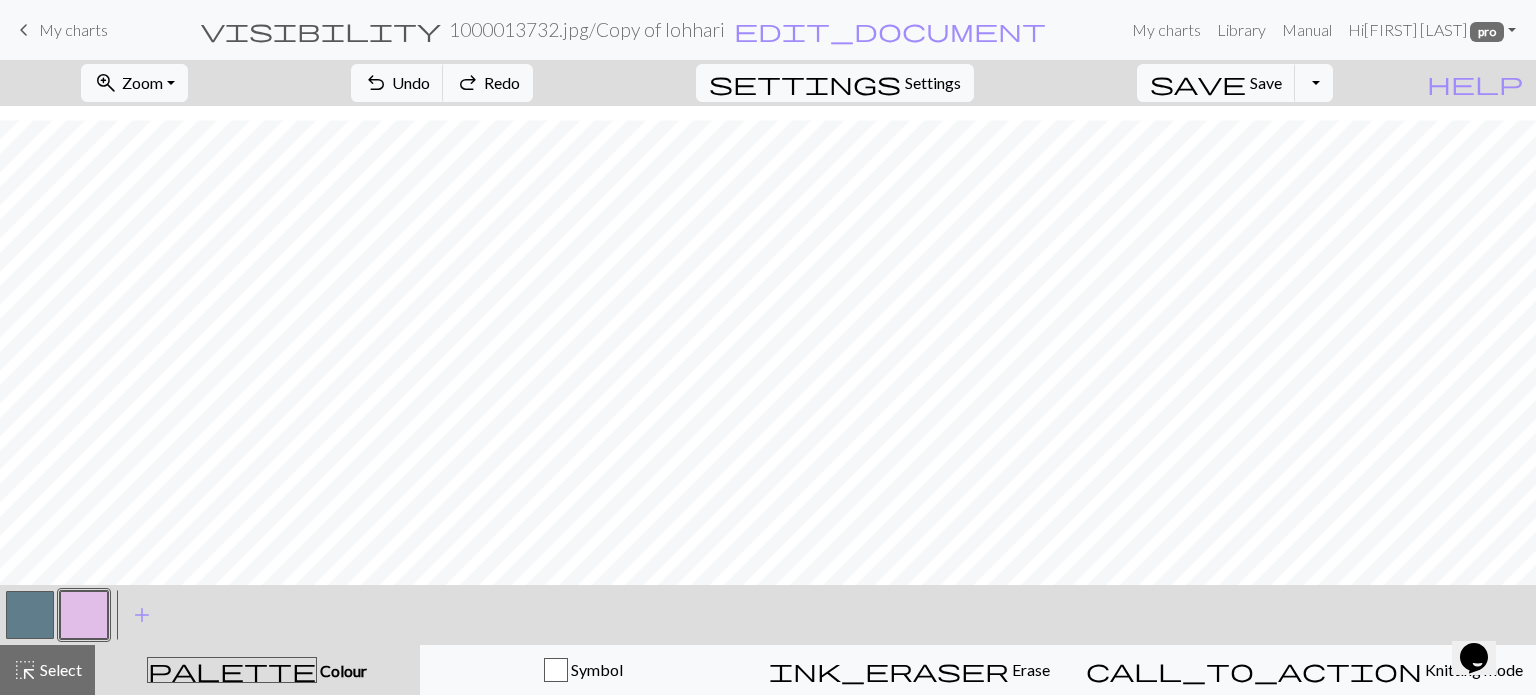 drag, startPoint x: 27, startPoint y: 612, endPoint x: 76, endPoint y: 601, distance: 50.219517 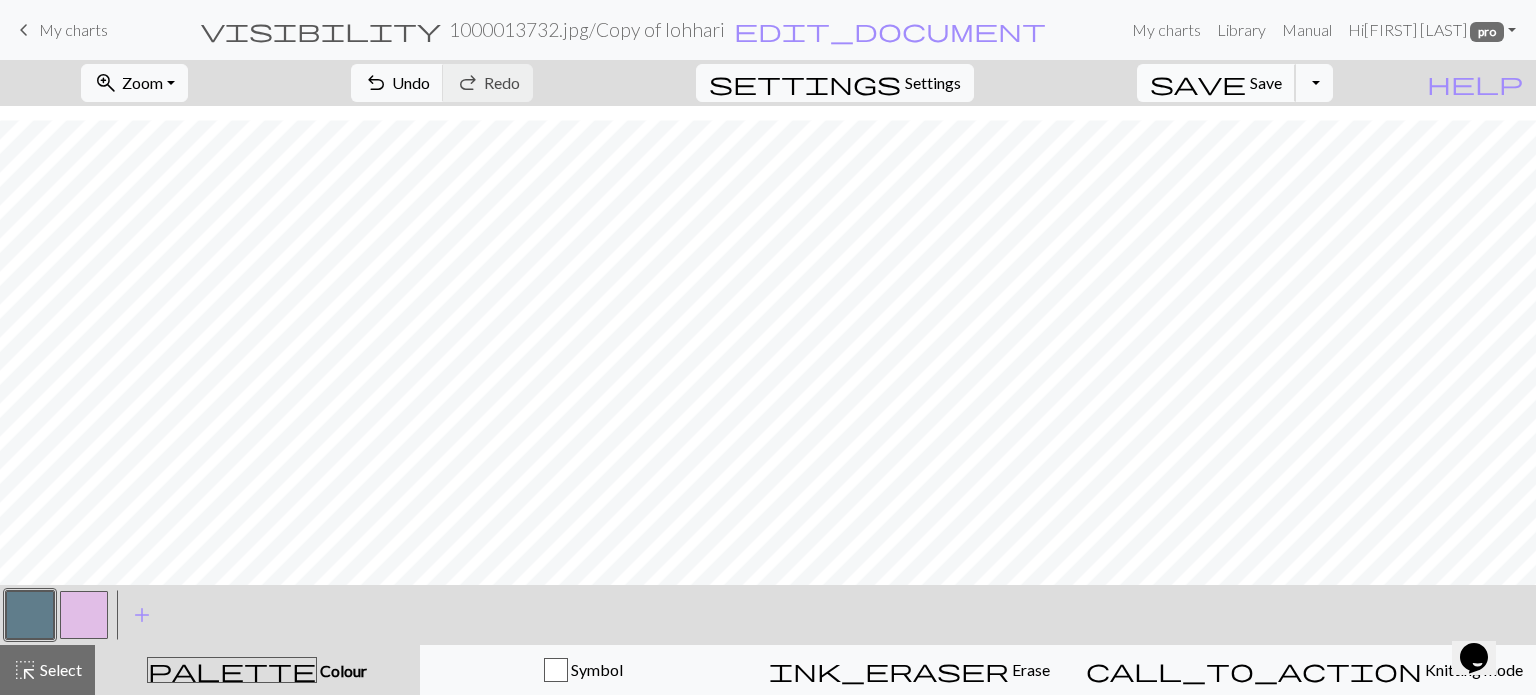 click on "Save" at bounding box center [1266, 82] 